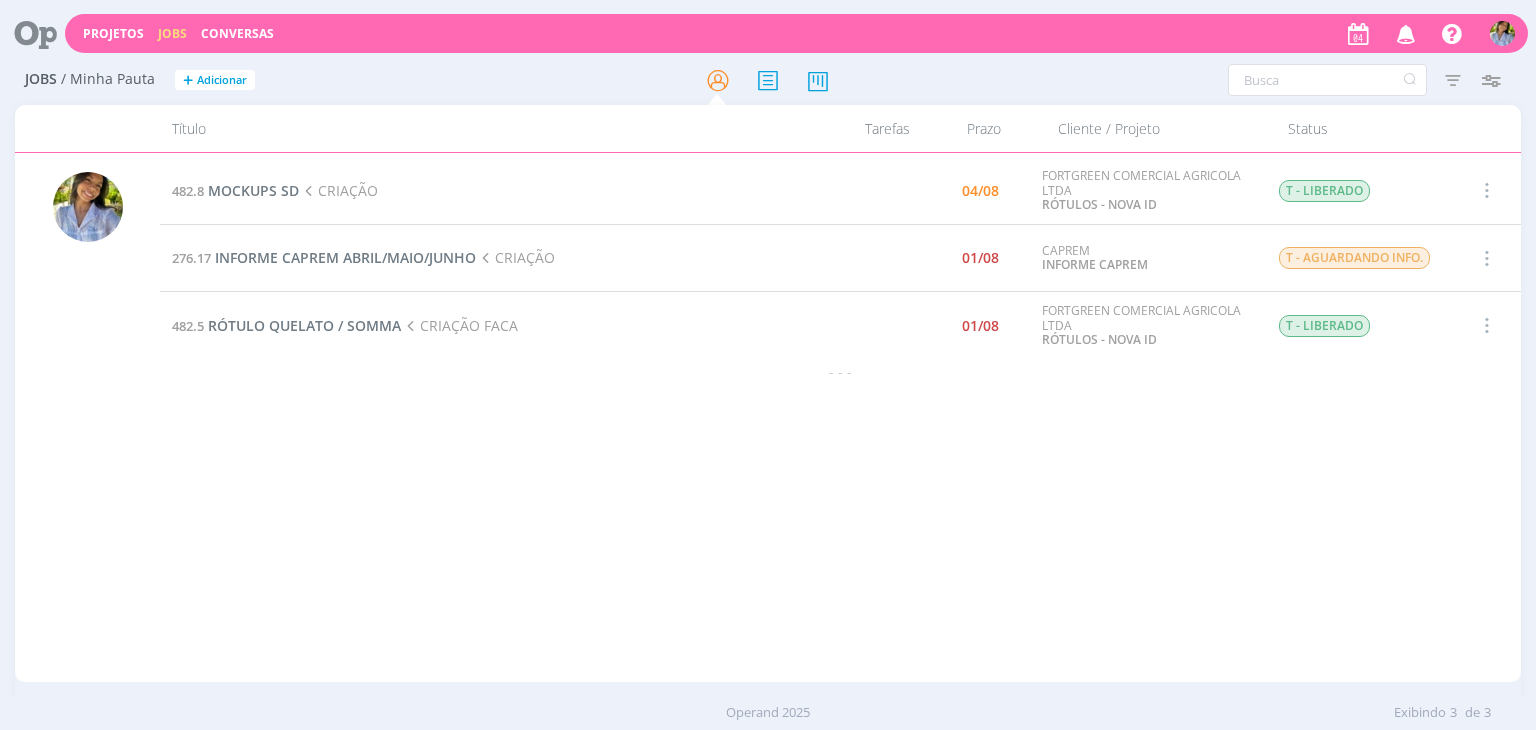 scroll, scrollTop: 0, scrollLeft: 0, axis: both 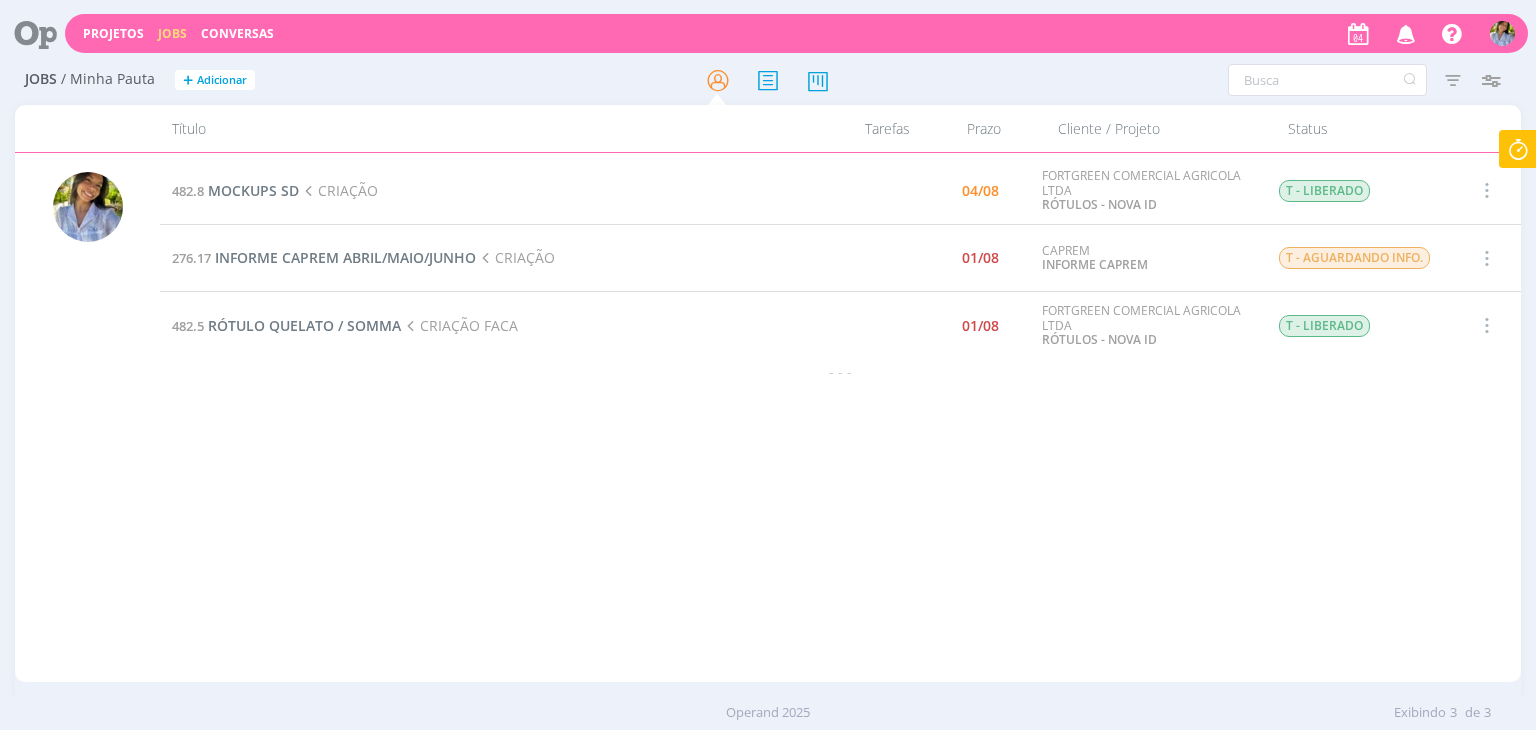 click on "[NUMBER] MOCKUPS SD CRIAÇÃO [DATE] [COMPANY] RÓTULOS - NOVA ID T - LIBERADO Selecionar Concluir Cancelar [NUMBER] INFORME CAPREM [MONTH]/[YEAR] CRIAÇÃO [DATE] CAPREM INFORME CAPREM T - AGUARDANDO INFO. Selecionar Concluir Cancelar [NUMBER] RÓTULO QUELATO / SOMMA CRIAÇÃO FACA [DATE] [COMPANY] RÓTULOS - NOVA ID T - LIBERADO Selecionar Concluir Cancelar - - -" at bounding box center [840, 417] 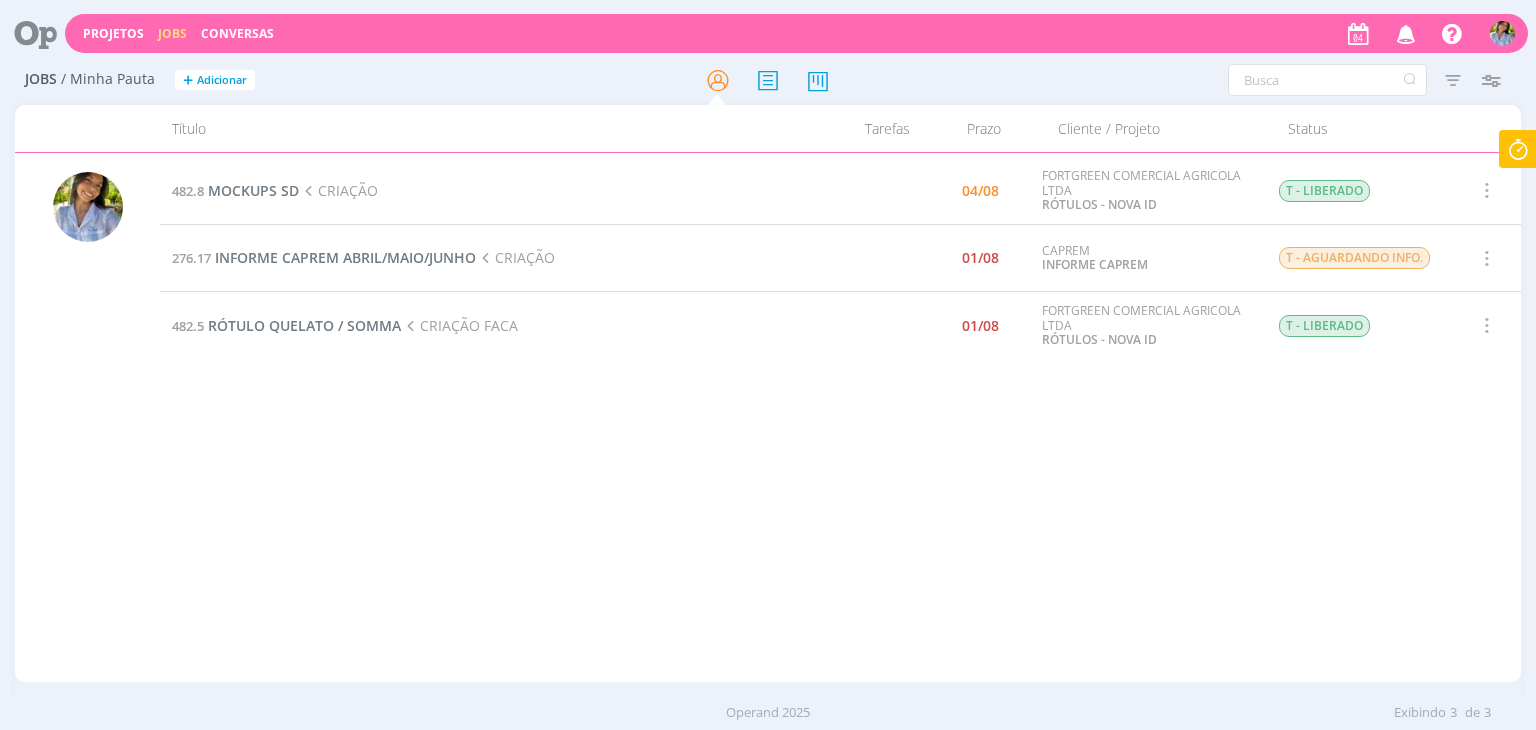 click at bounding box center (1453, 80) 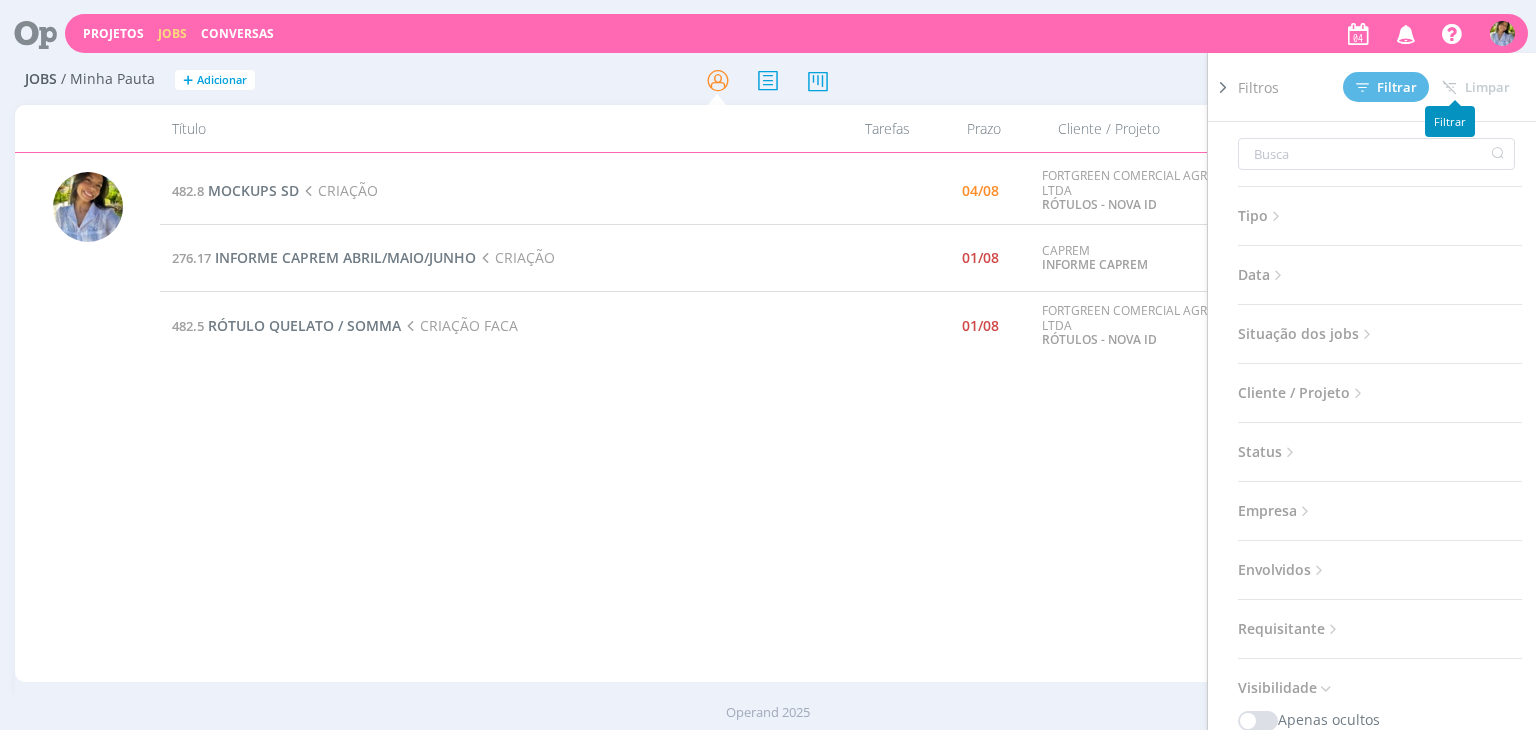 click on "Situação dos jobs" at bounding box center (1307, 334) 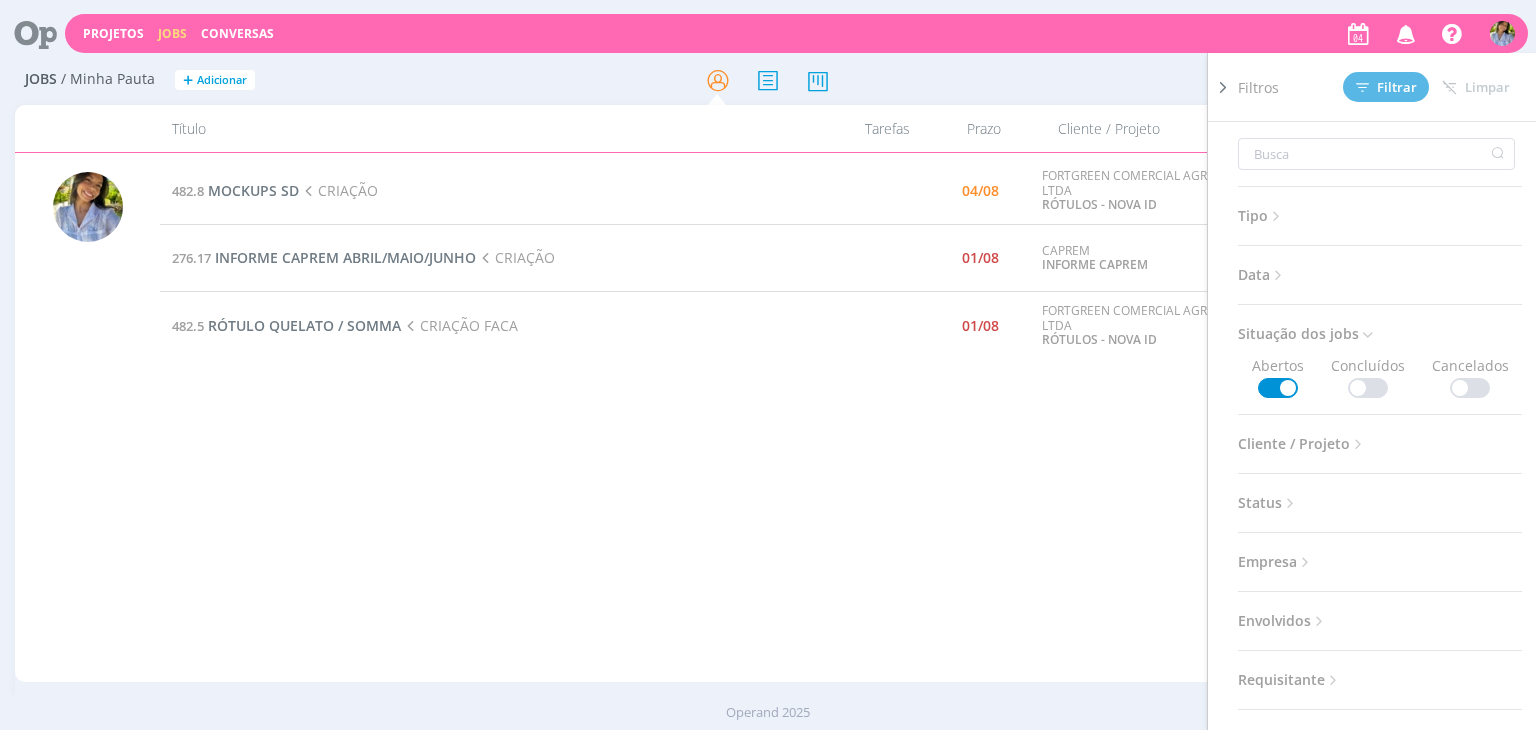 click at bounding box center (1368, 388) 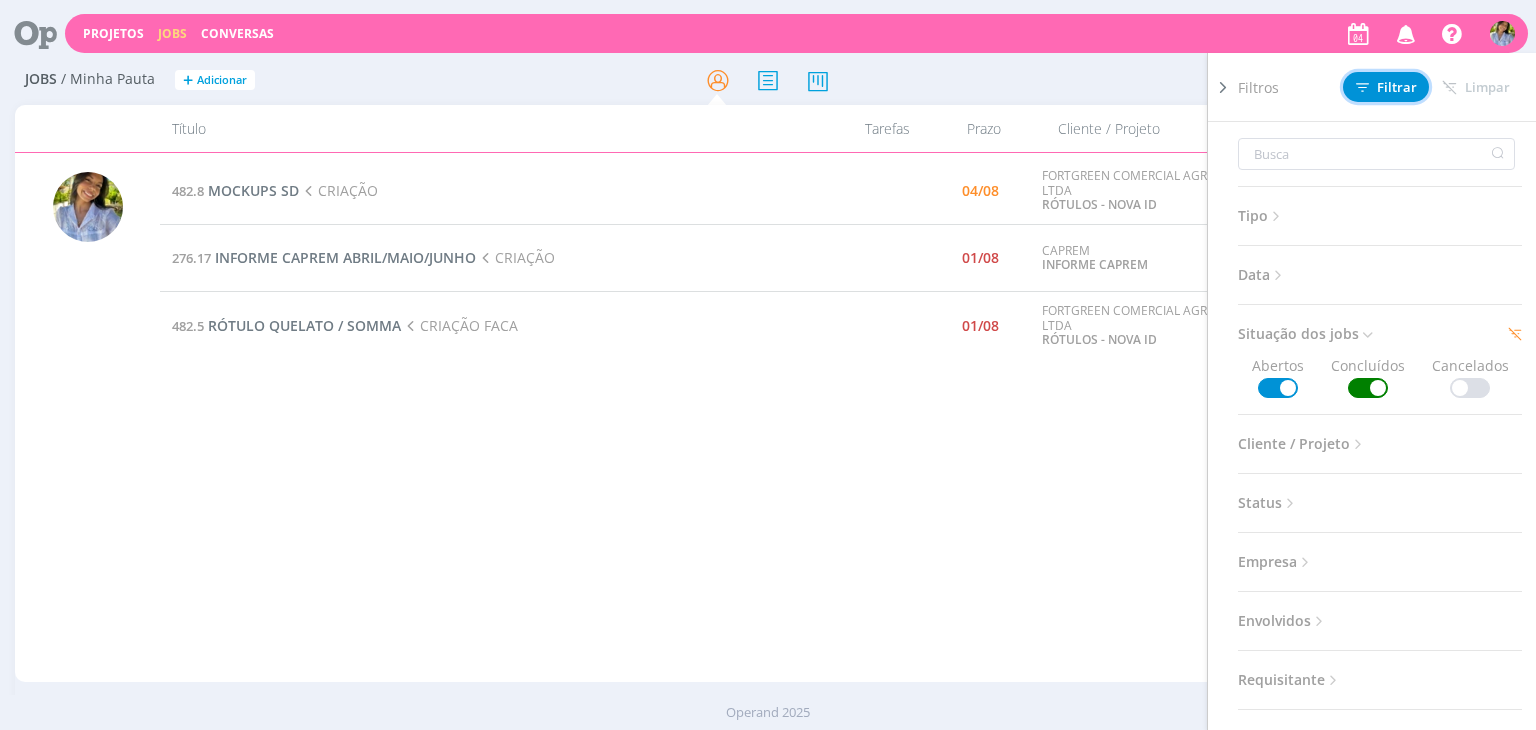 click on "Filtrar" at bounding box center (1386, 87) 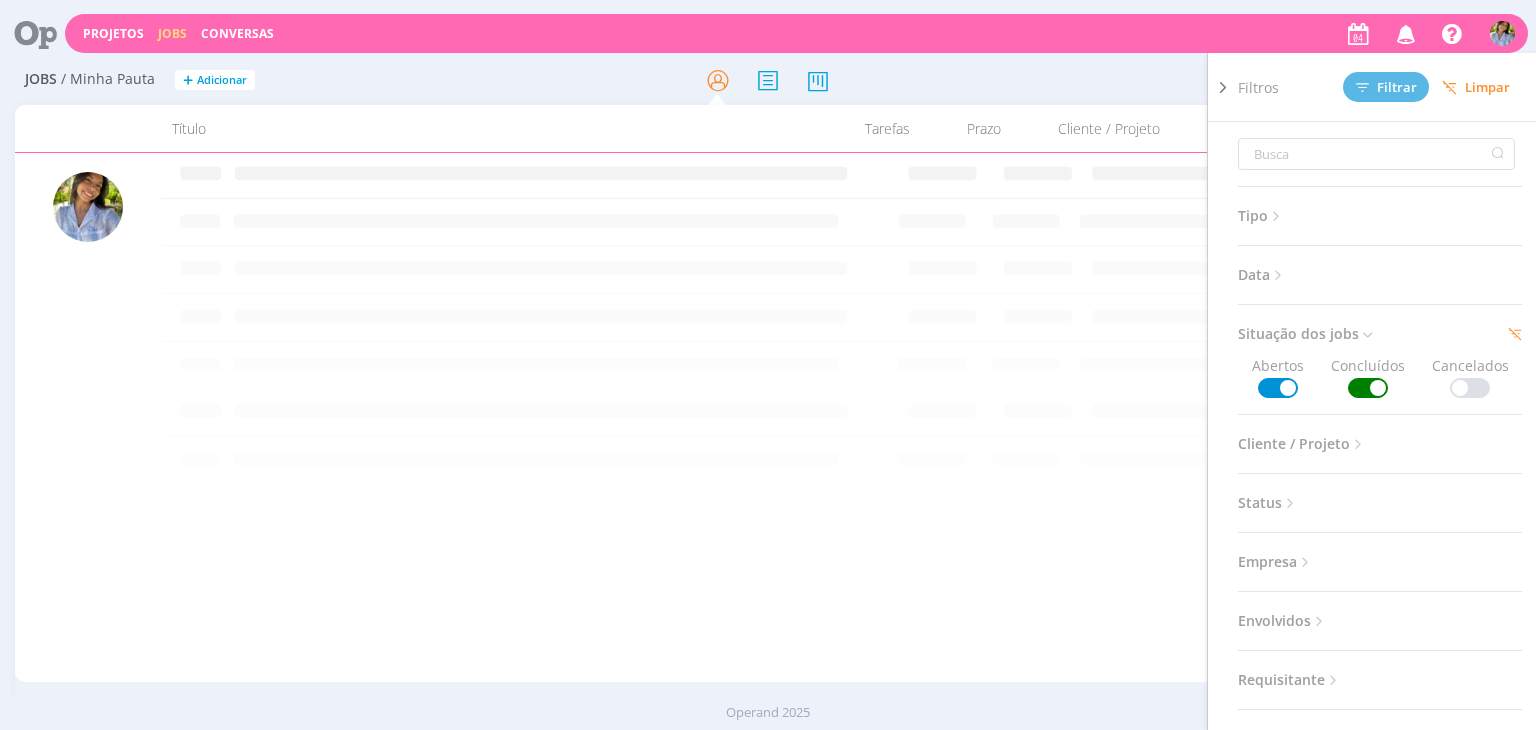 click at bounding box center [1223, 87] 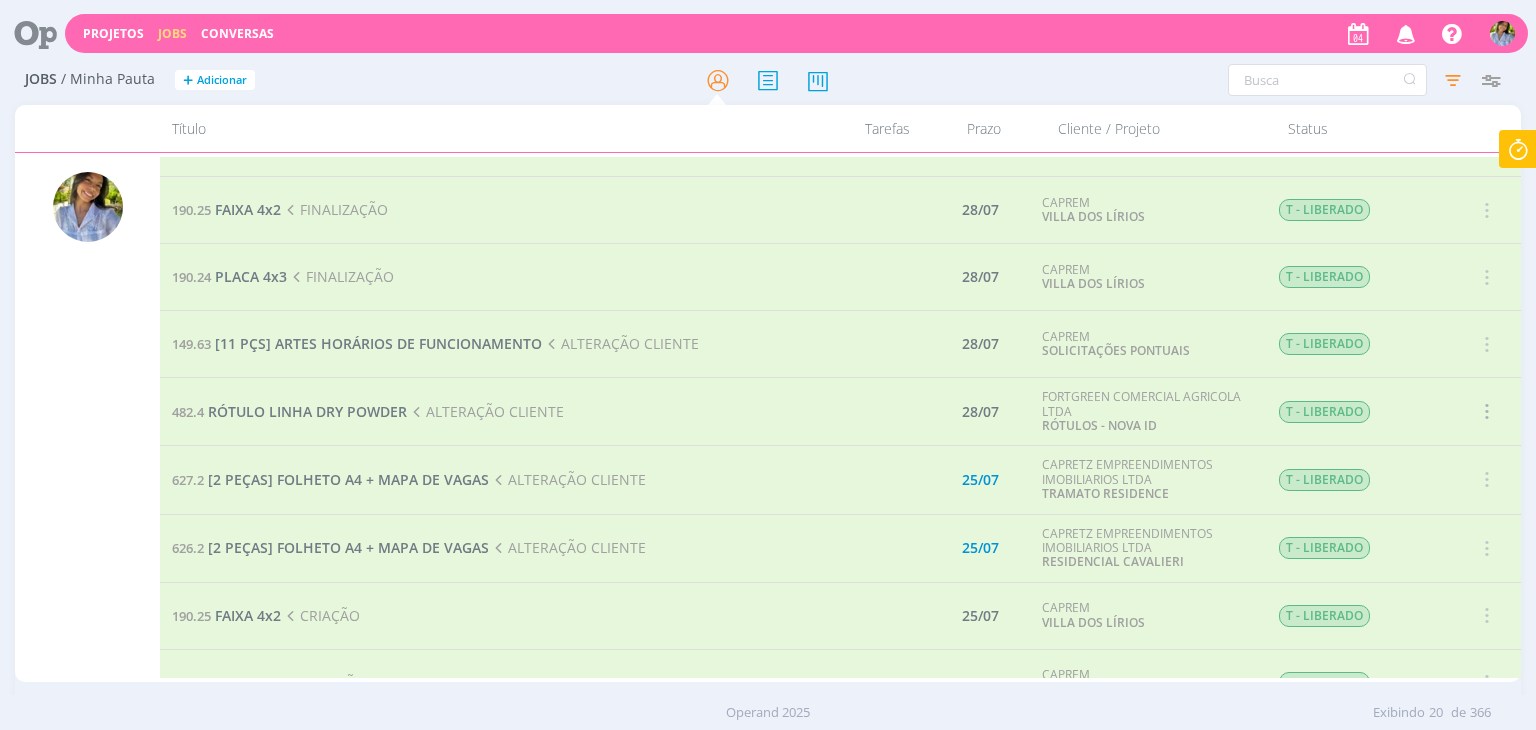 scroll, scrollTop: 605, scrollLeft: 0, axis: vertical 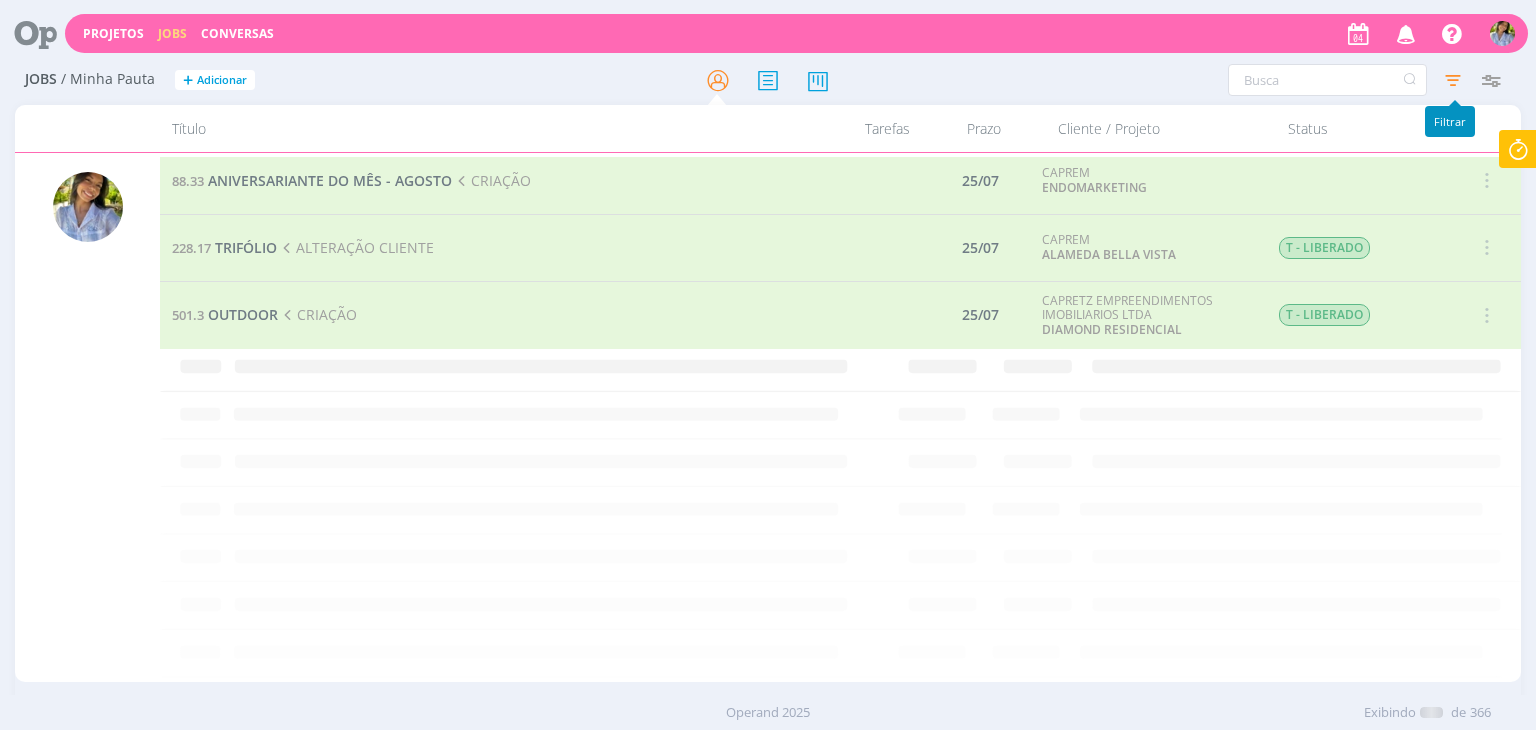 click at bounding box center (1453, 80) 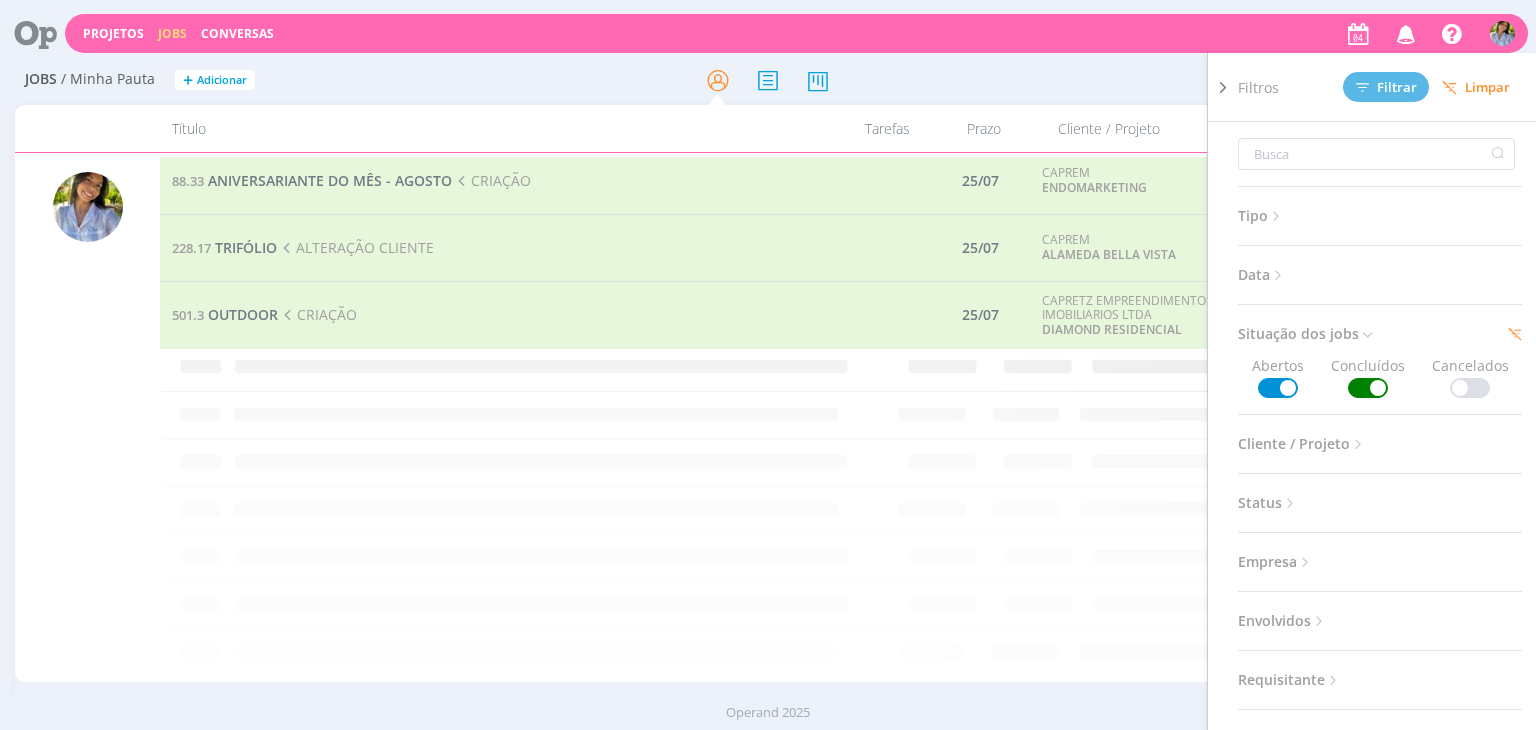 click on "Filtros
Filtrar
Limpar
Tipo
Jobs e Tarefas
Data
Personalizado
a
Situação dos jobs
Abertos
Concluídos
Cancelados
Cliente / Projeto
Cliente
Selecione
Projeto
Selecione primeiro um cliente
Status
Empresa
Selecione
Envolvidos
Requisitante
Visibilidade
Apenas ocultos
Configurar exibição
Ordenação
Ordenação padrão
Cliente / Projeto
Prazo
Nº Doc
Título
Status" at bounding box center (1270, 80) 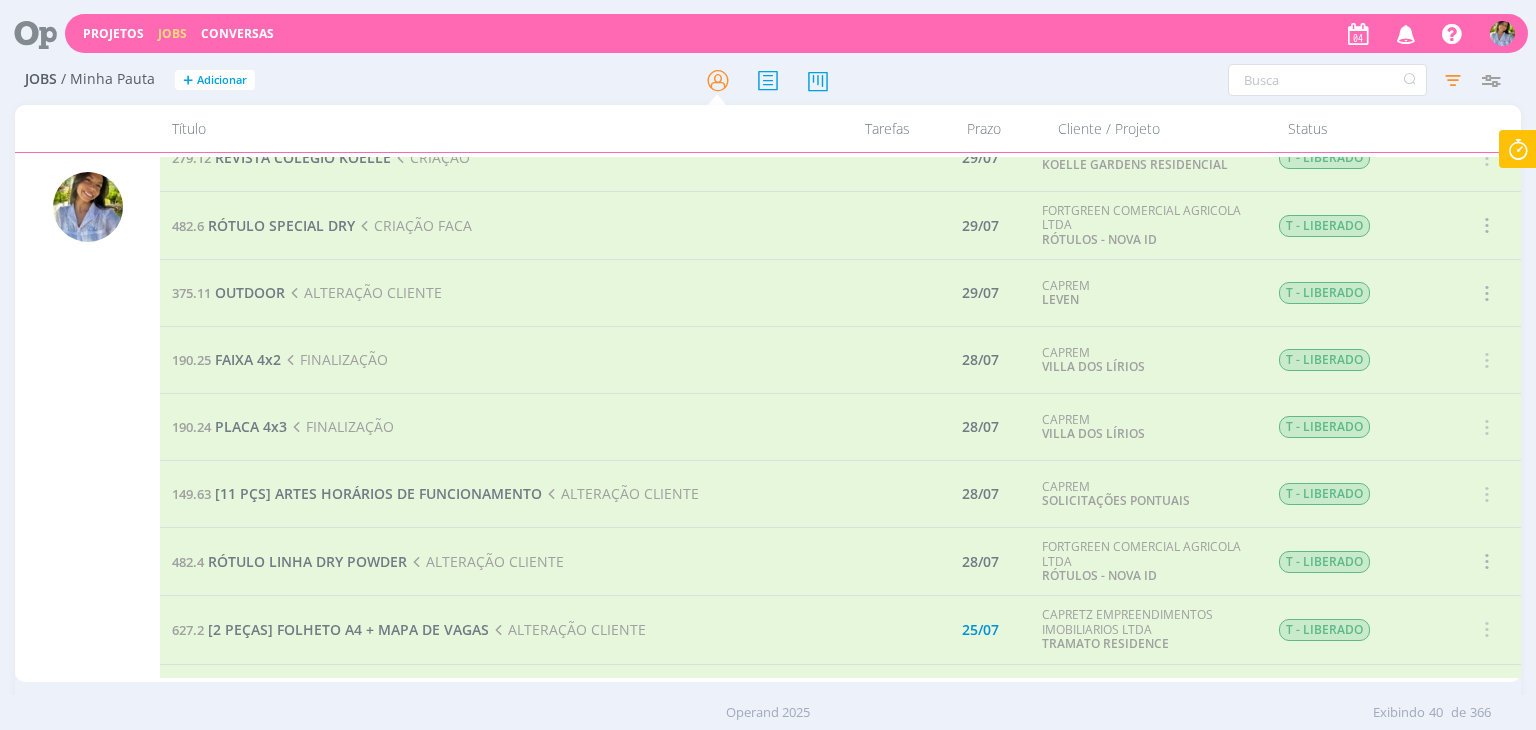 scroll, scrollTop: 1760, scrollLeft: 0, axis: vertical 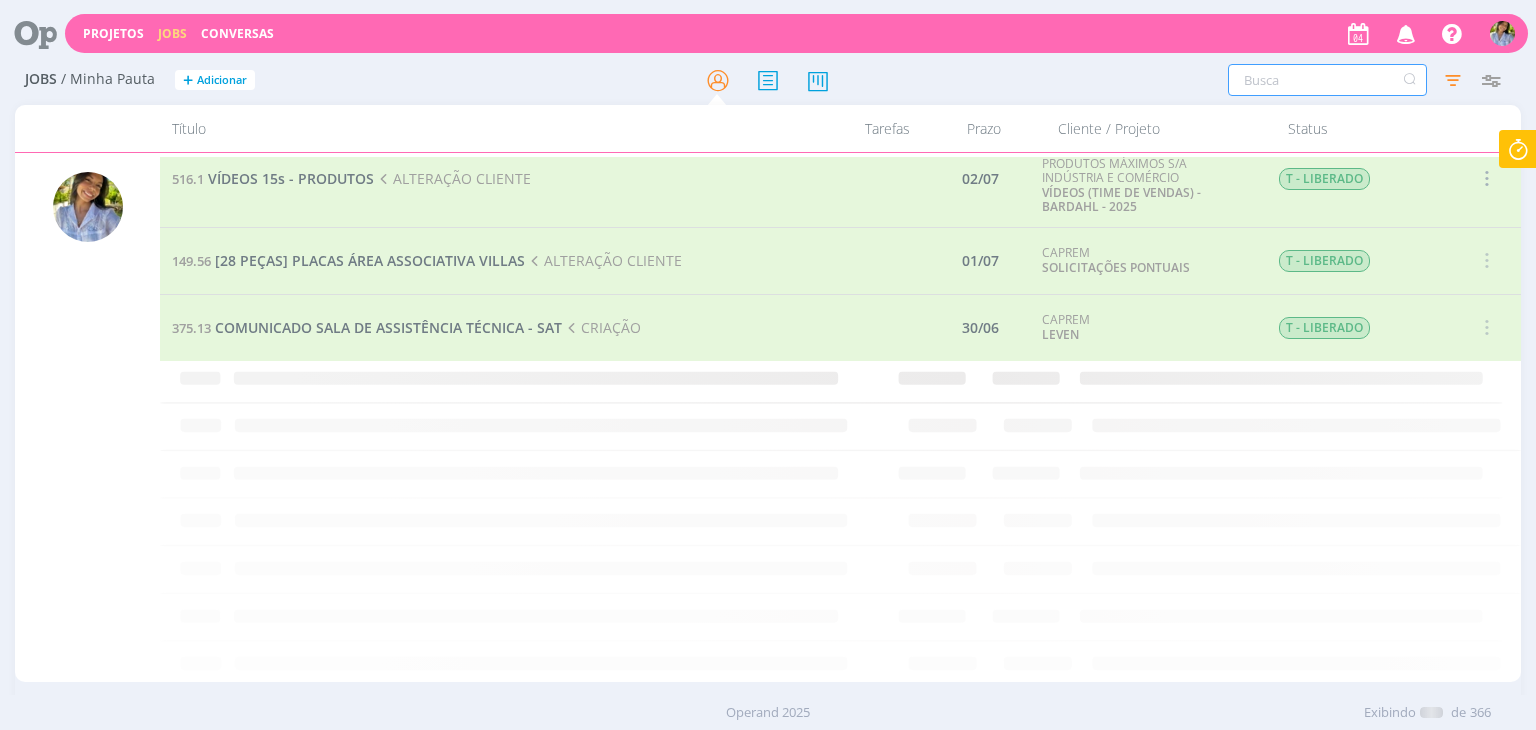 click at bounding box center [1327, 80] 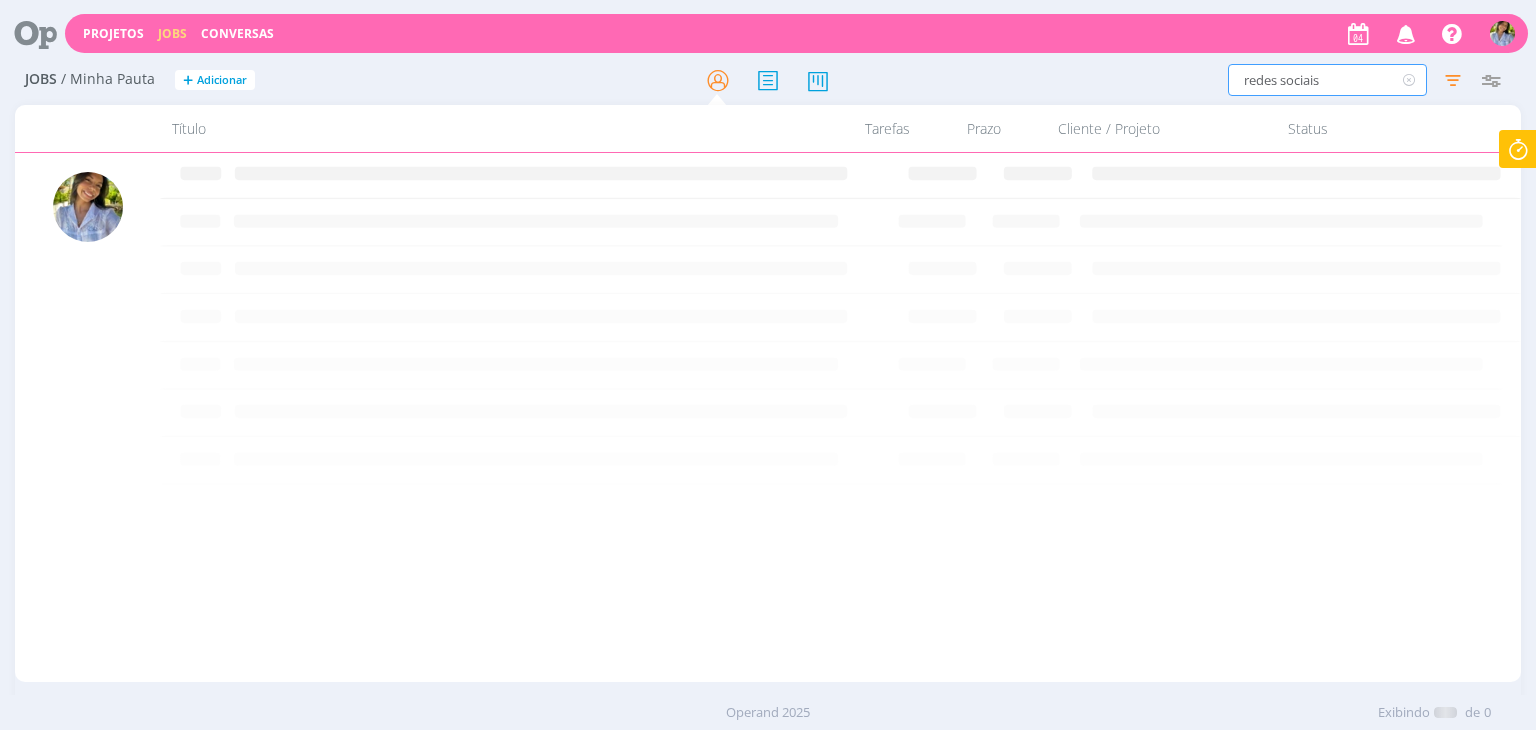 scroll, scrollTop: 0, scrollLeft: 0, axis: both 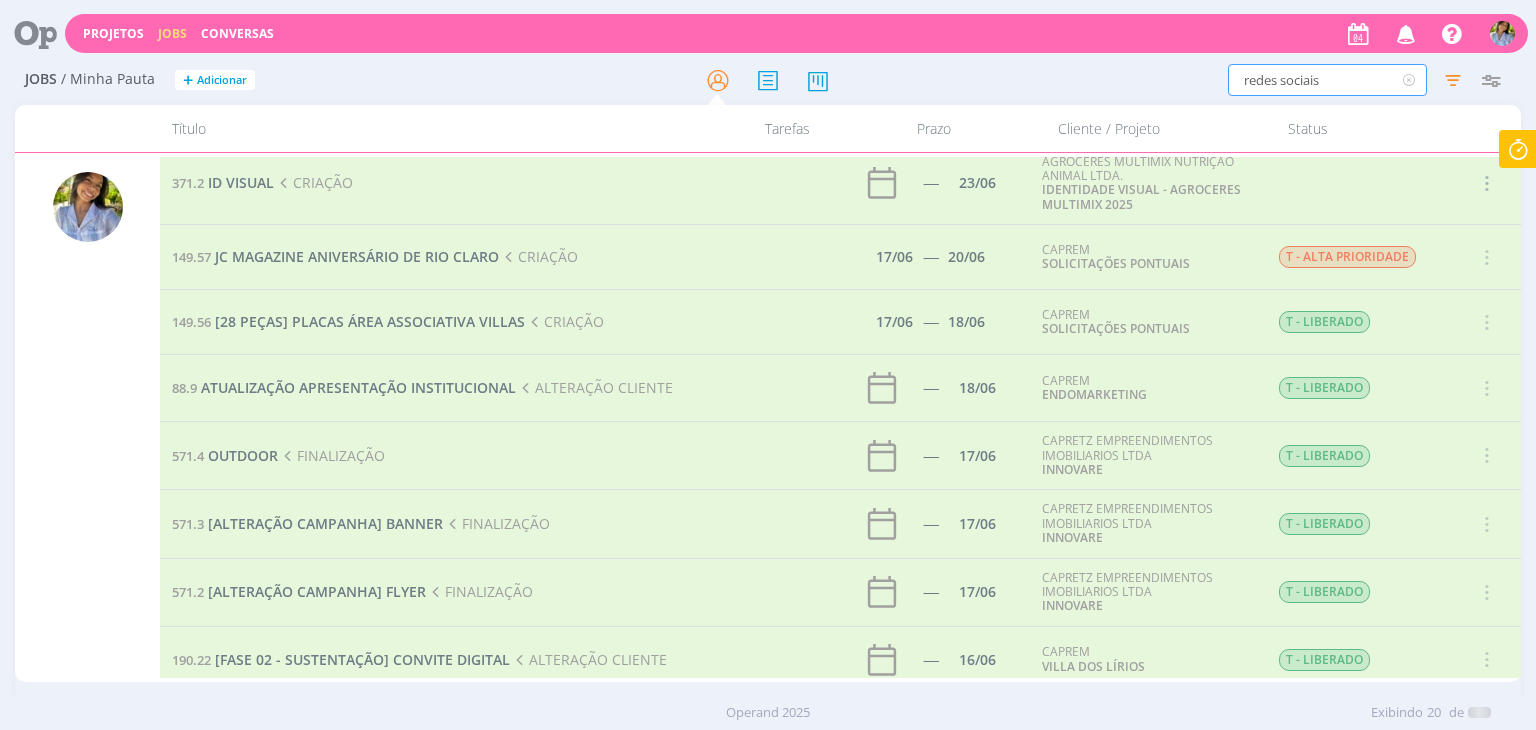 drag, startPoint x: 1519, startPoint y: 269, endPoint x: 1535, endPoint y: 529, distance: 260.49185 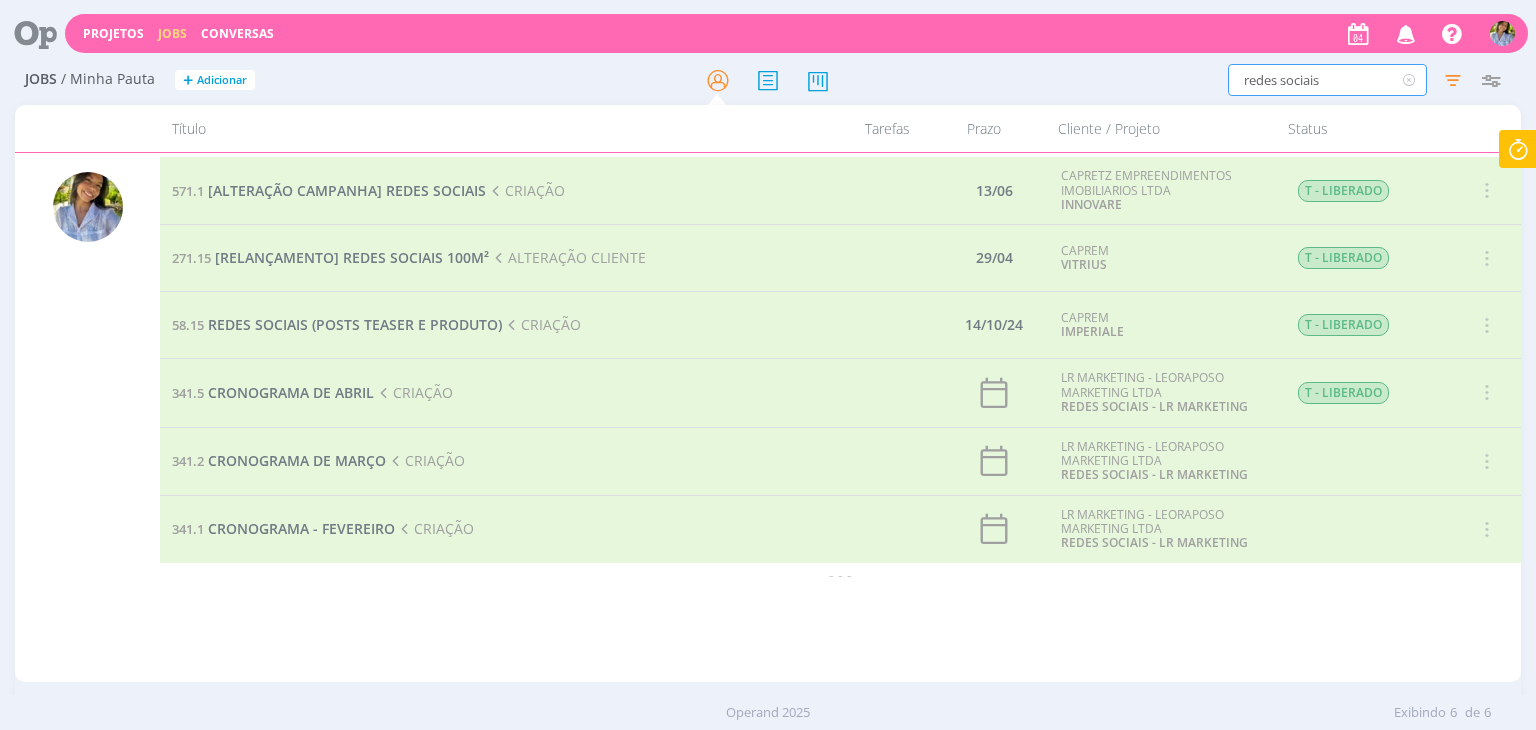 drag, startPoint x: 1331, startPoint y: 80, endPoint x: 1170, endPoint y: 85, distance: 161.07762 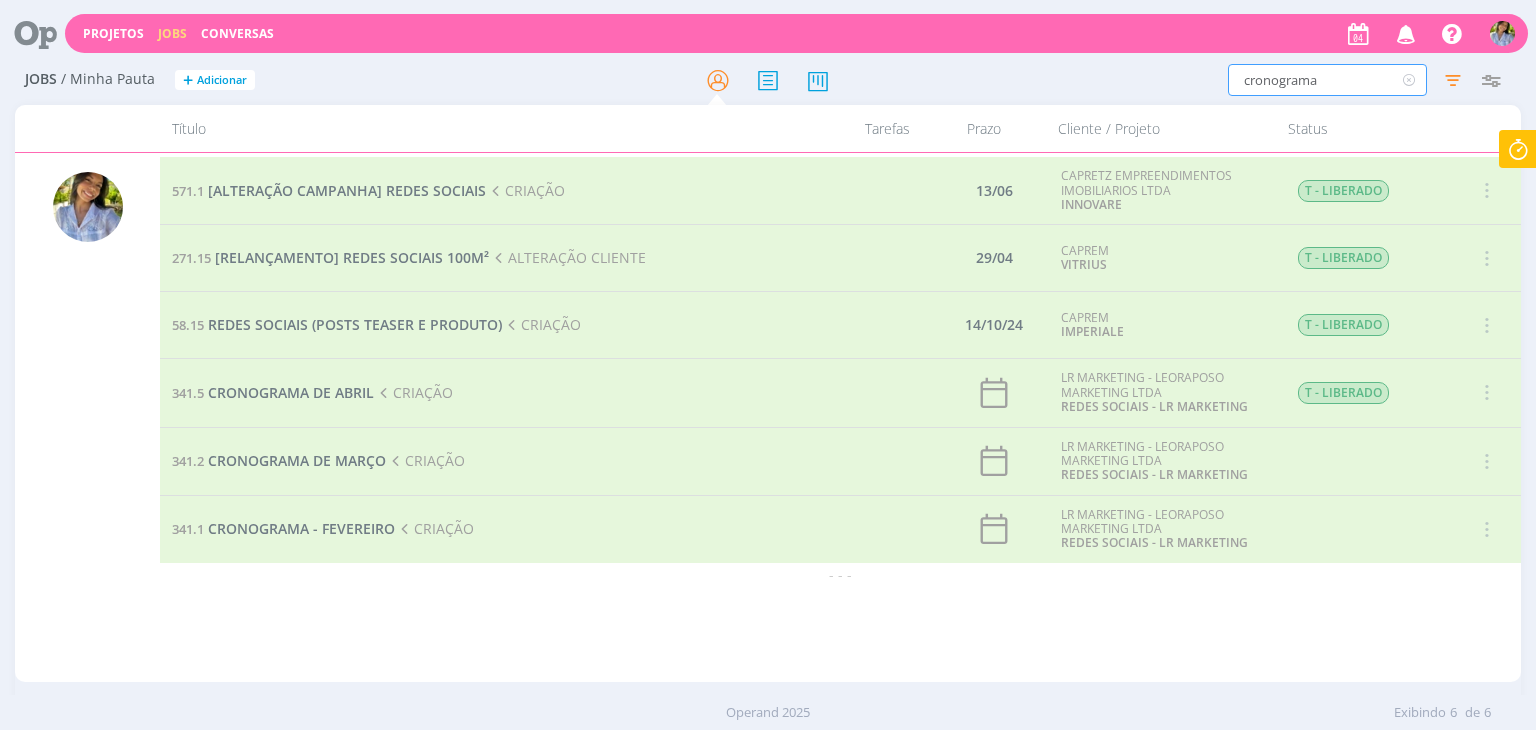 type on "cronograma" 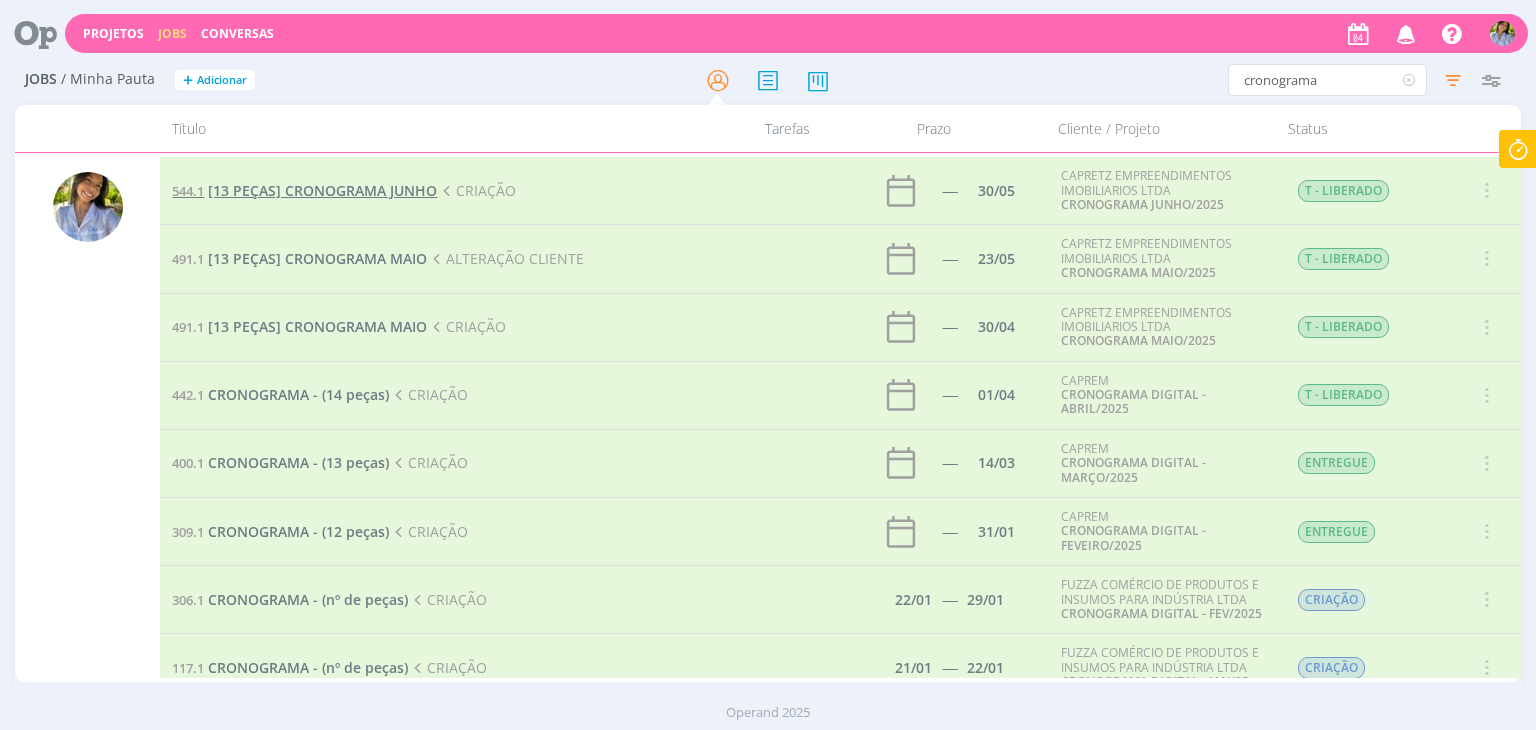 click on "[13 PEÇAS] CRONOGRAMA JUNHO" at bounding box center [322, 190] 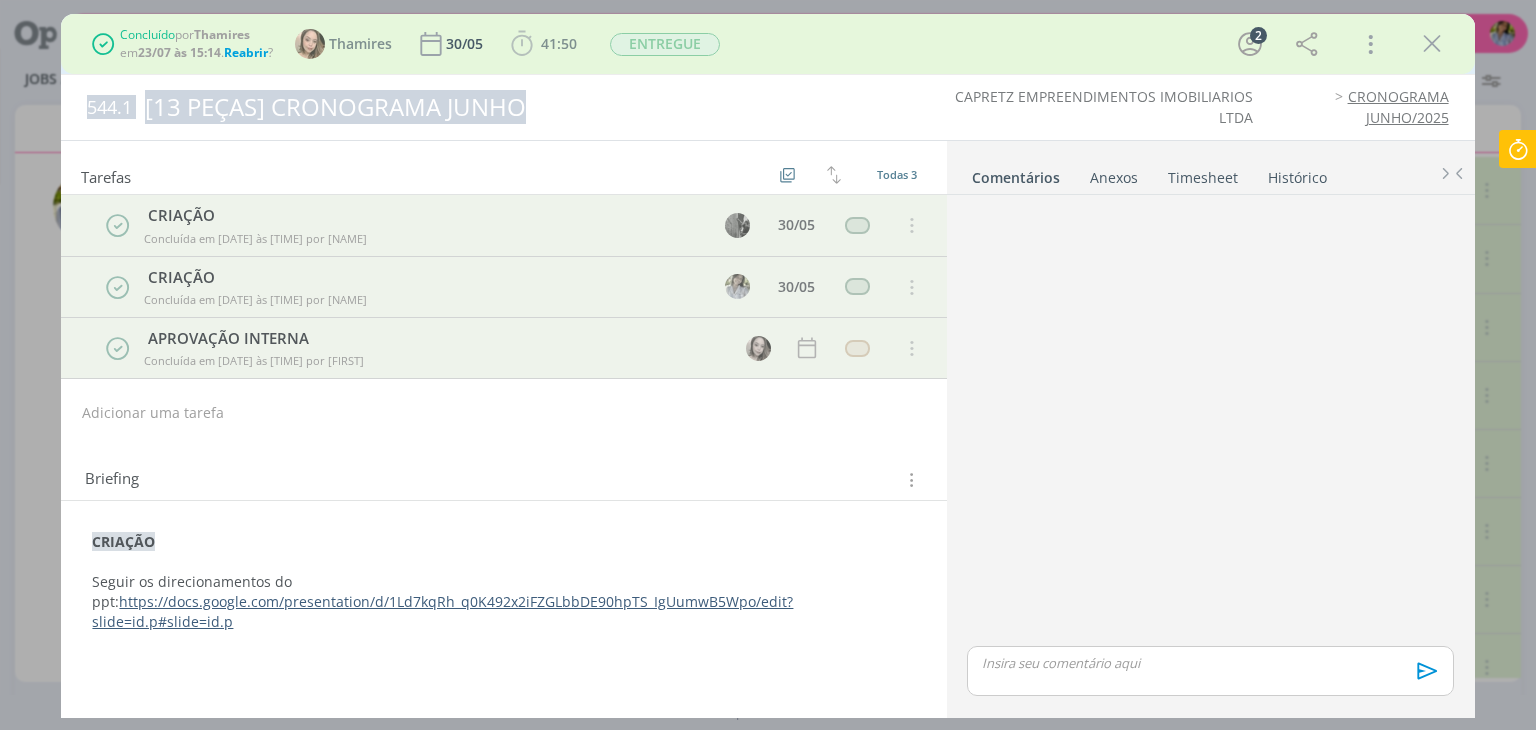 drag, startPoint x: 94, startPoint y: 108, endPoint x: 621, endPoint y: 93, distance: 527.21344 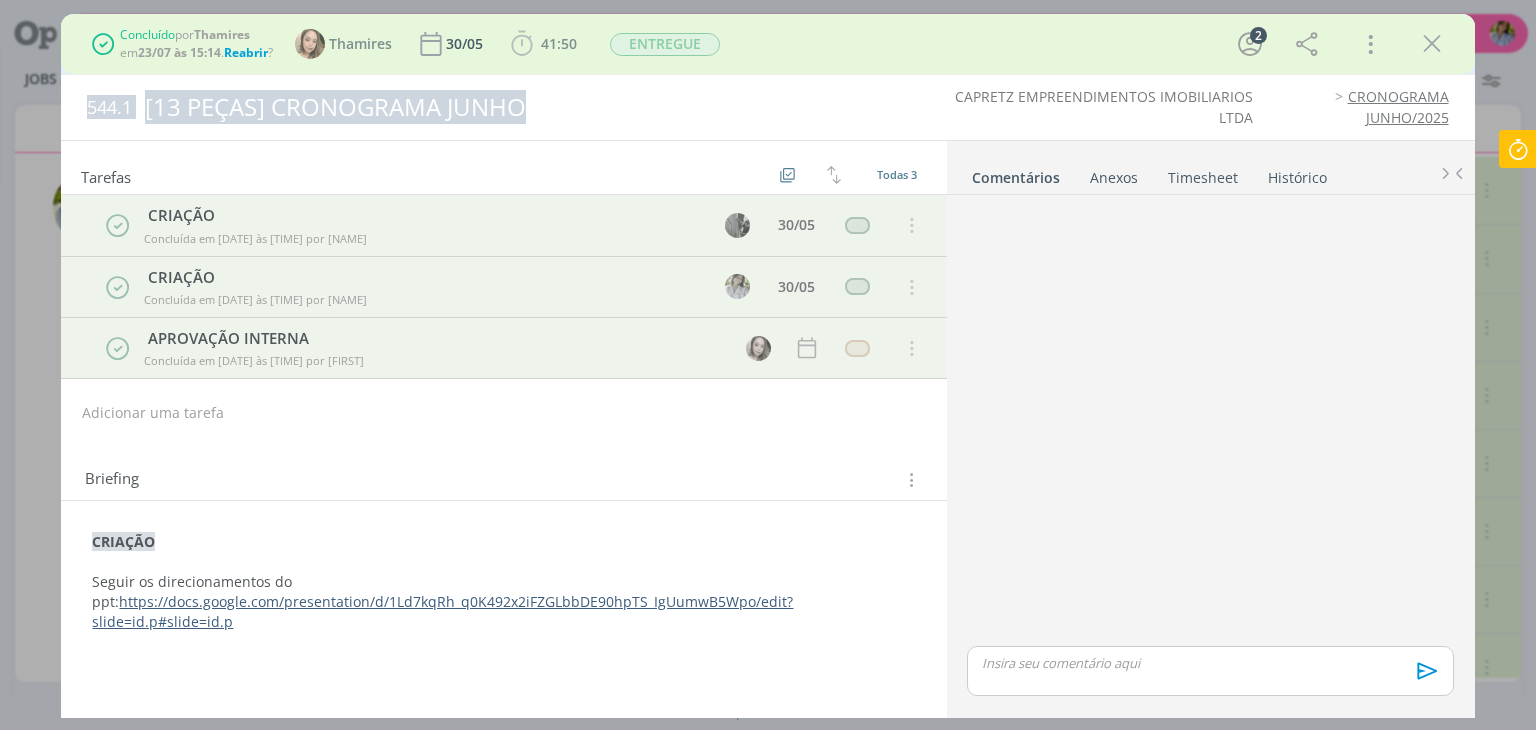 click on "544.1 [13 PEÇAS] CRONOGRAMA JUNHO" at bounding box center [480, 107] 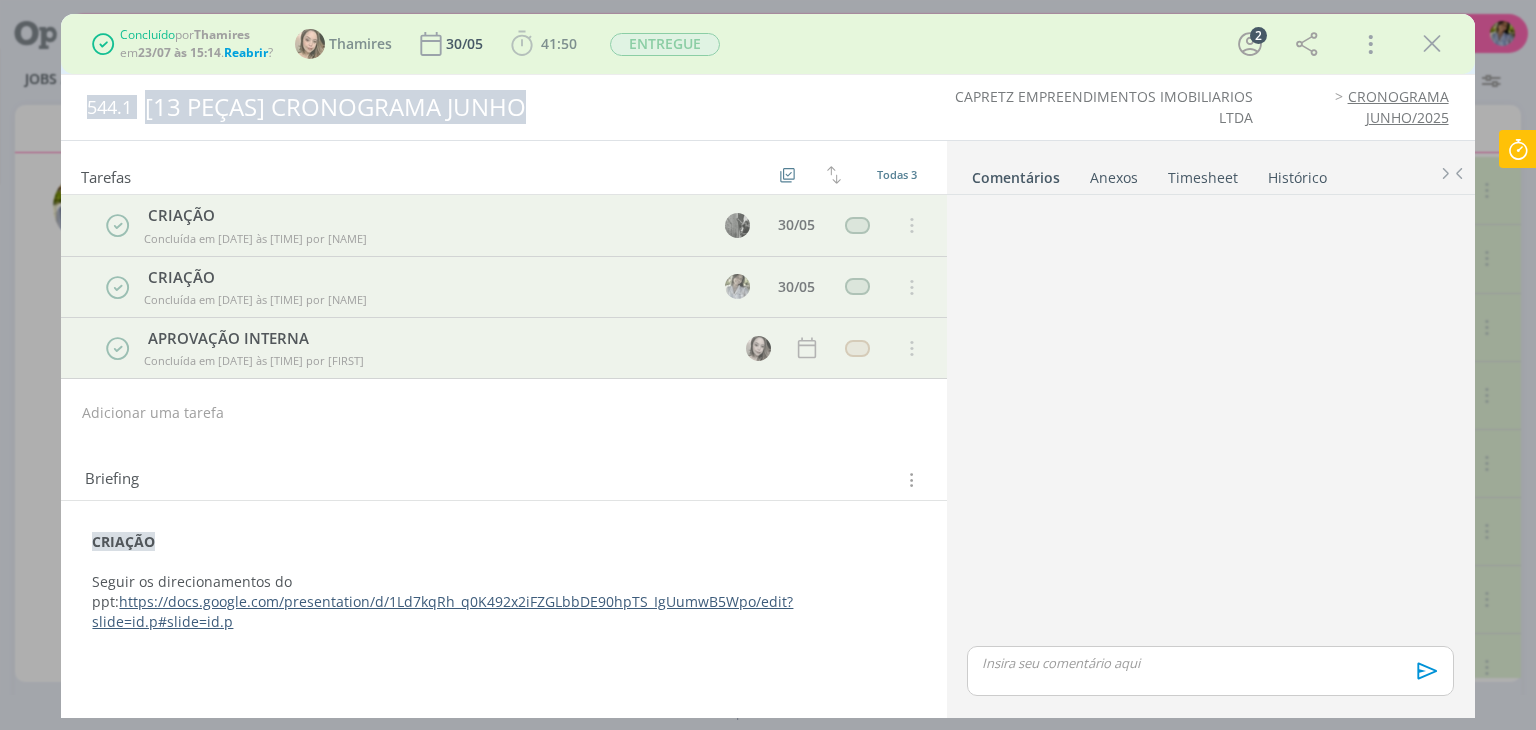 copy on "544.1 [13 PEÇAS] CRONOGRAMA JUNHO" 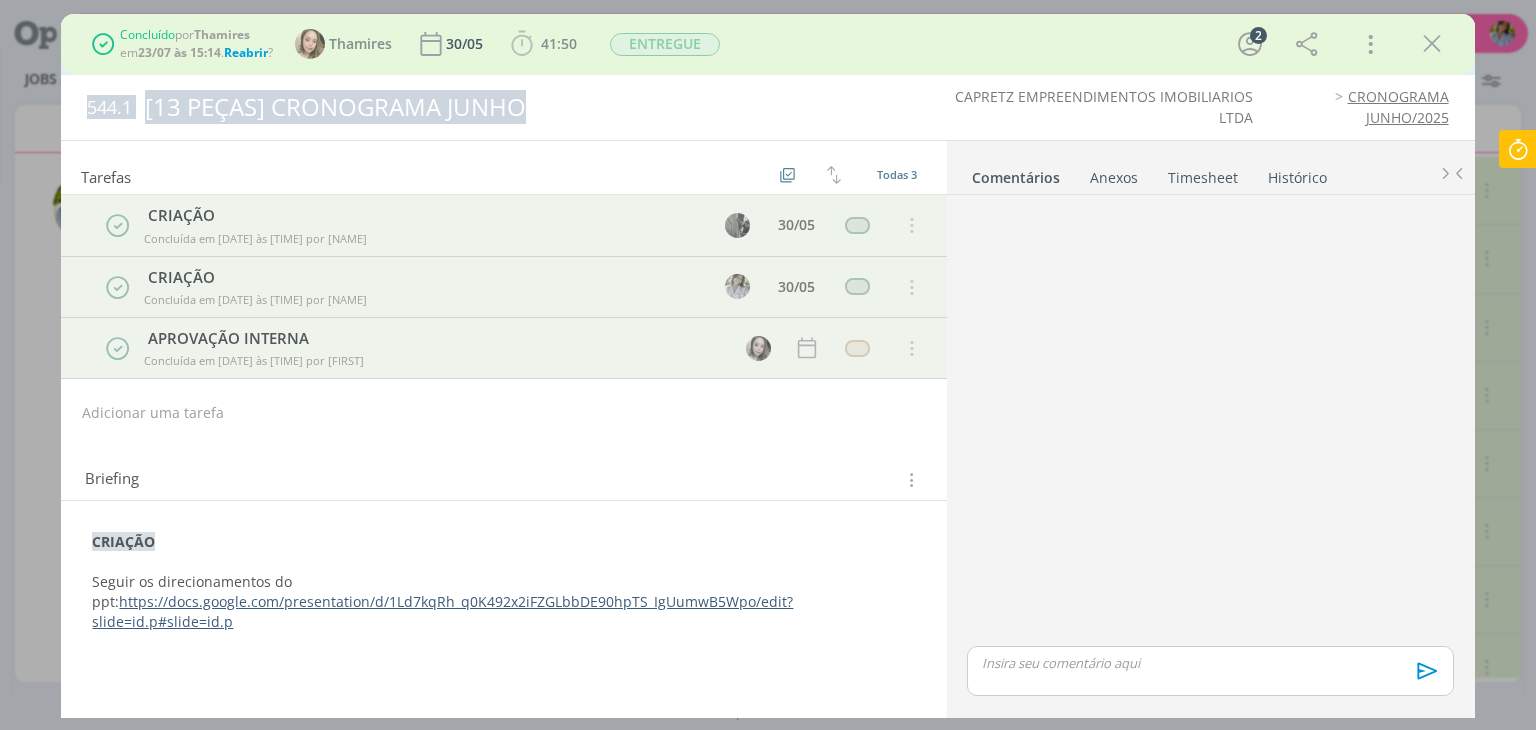click on "[13 PEÇAS] CRONOGRAMA JUNHO" at bounding box center [504, 107] 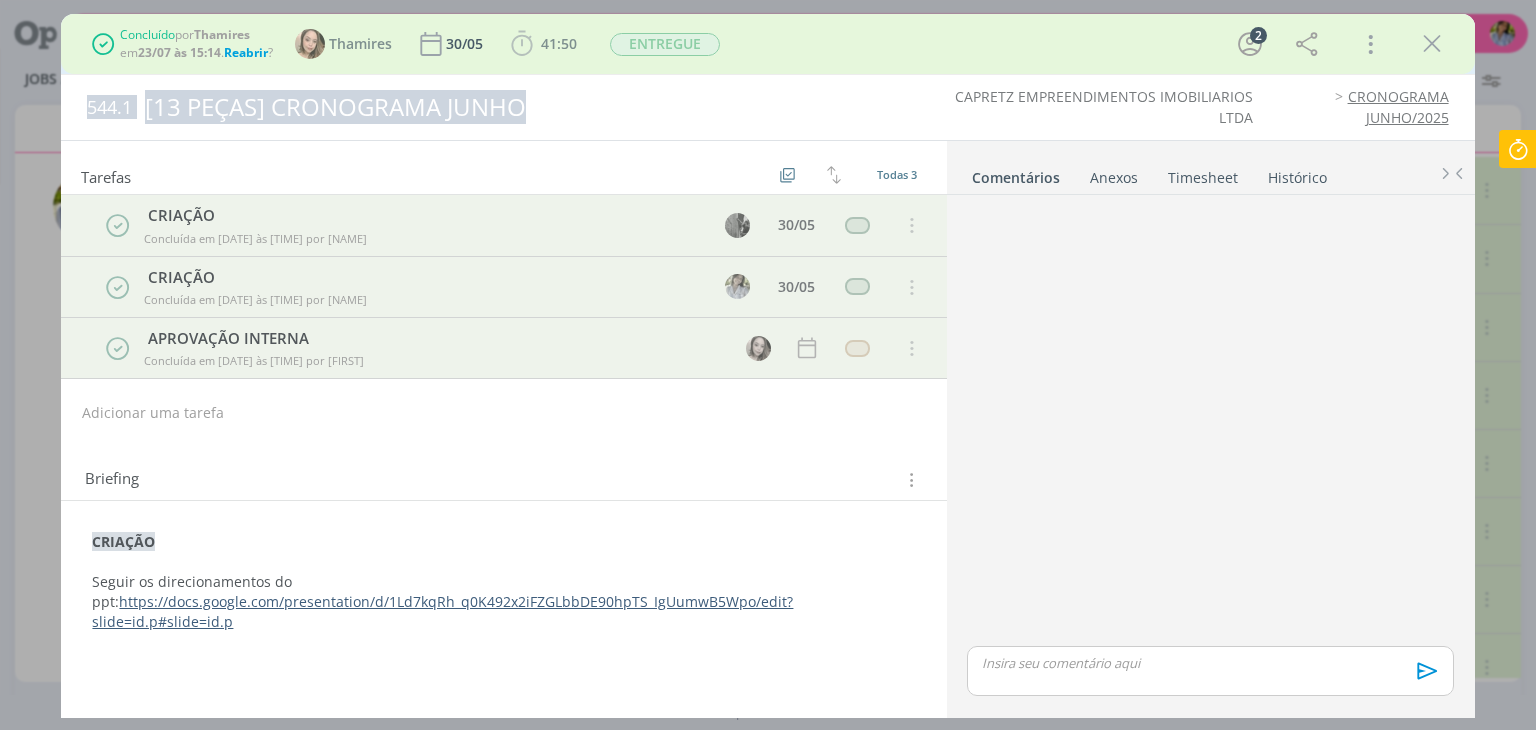 click on "544.1" at bounding box center [109, 108] 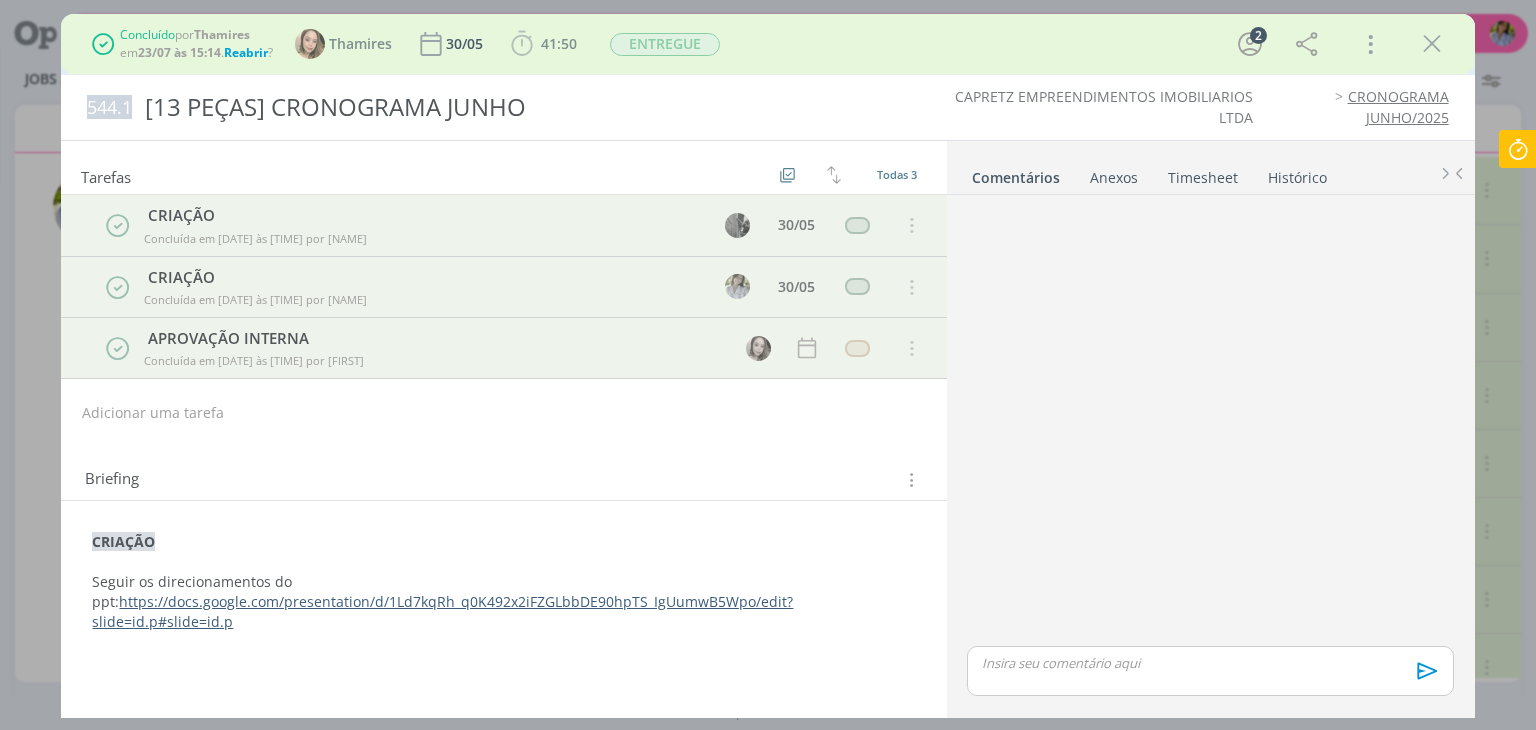 drag, startPoint x: 88, startPoint y: 105, endPoint x: 132, endPoint y: 107, distance: 44.04543 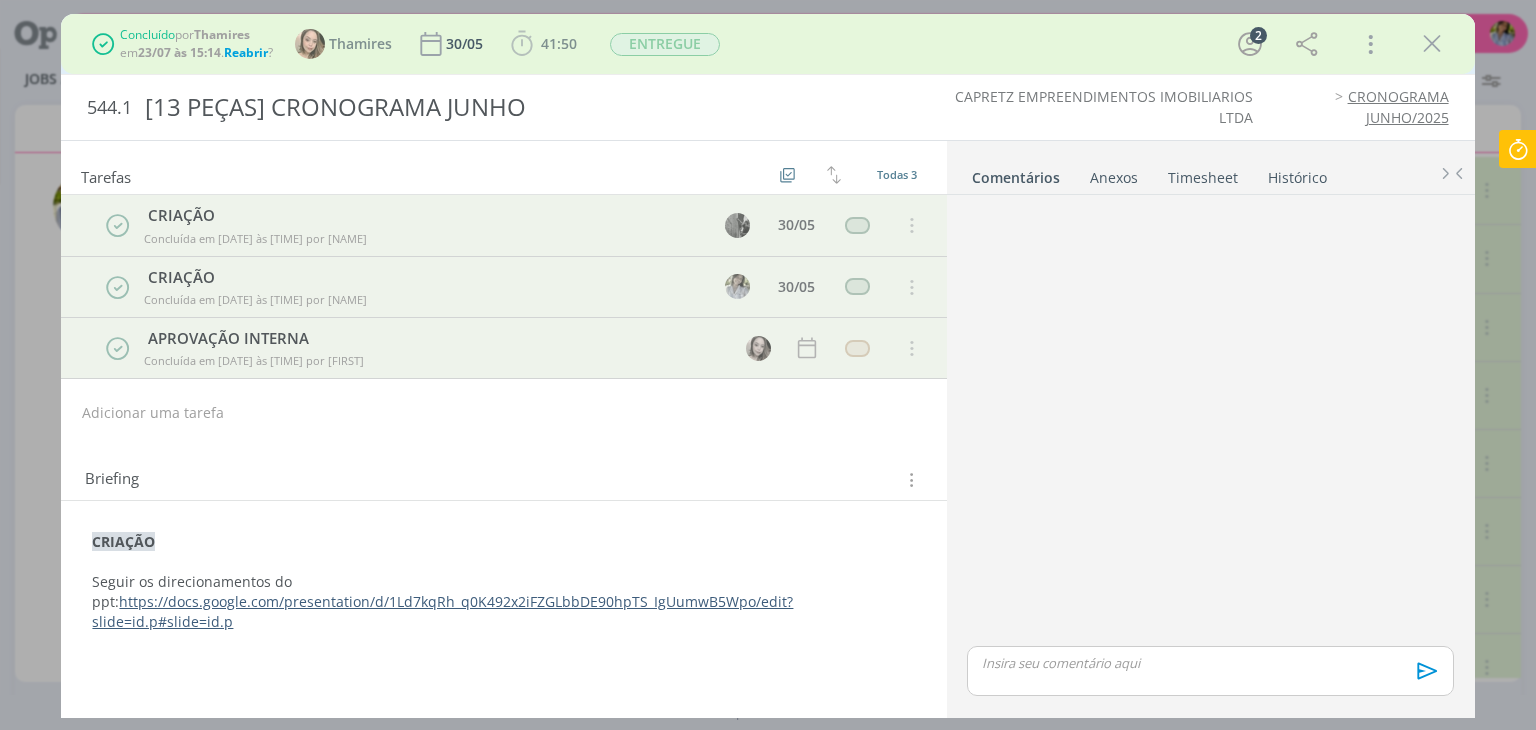 click at bounding box center (1210, 422) 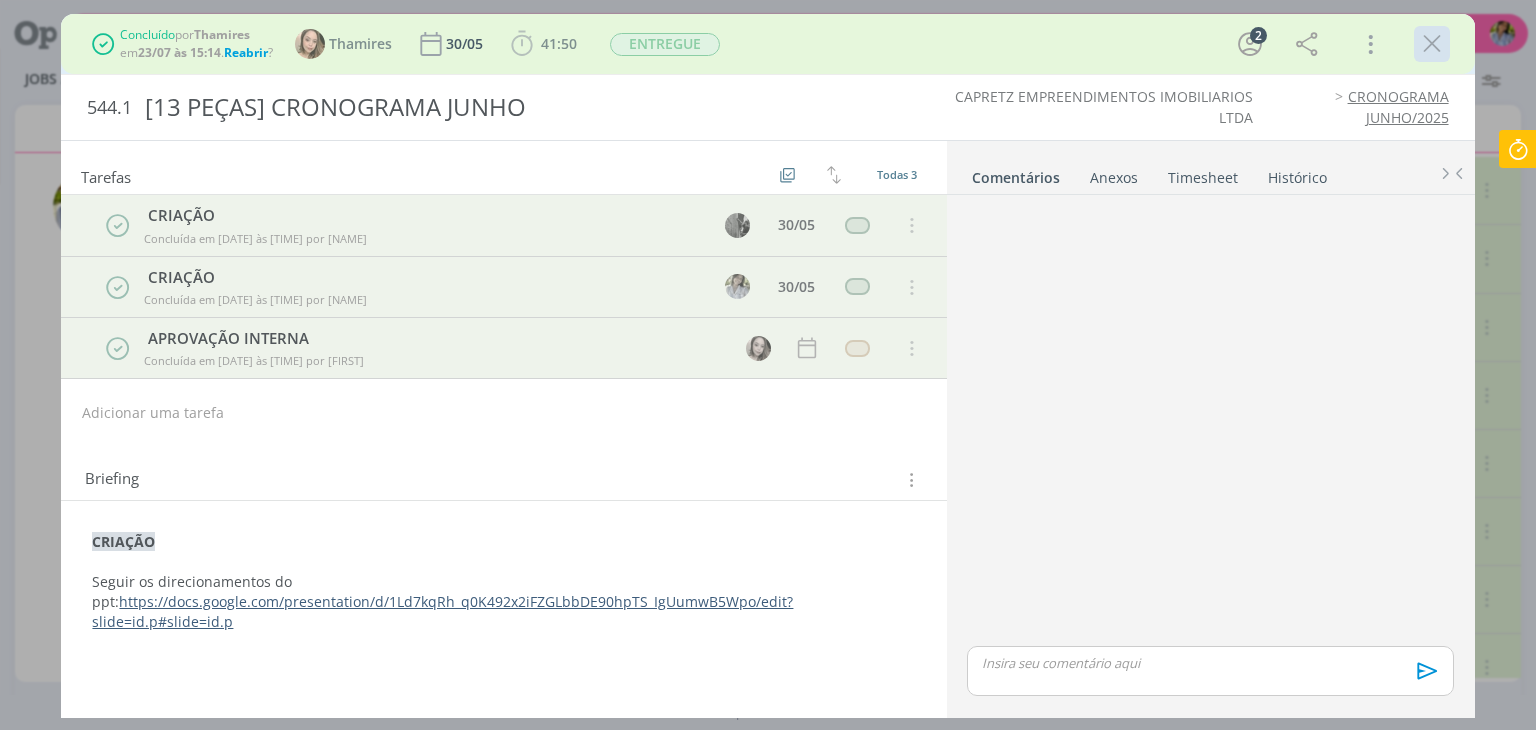 click at bounding box center (1432, 44) 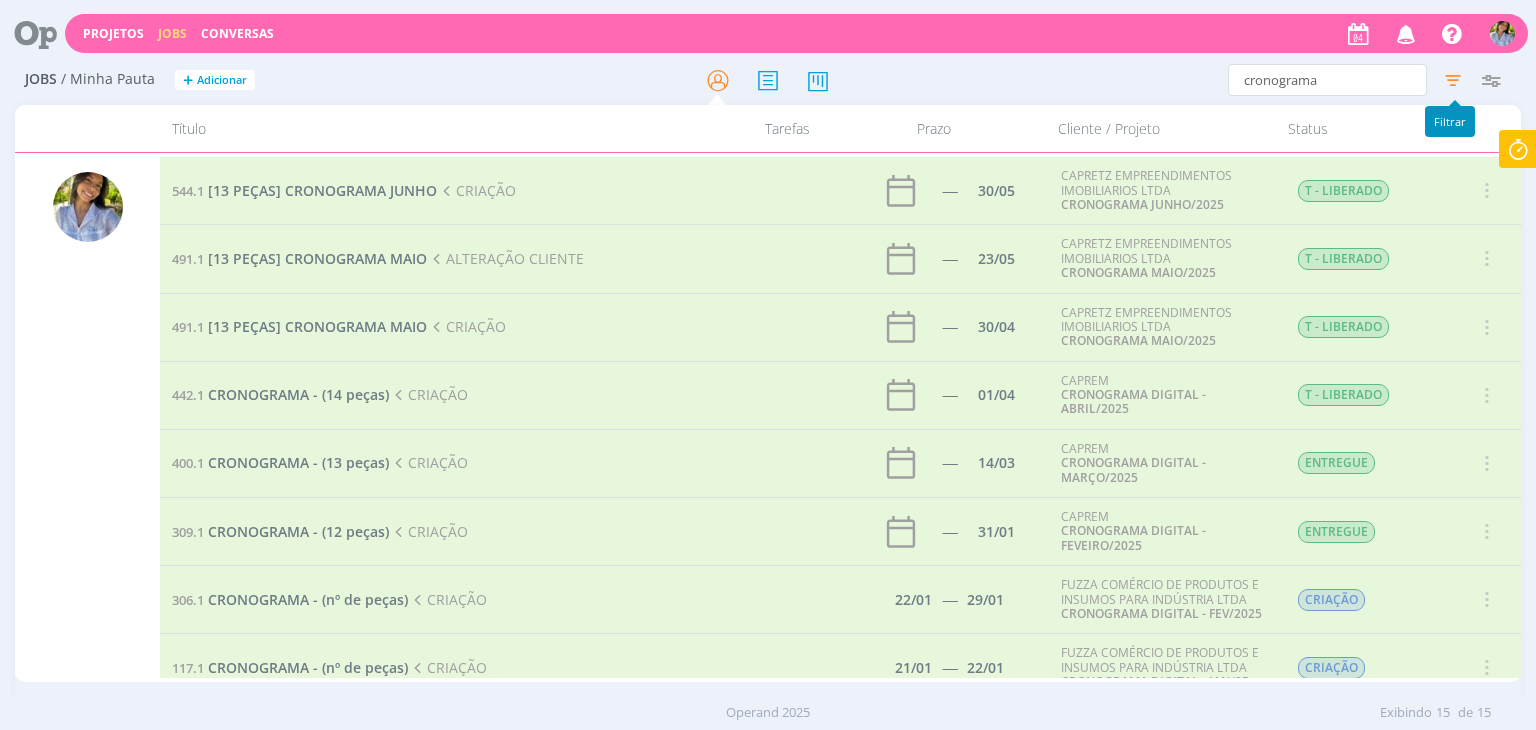 click at bounding box center [1453, 80] 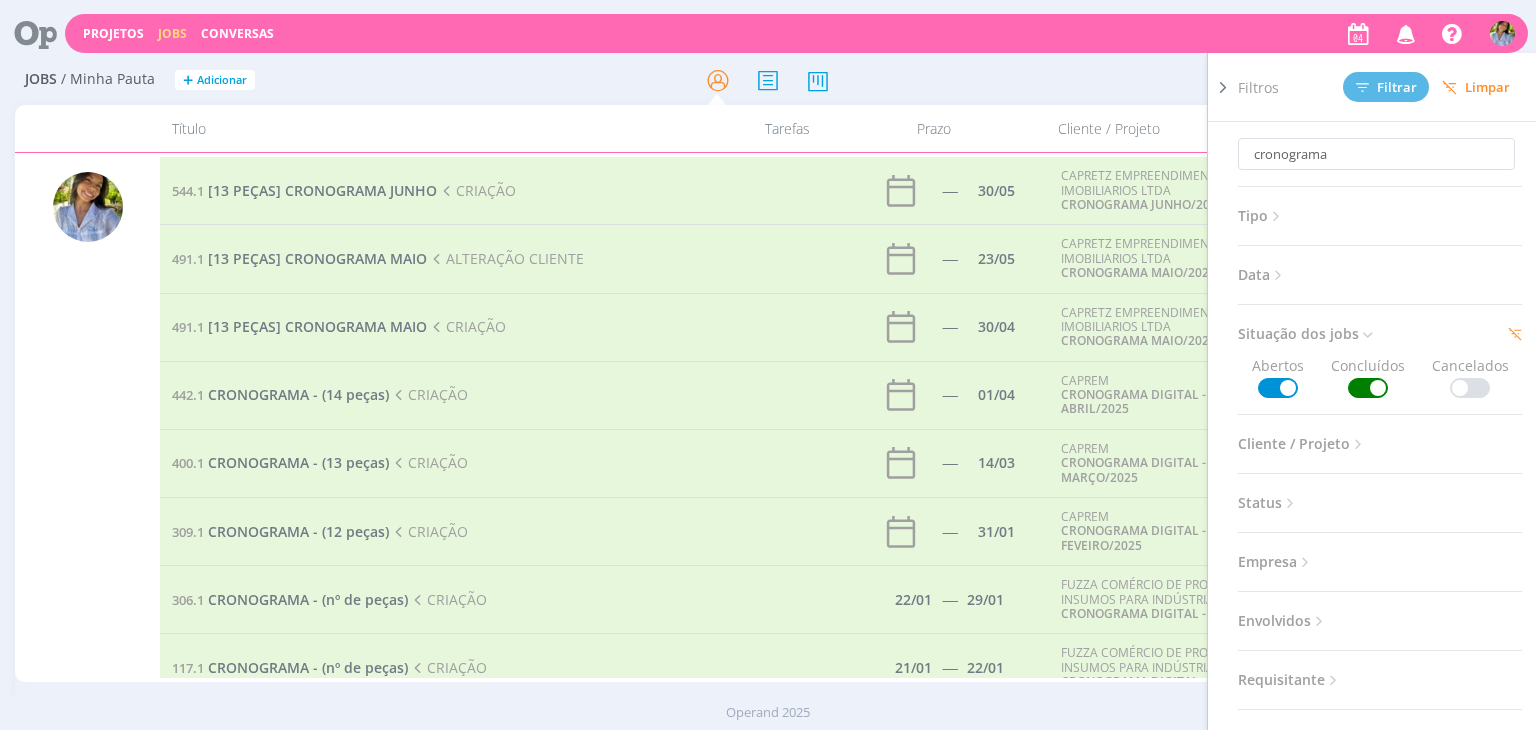 click at bounding box center (1368, 388) 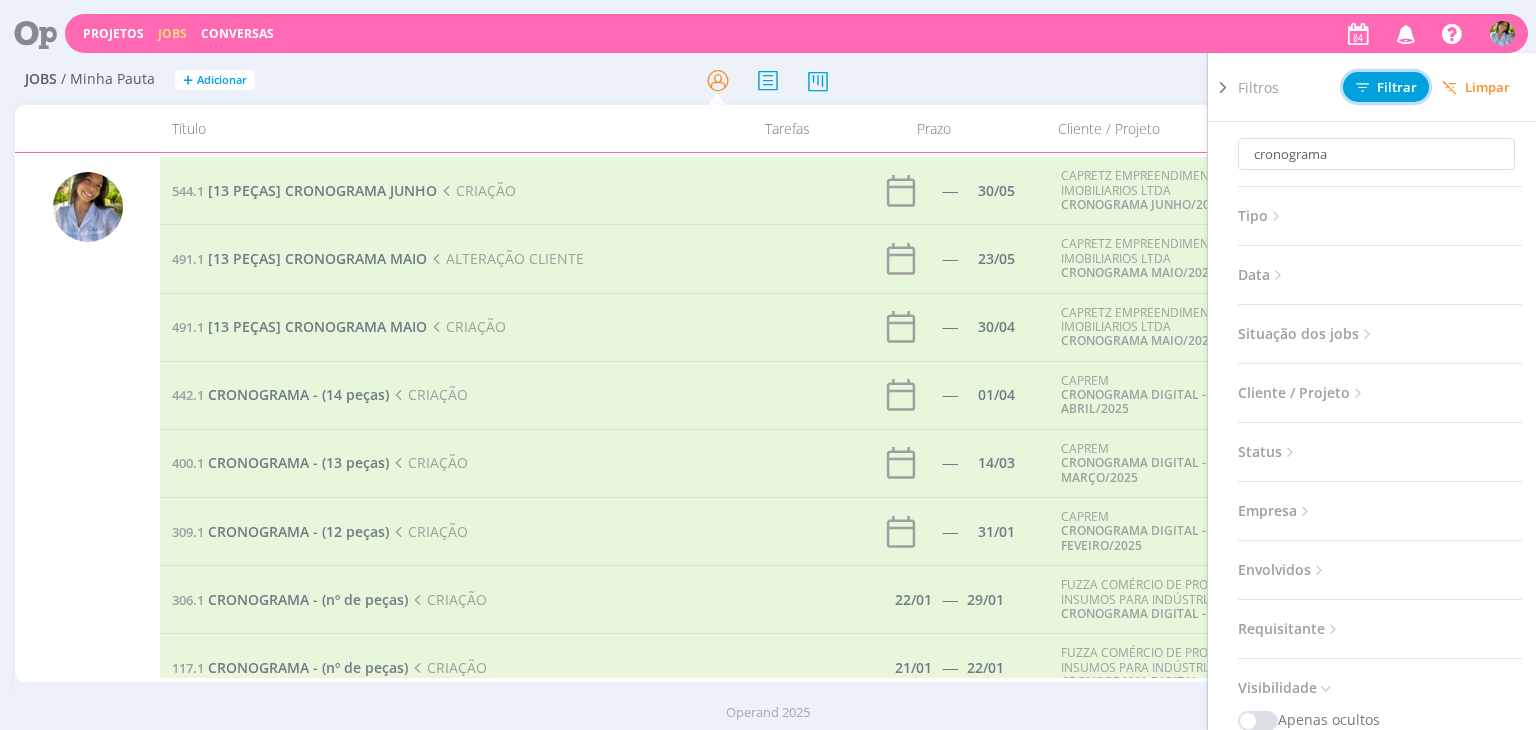 click on "Filtrar" at bounding box center (1386, 87) 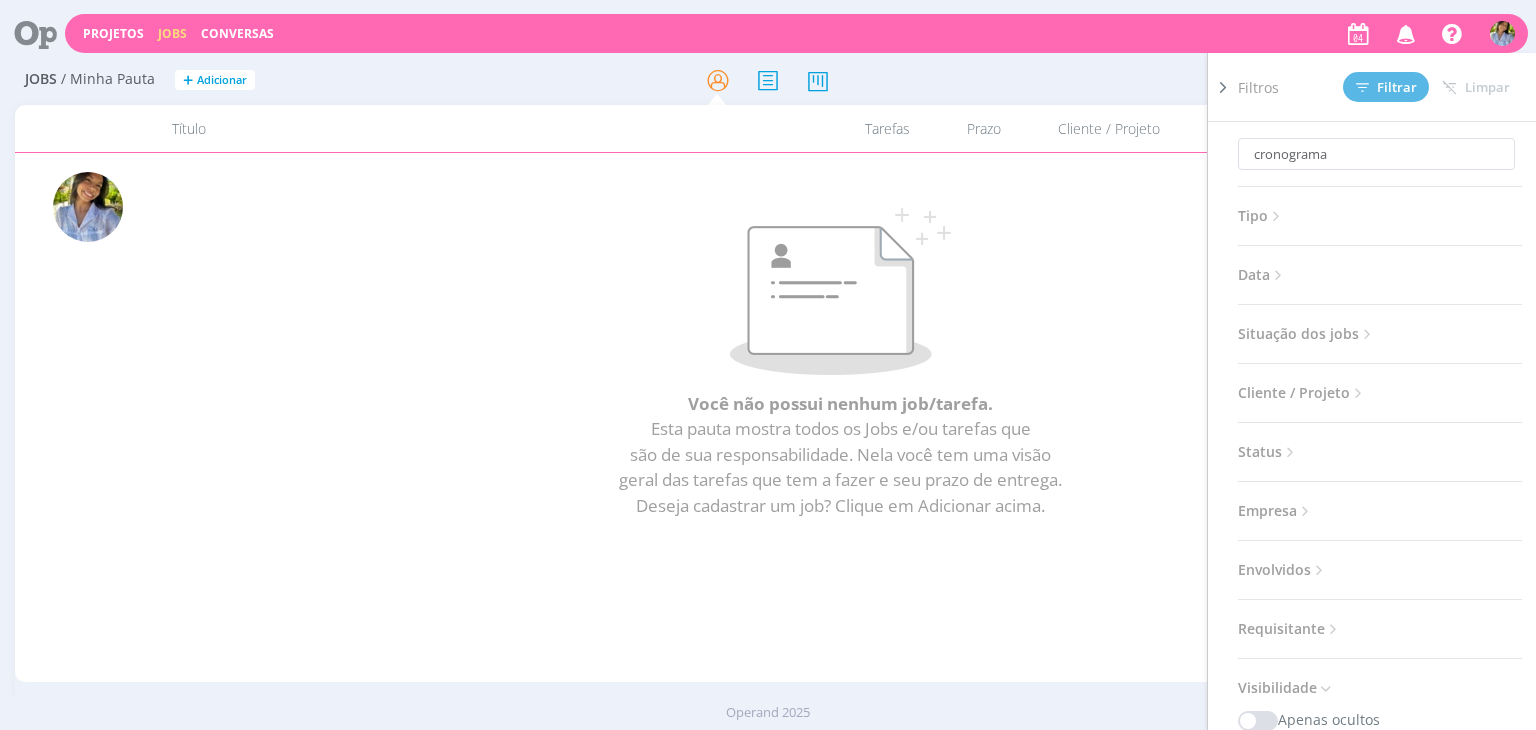 click at bounding box center [1223, 87] 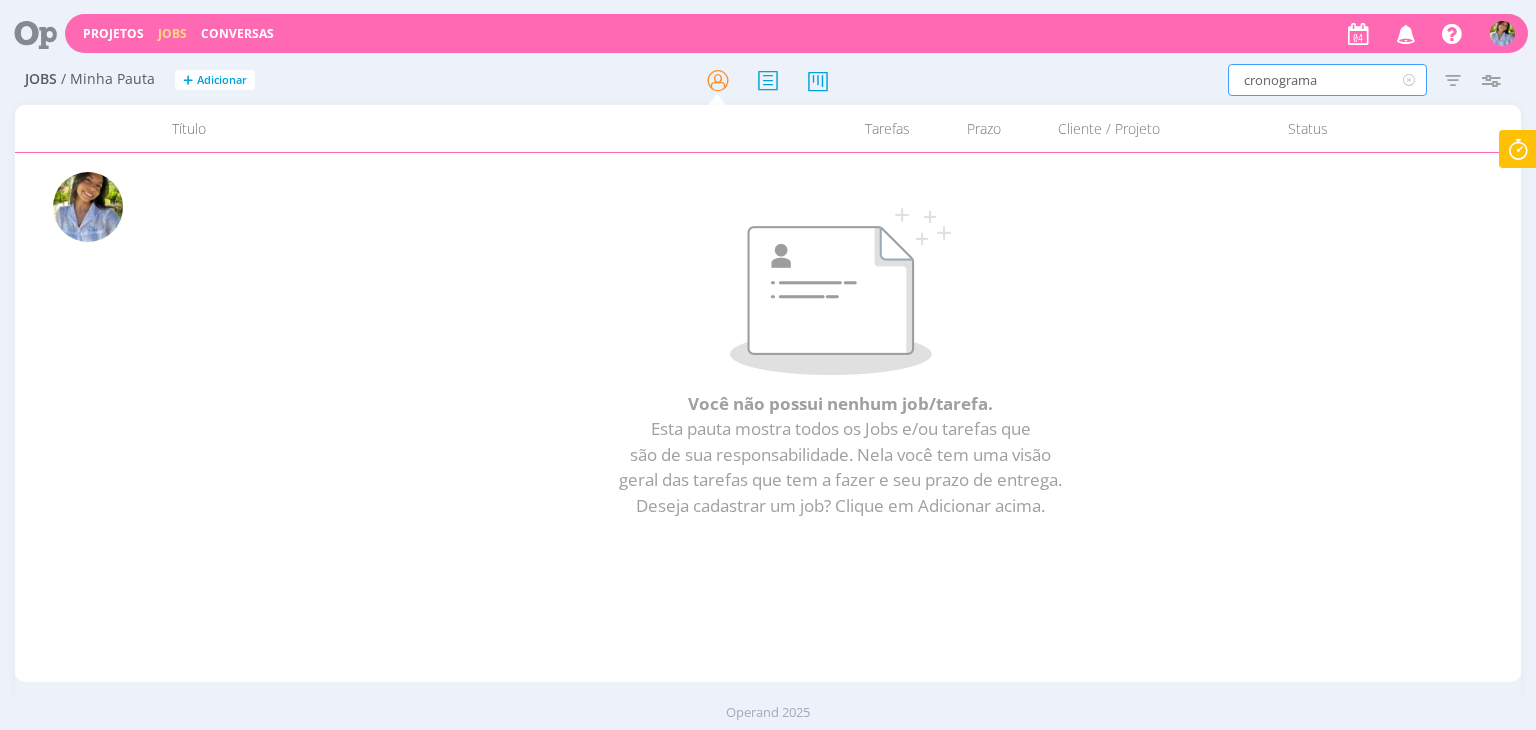 drag, startPoint x: 1284, startPoint y: 81, endPoint x: 990, endPoint y: 119, distance: 296.44562 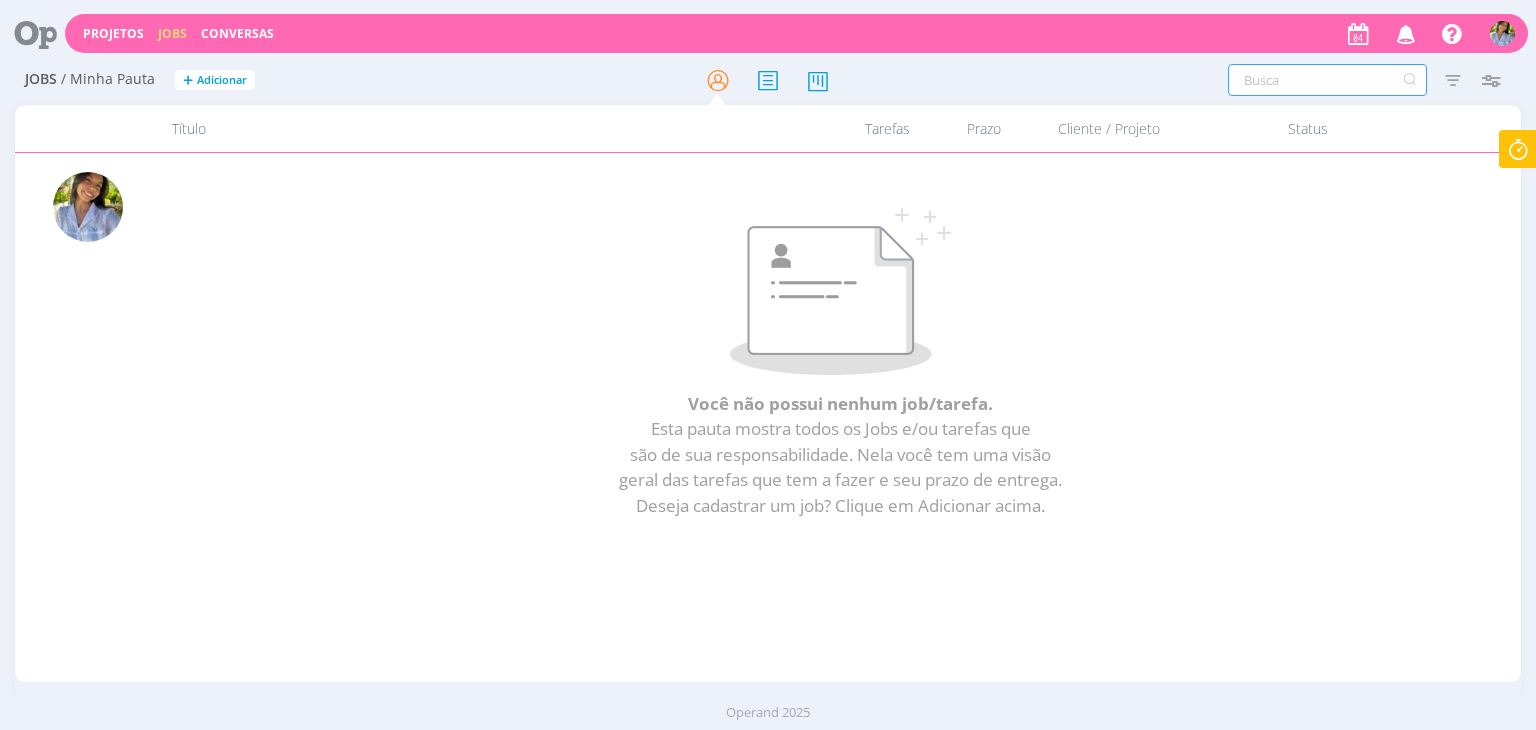 type 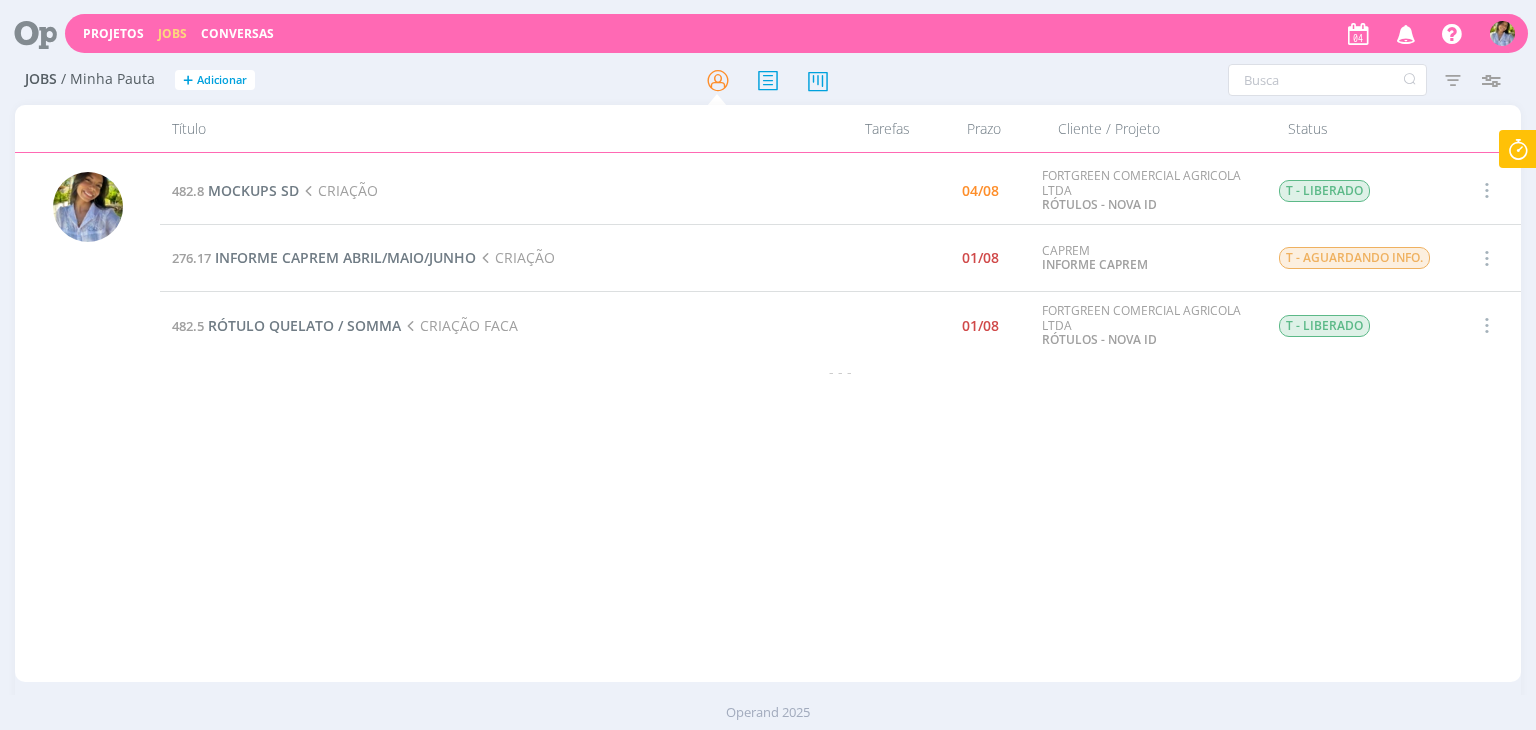 click on "[NUMBER] MOCKUPS SD CRIAÇÃO [DATE] [COMPANY] RÓTULOS - NOVA ID T - LIBERADO Selecionar Concluir Cancelar [NUMBER] INFORME CAPREM [MONTH]/[YEAR] CRIAÇÃO [DATE] CAPREM INFORME CAPREM T - AGUARDANDO INFO. Selecionar Concluir Cancelar [NUMBER] RÓTULO QUELATO / SOMMA CRIAÇÃO FACA [DATE] [COMPANY] RÓTULOS - NOVA ID T - LIBERADO Selecionar Concluir Cancelar - - -" at bounding box center (840, 417) 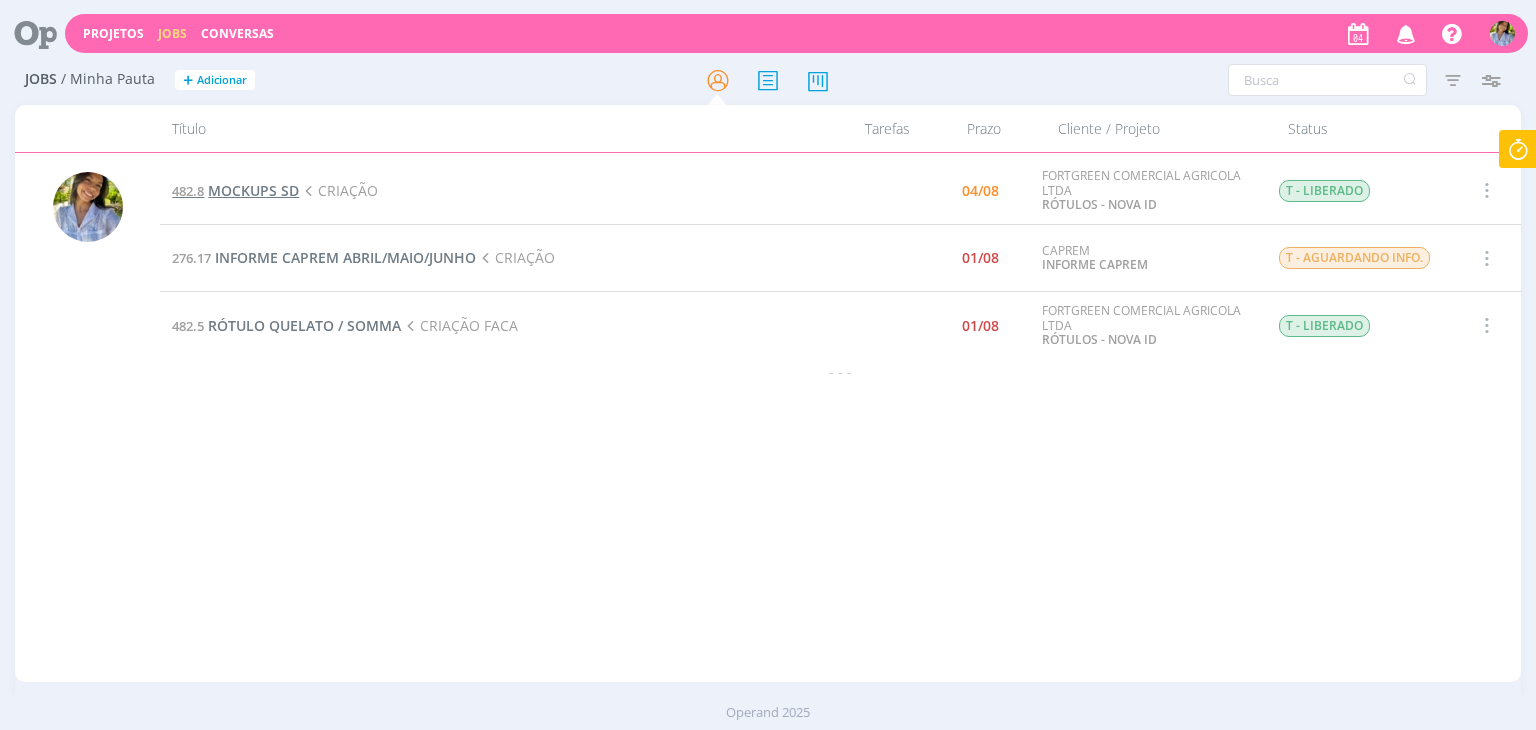 click on "MOCKUPS SD" at bounding box center [253, 190] 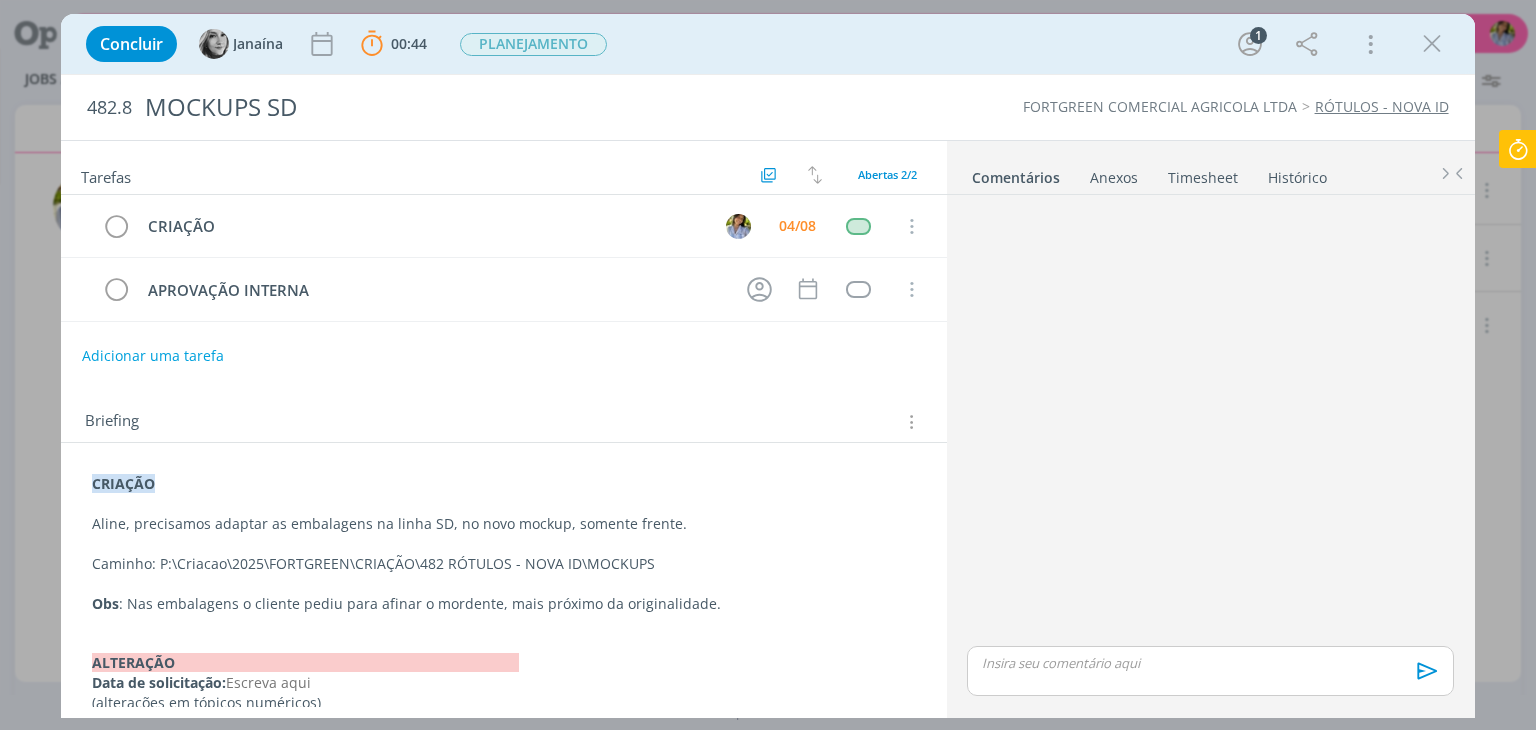 click at bounding box center [1518, 149] 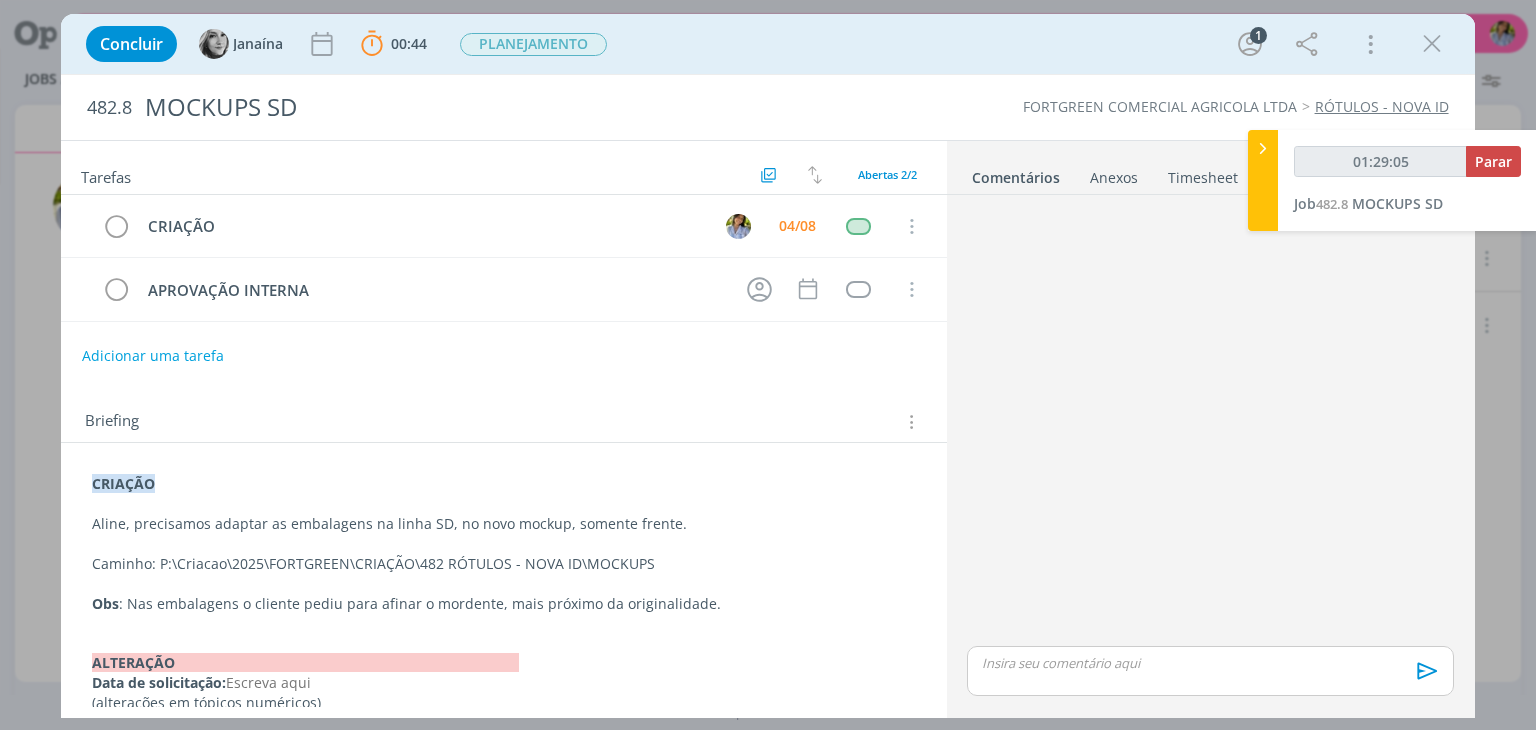 type on "01:29:06" 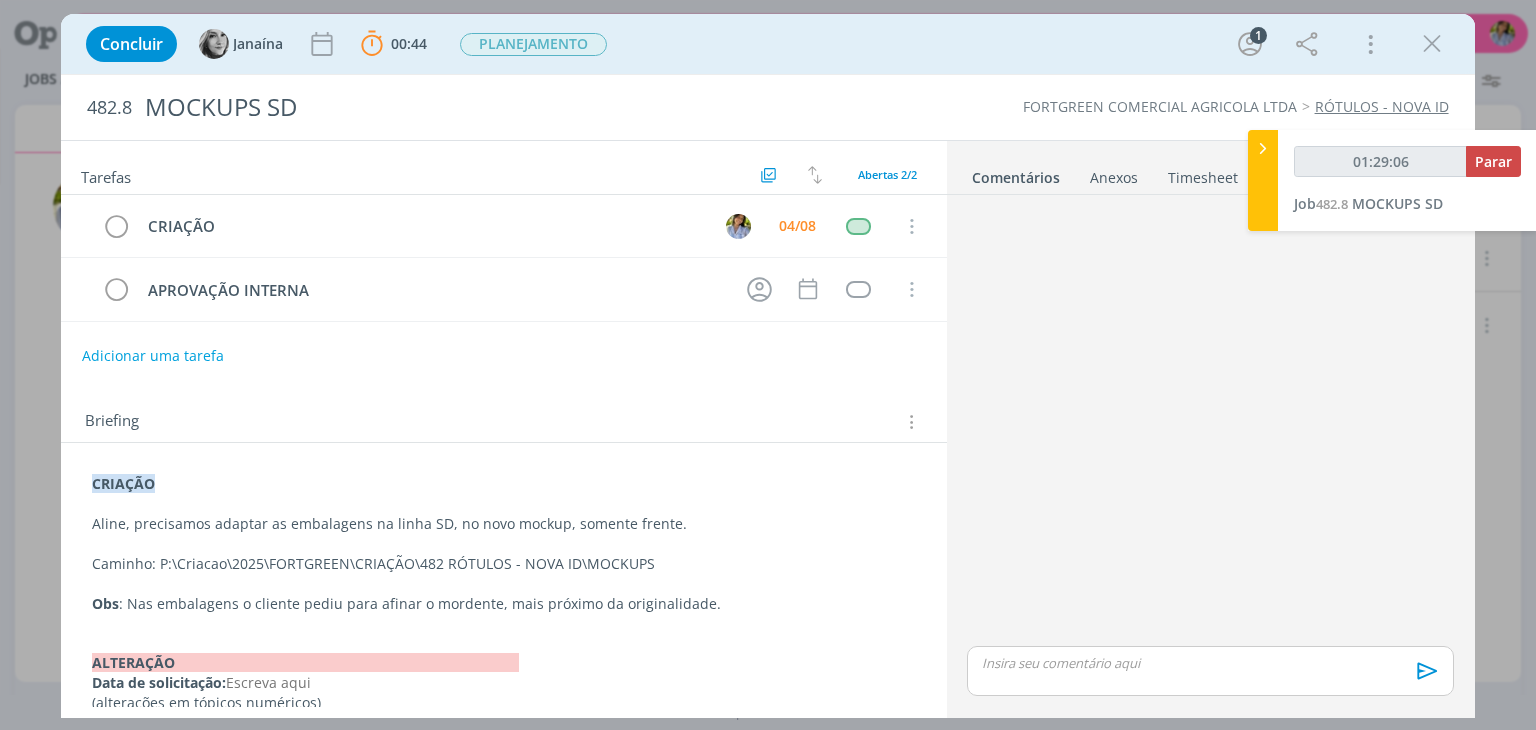 click at bounding box center [1263, 148] 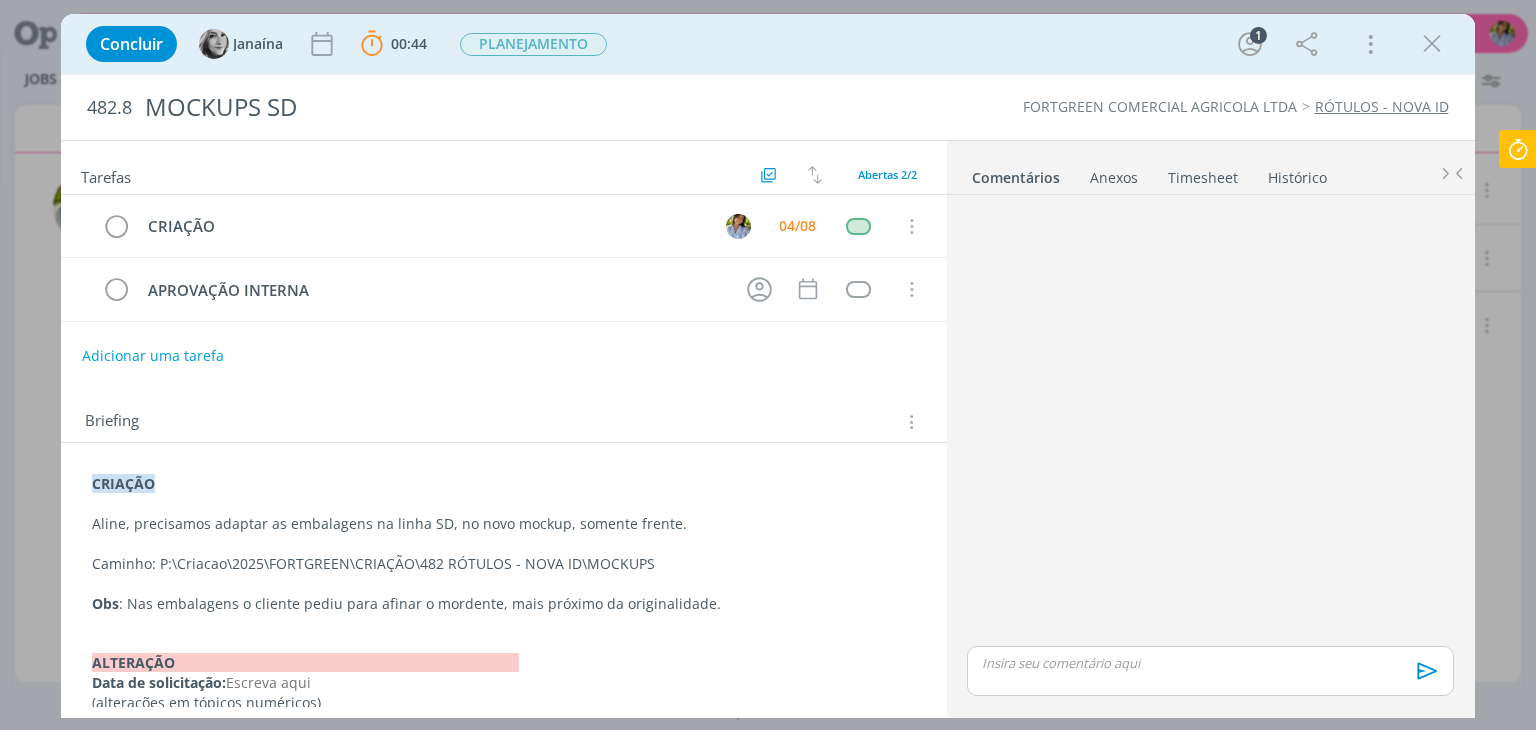 click at bounding box center [1432, 44] 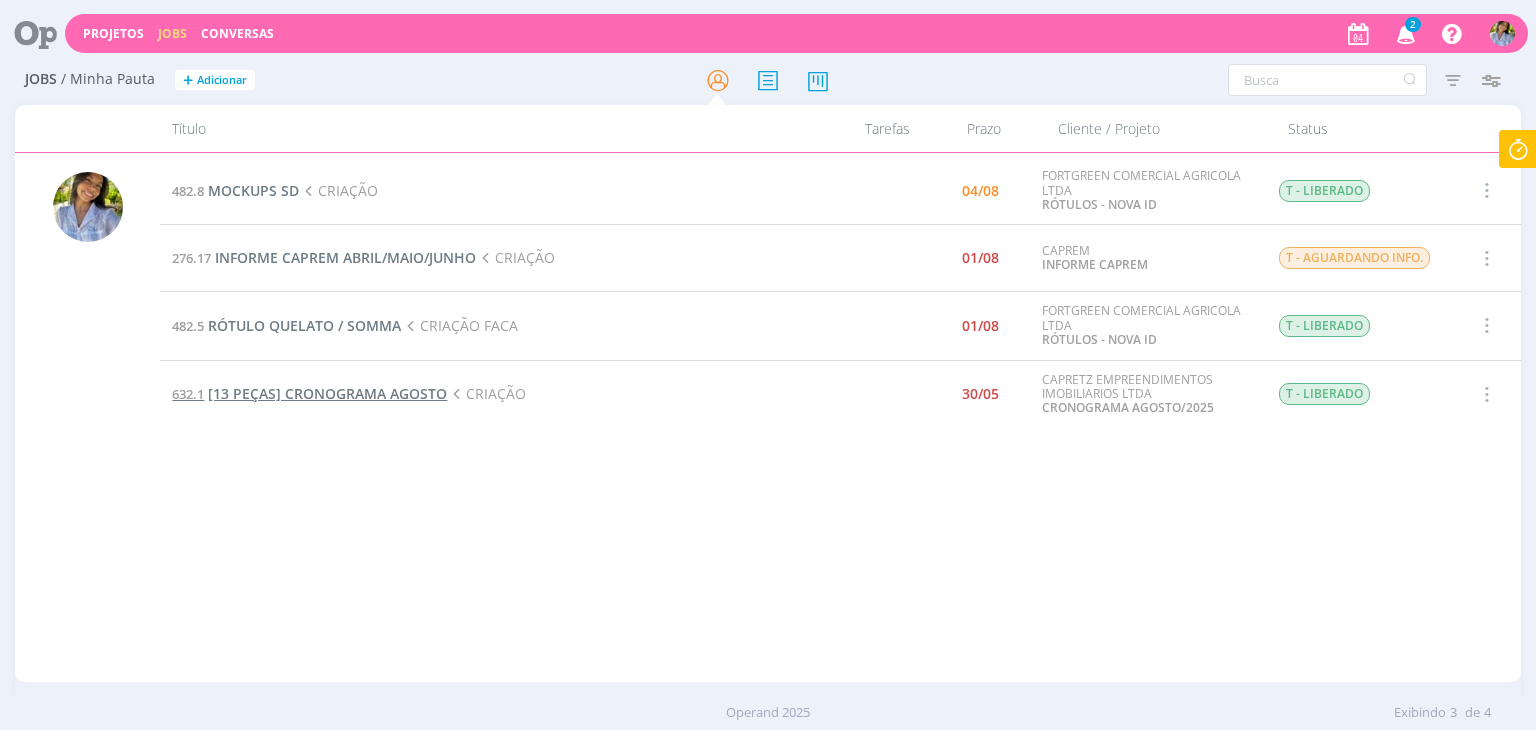 click on "[13 PEÇAS] CRONOGRAMA AGOSTO" at bounding box center (327, 393) 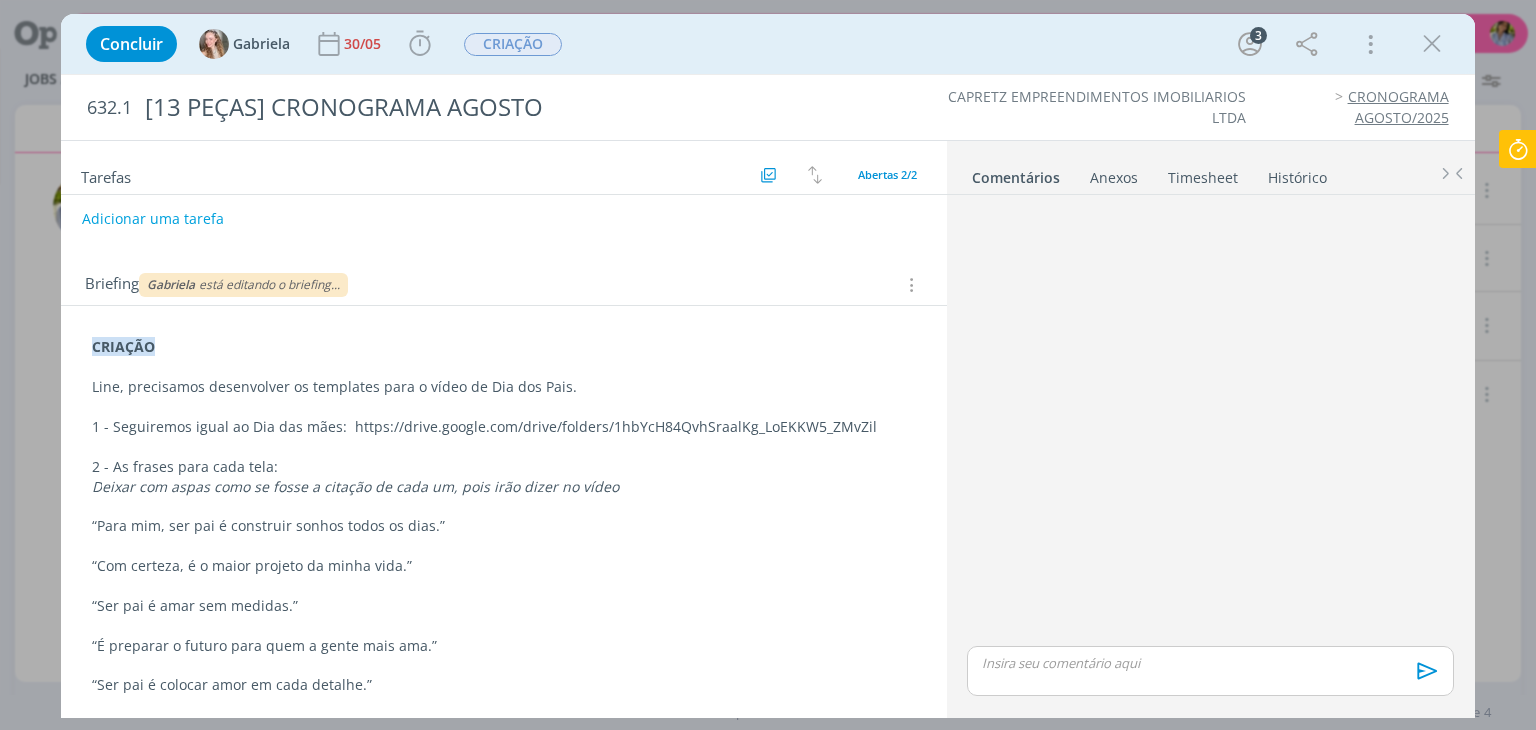 scroll, scrollTop: 157, scrollLeft: 0, axis: vertical 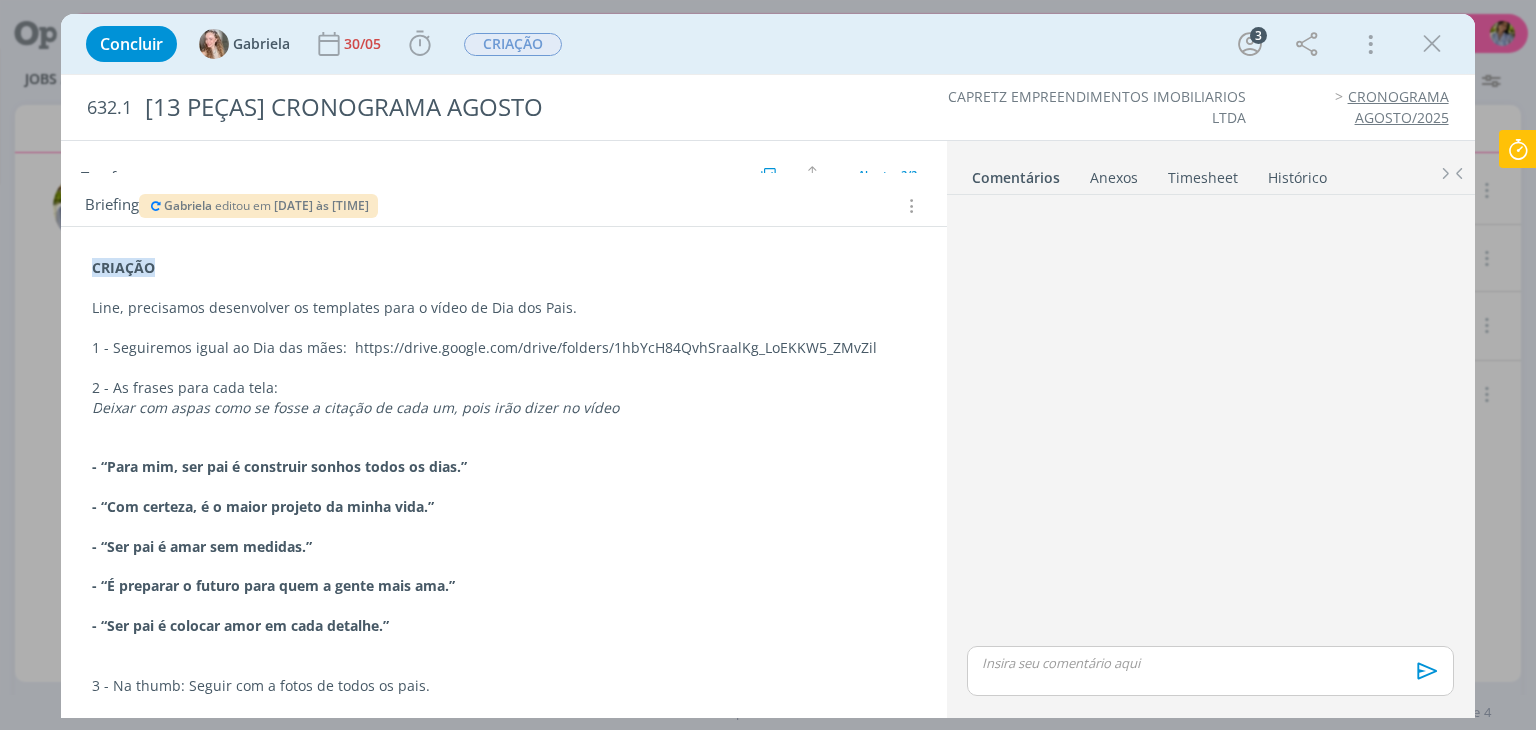click on "1 - Seguiremos igual ao Dia das mães:  https://drive.google.com/drive/folders/1hbYcH84QvhSraalKg_LoEKKW5_ZMvZil" at bounding box center [503, 348] 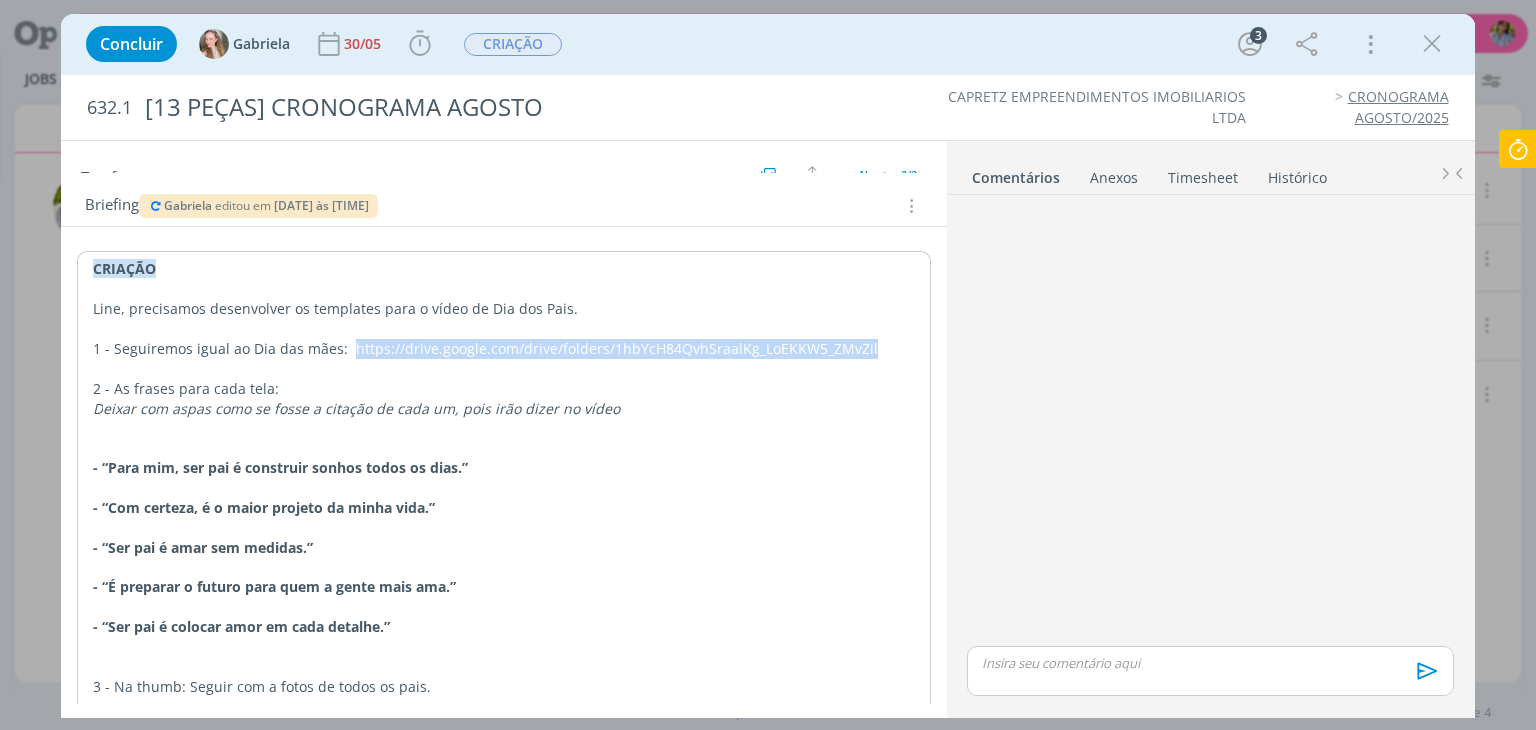 drag, startPoint x: 347, startPoint y: 344, endPoint x: 868, endPoint y: 353, distance: 521.07776 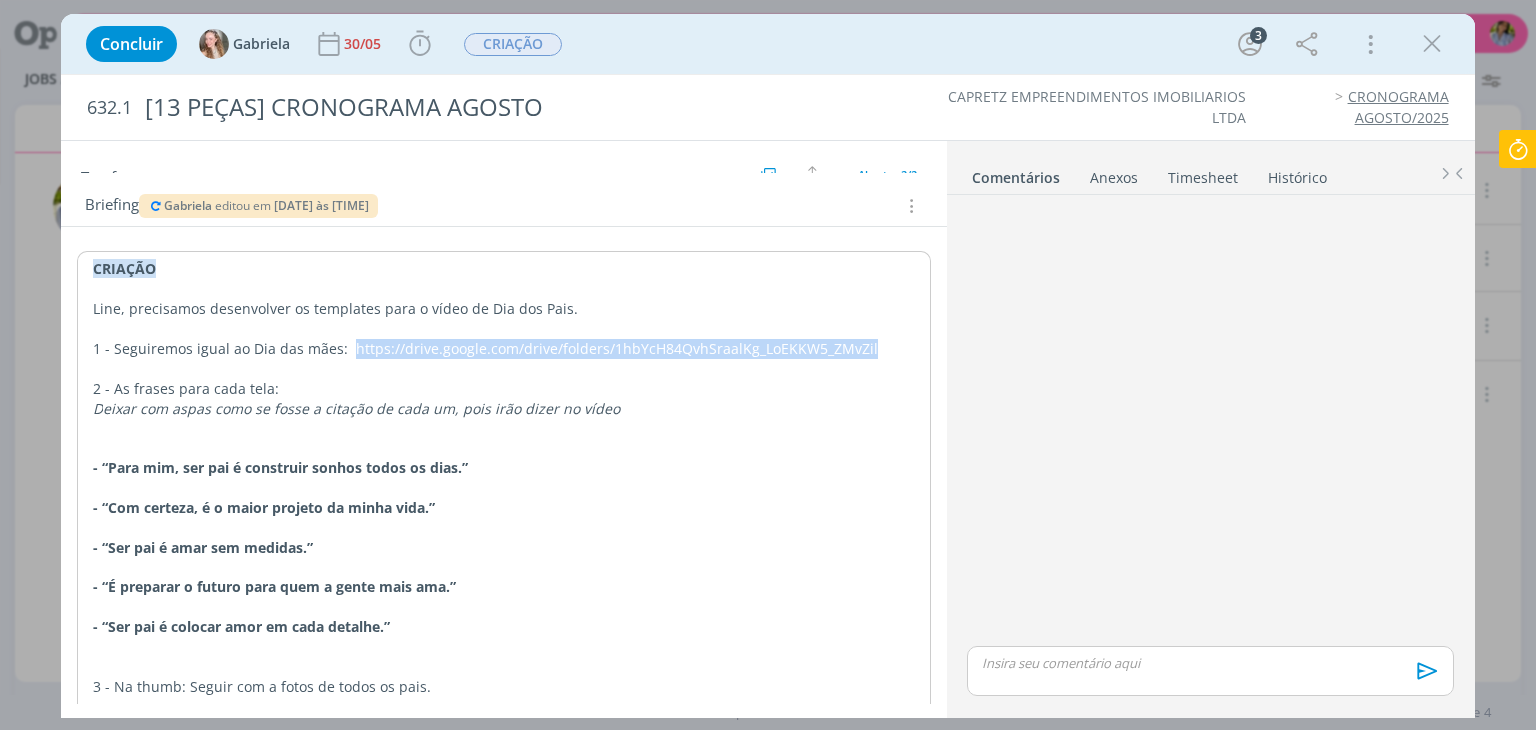 click on "1 - Seguiremos igual ao Dia das mães:  https://drive.google.com/drive/folders/1hbYcH84QvhSraalKg_LoEKKW5_ZMvZil" at bounding box center (503, 349) 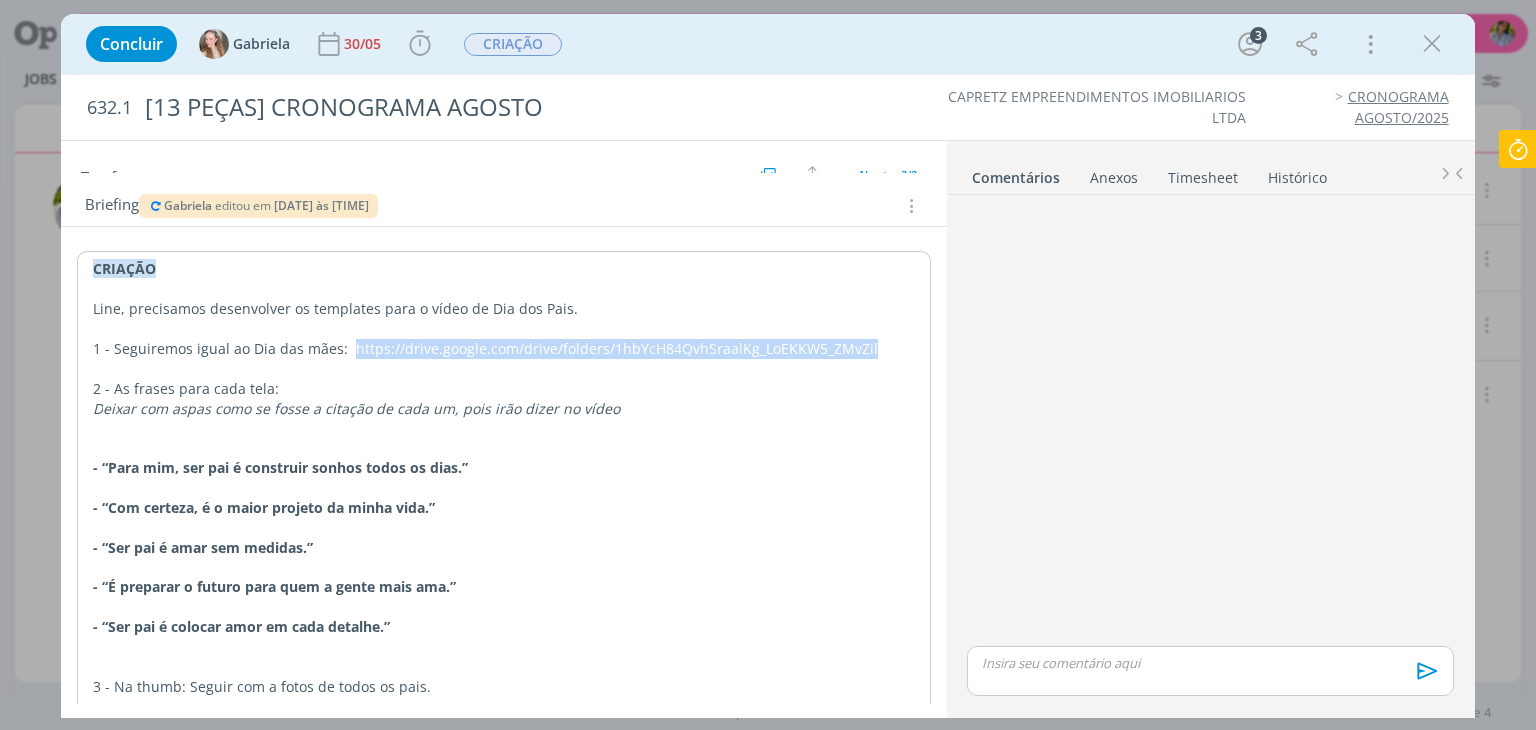 copy on "https://drive.google.com/drive/folders/1hbYcH84QvhSraalKg_LoEKKW5_ZMvZil" 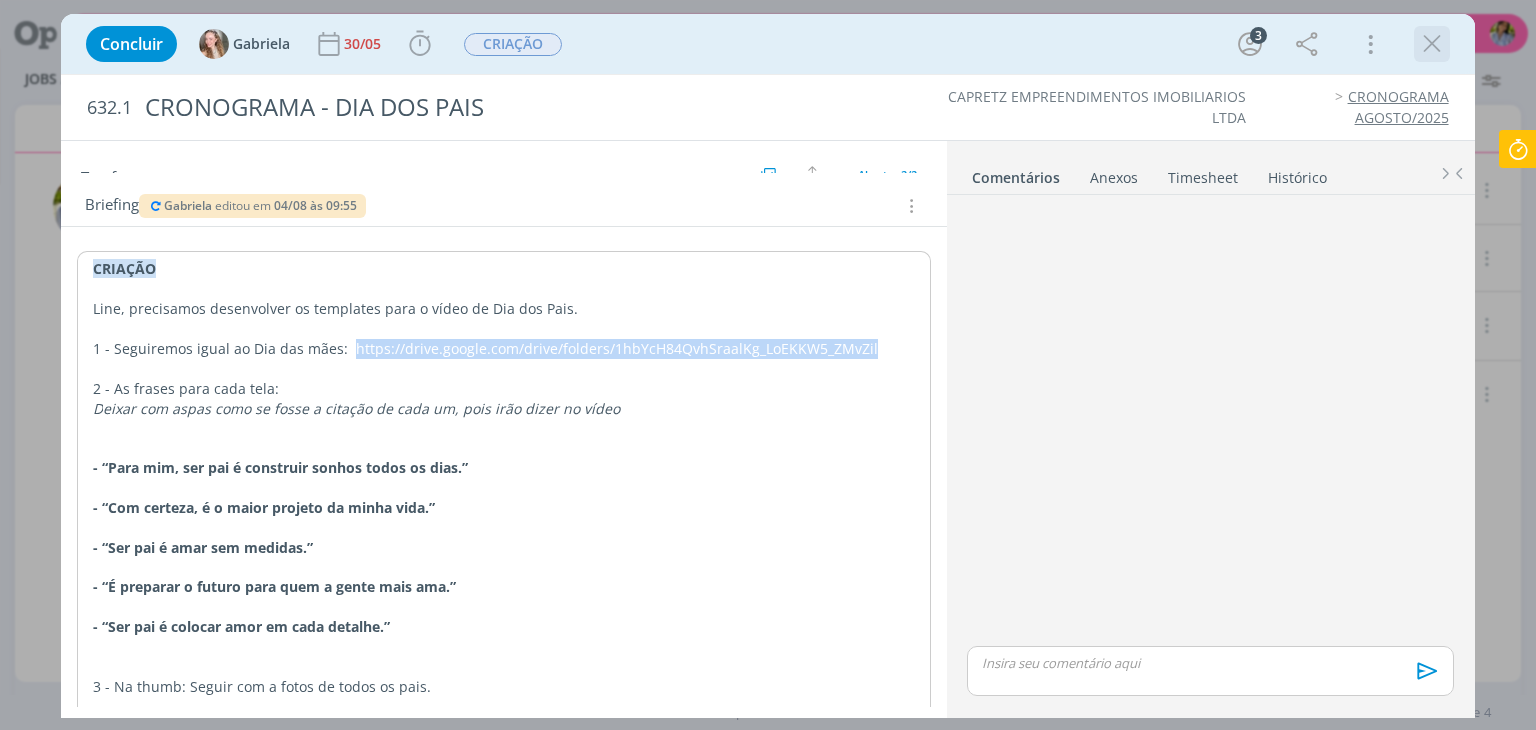 click at bounding box center (1432, 44) 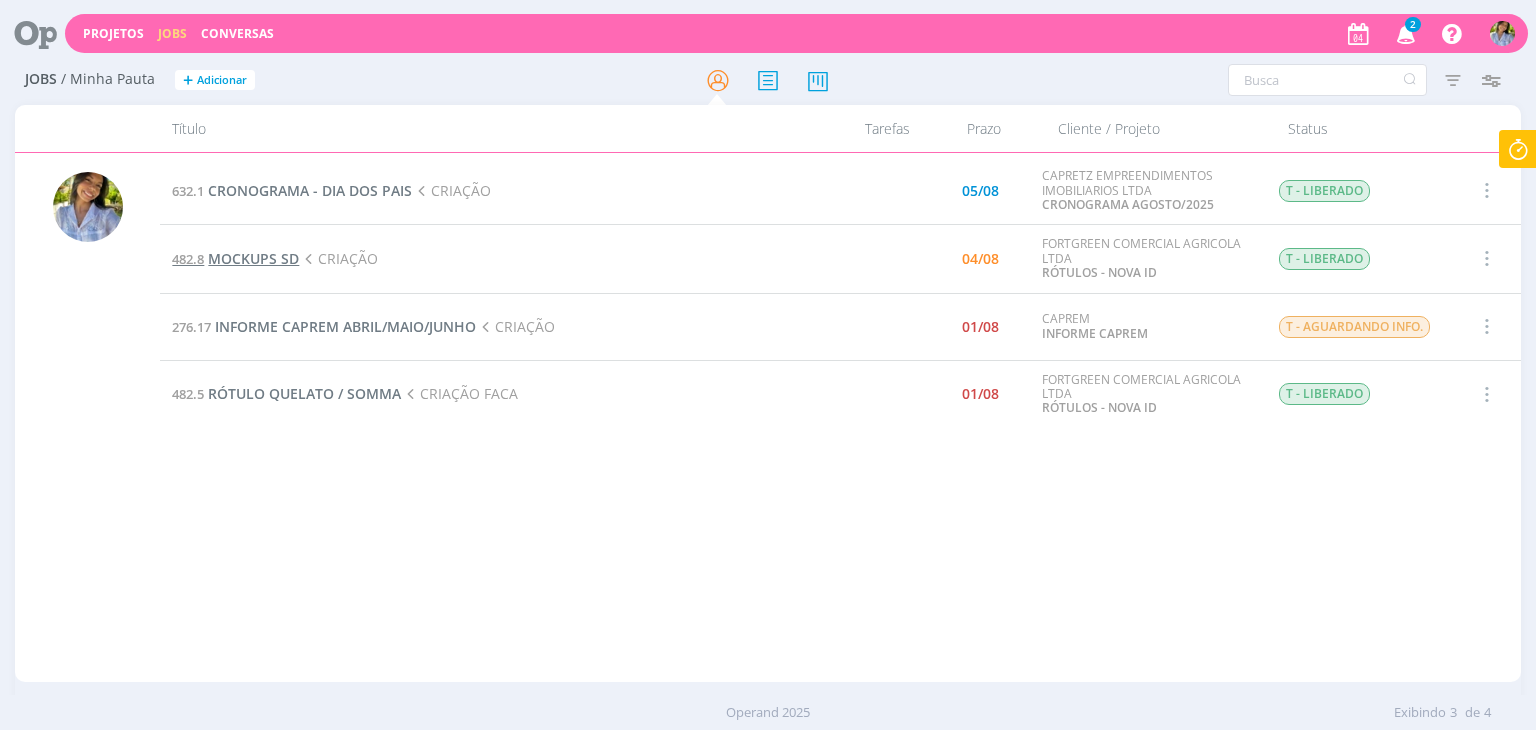 click on "MOCKUPS SD" at bounding box center (253, 258) 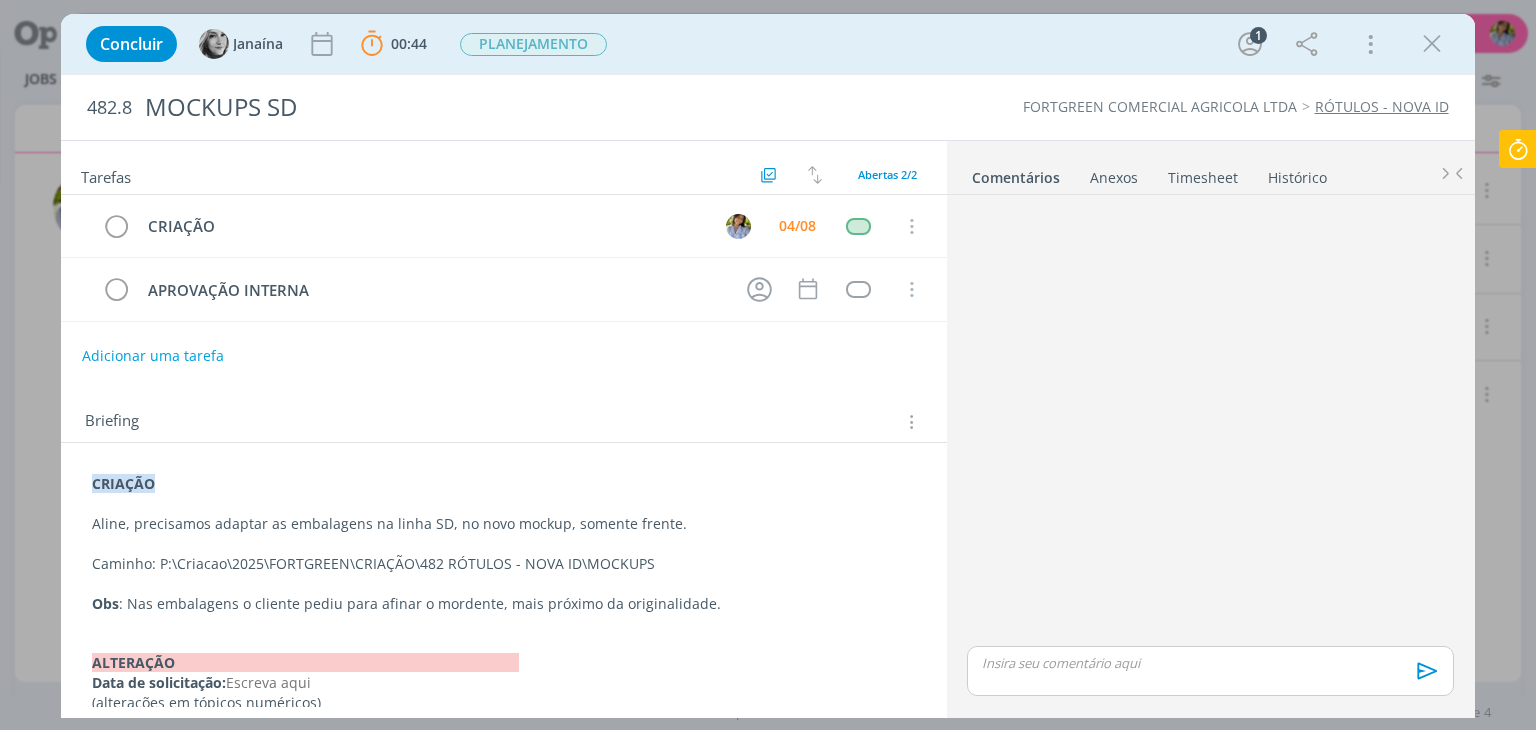 click at bounding box center [1432, 44] 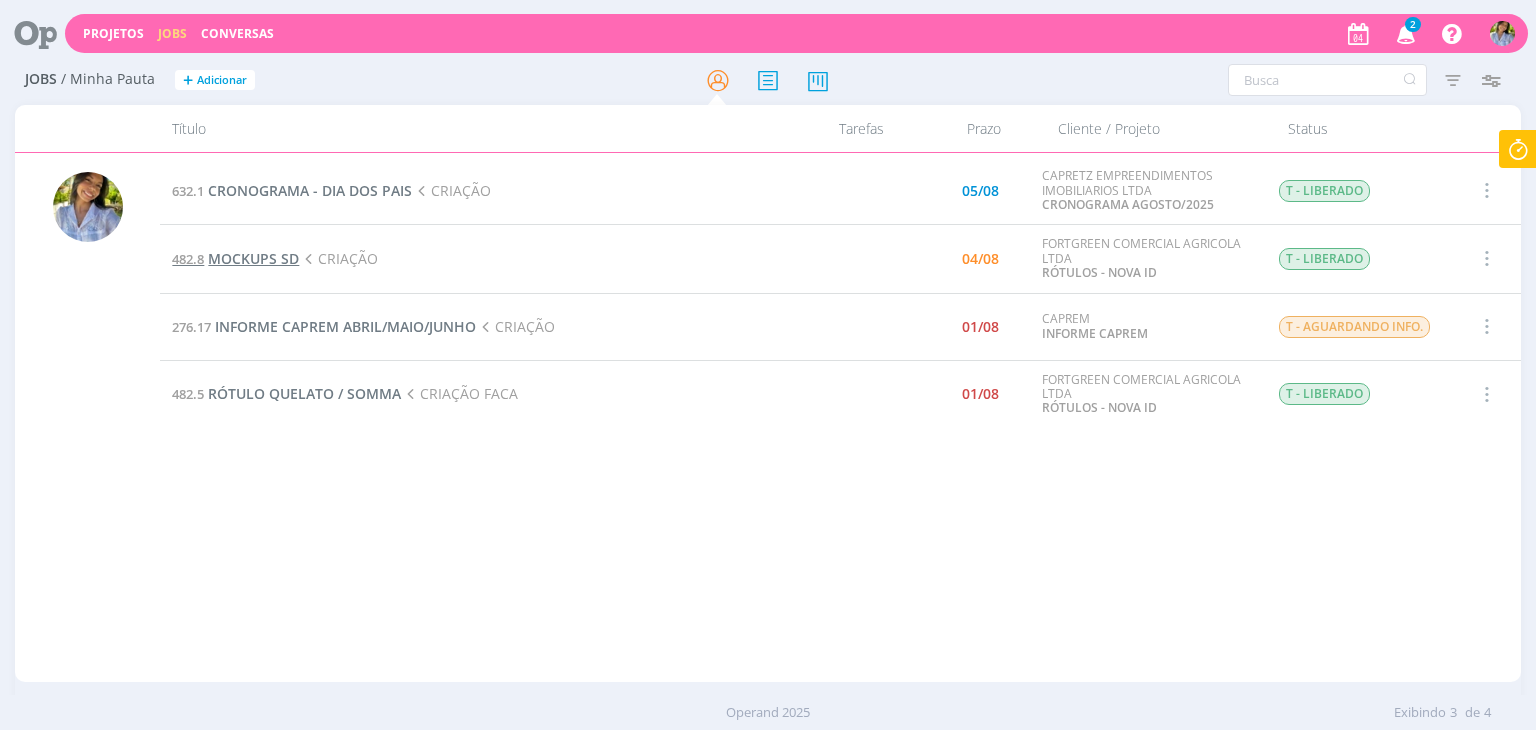 click on "MOCKUPS SD" at bounding box center [253, 258] 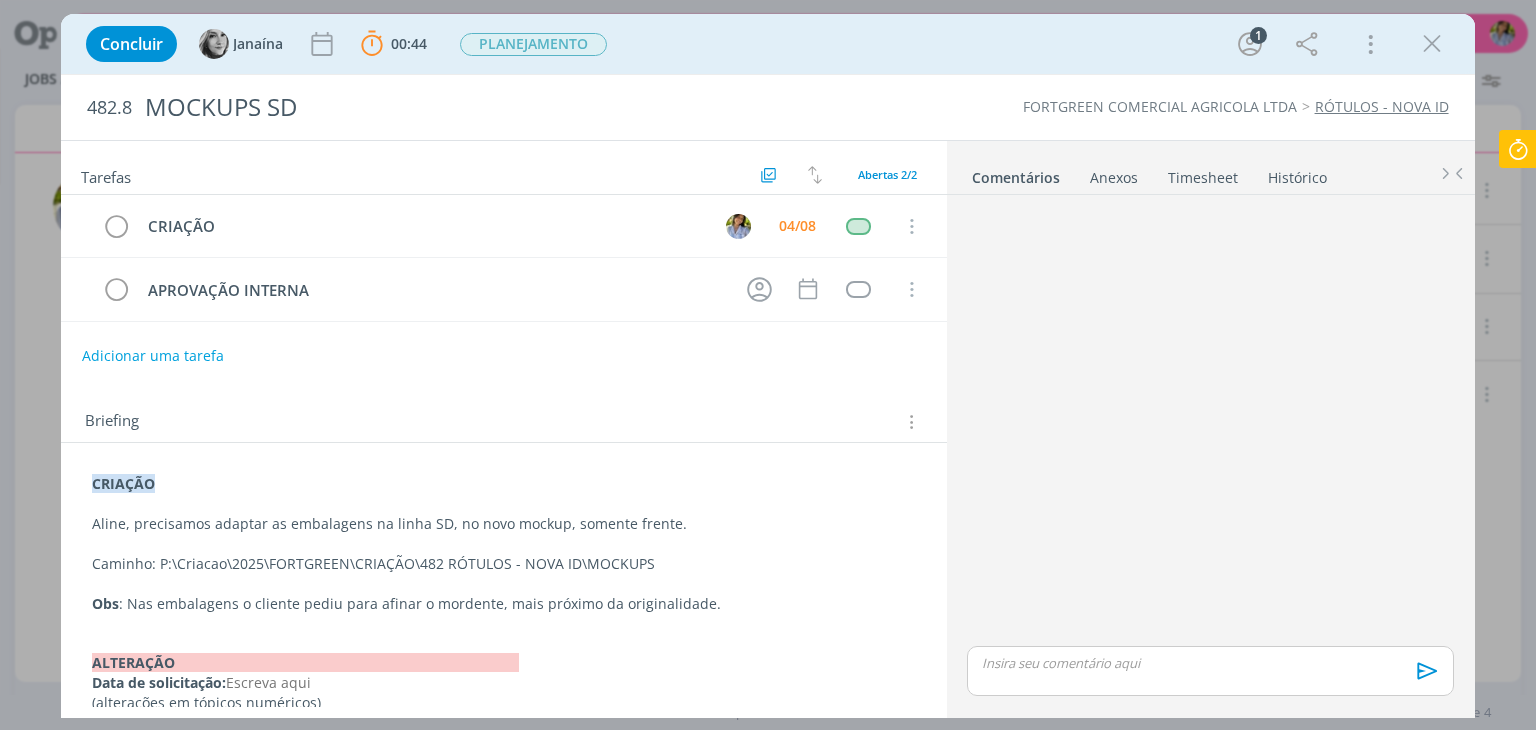drag, startPoint x: 1432, startPoint y: 50, endPoint x: 1301, endPoint y: 92, distance: 137.56816 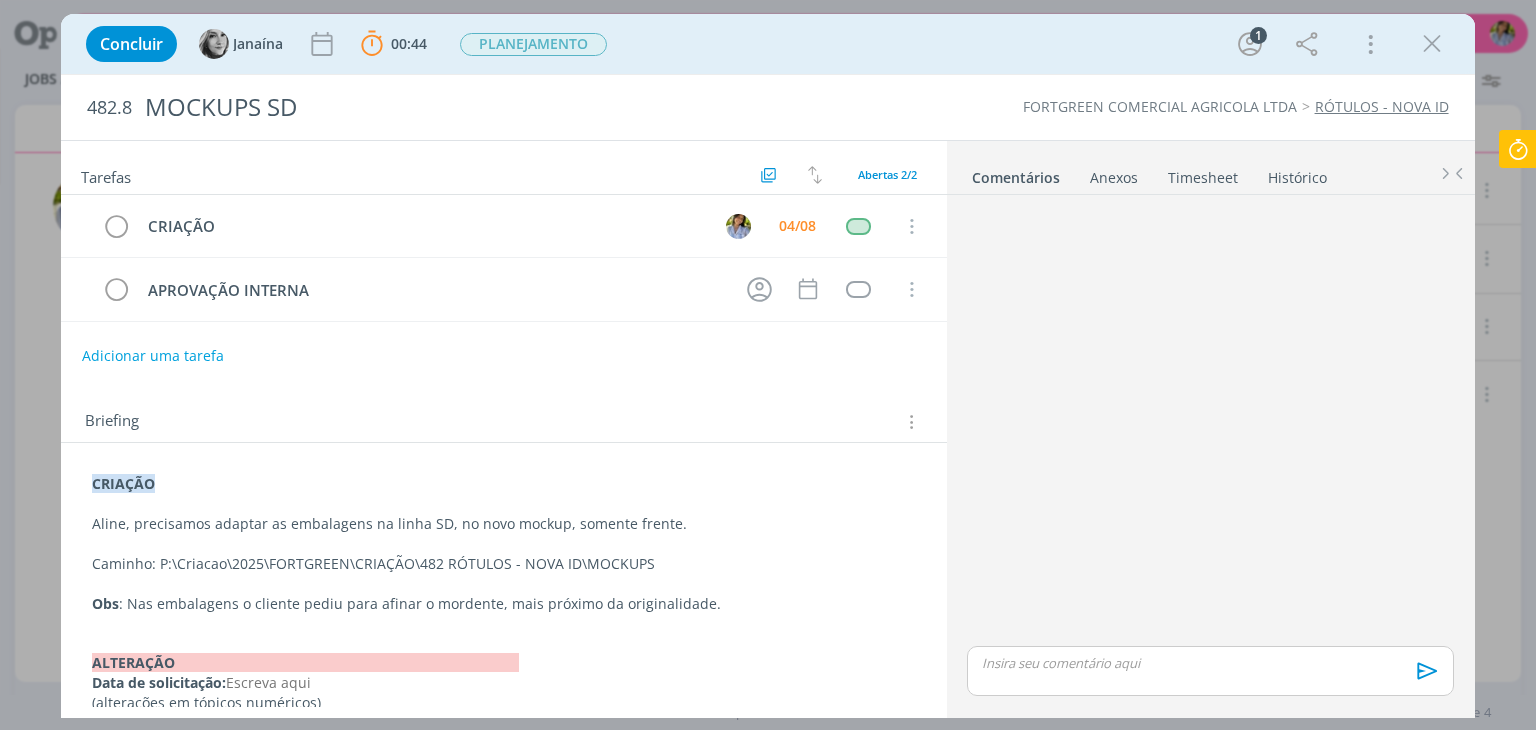click at bounding box center (1432, 44) 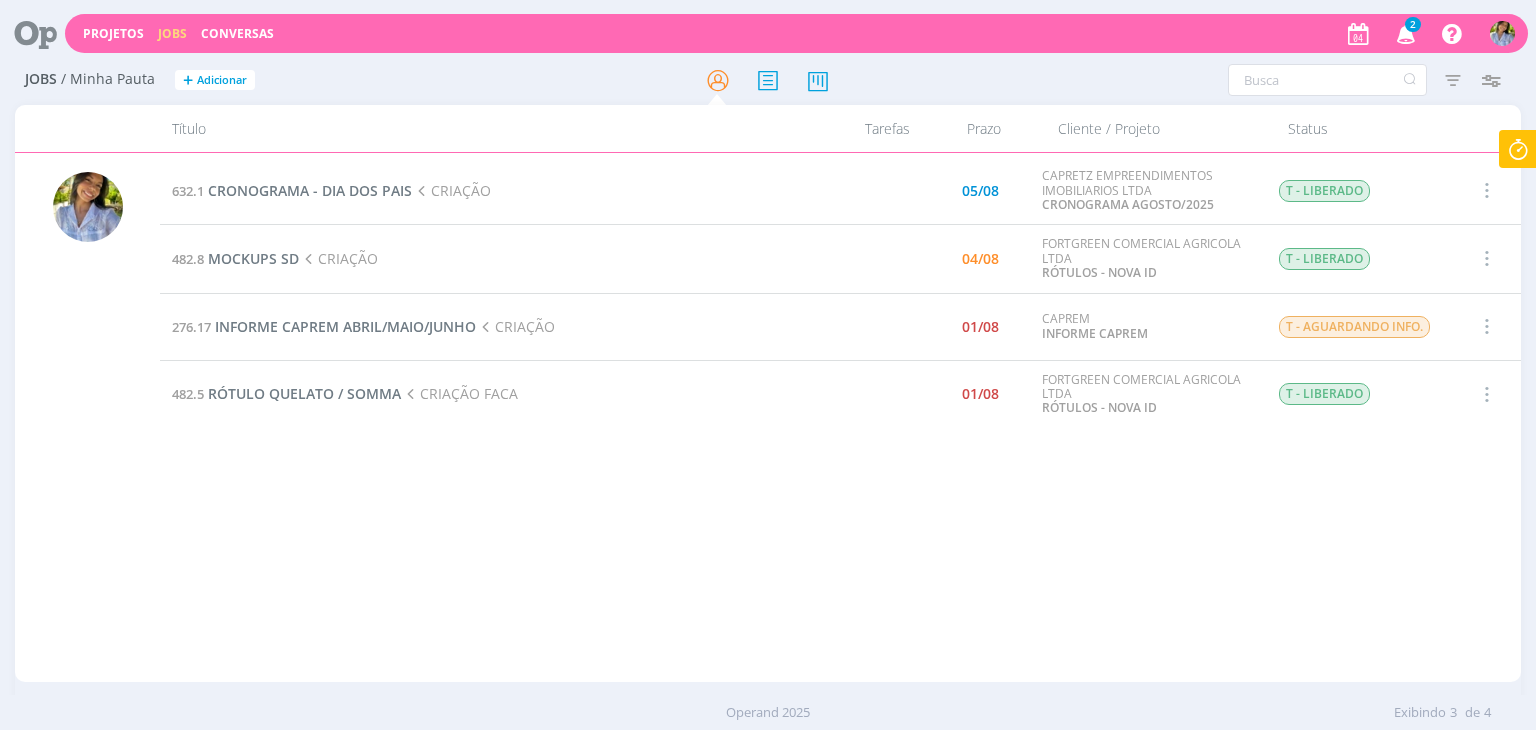 click at bounding box center [1406, 33] 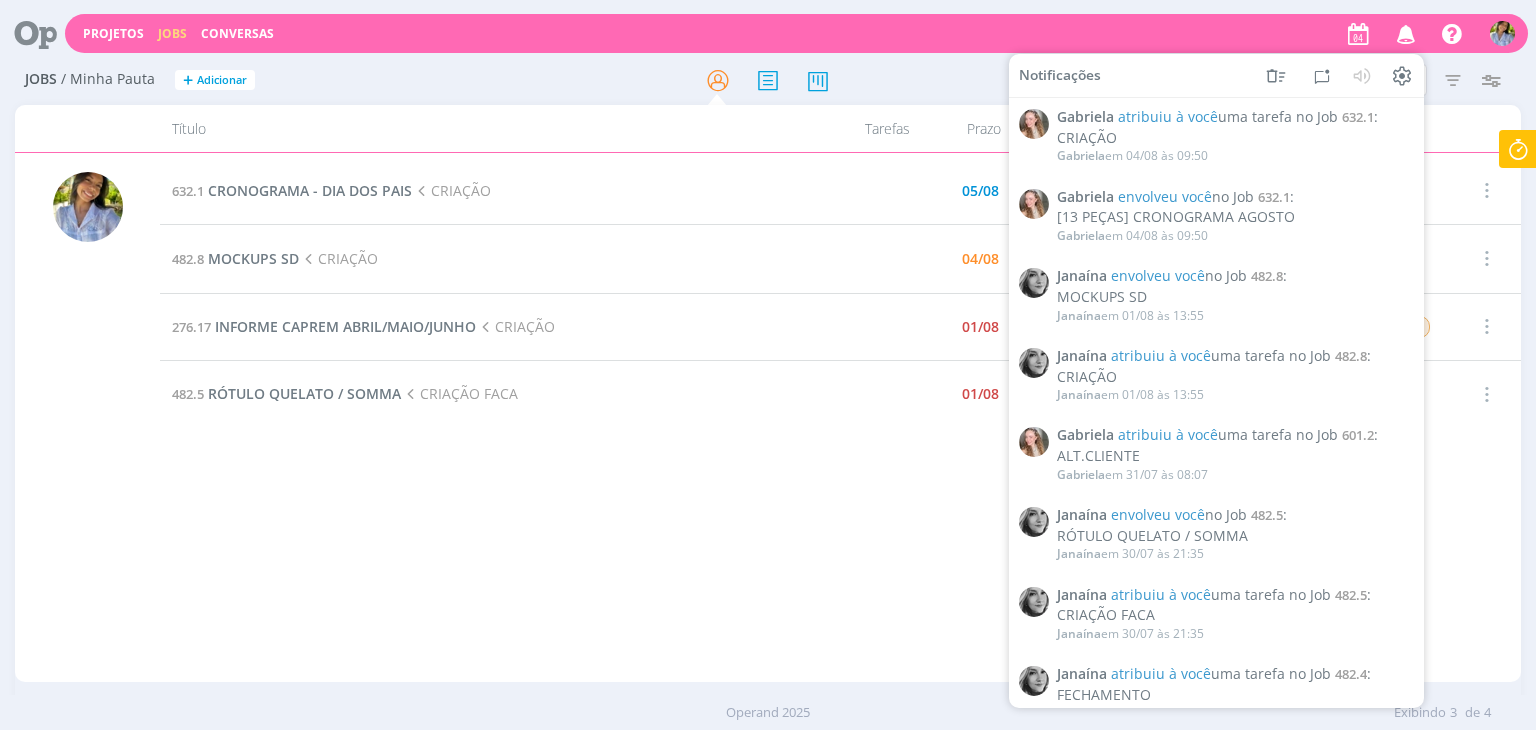 click at bounding box center [1406, 33] 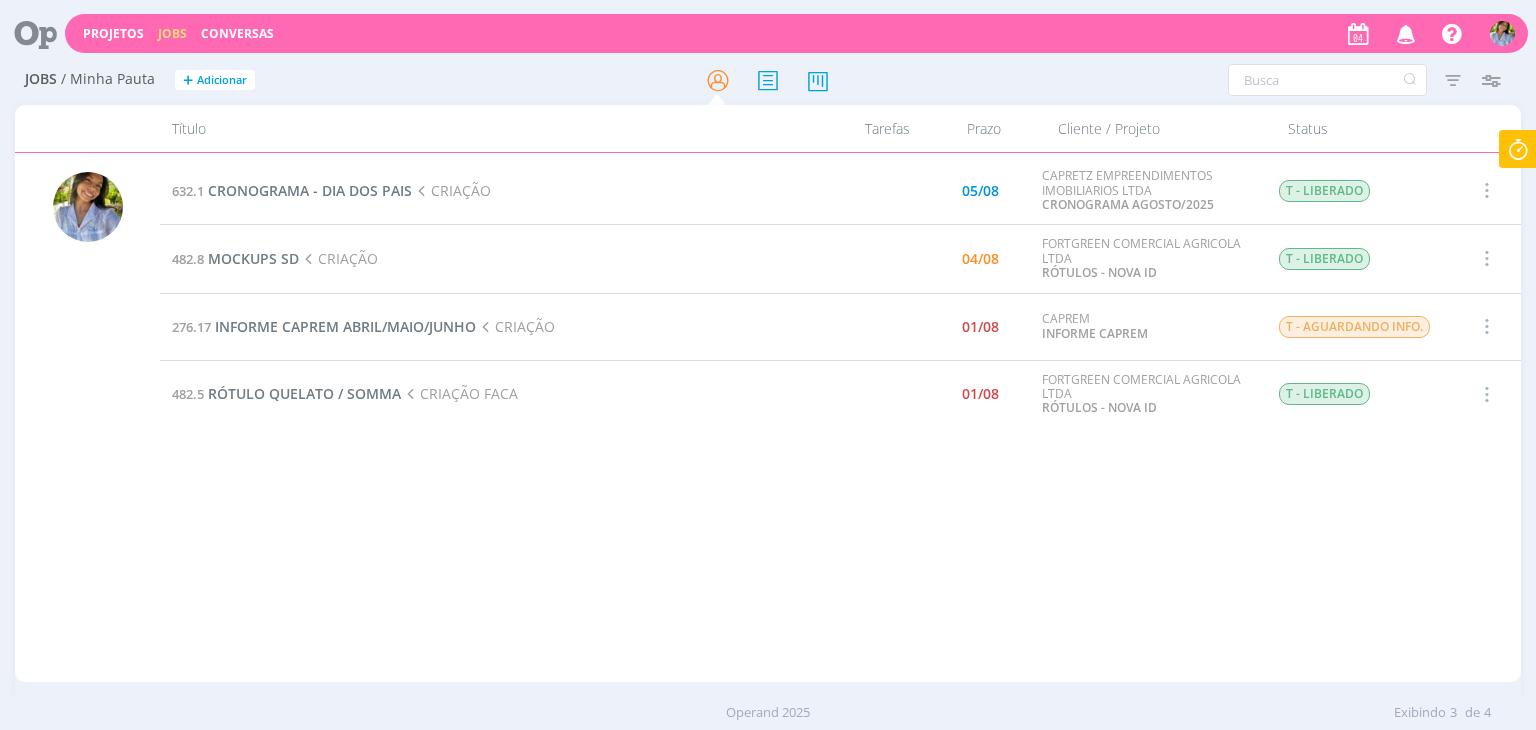 click at bounding box center (1518, 149) 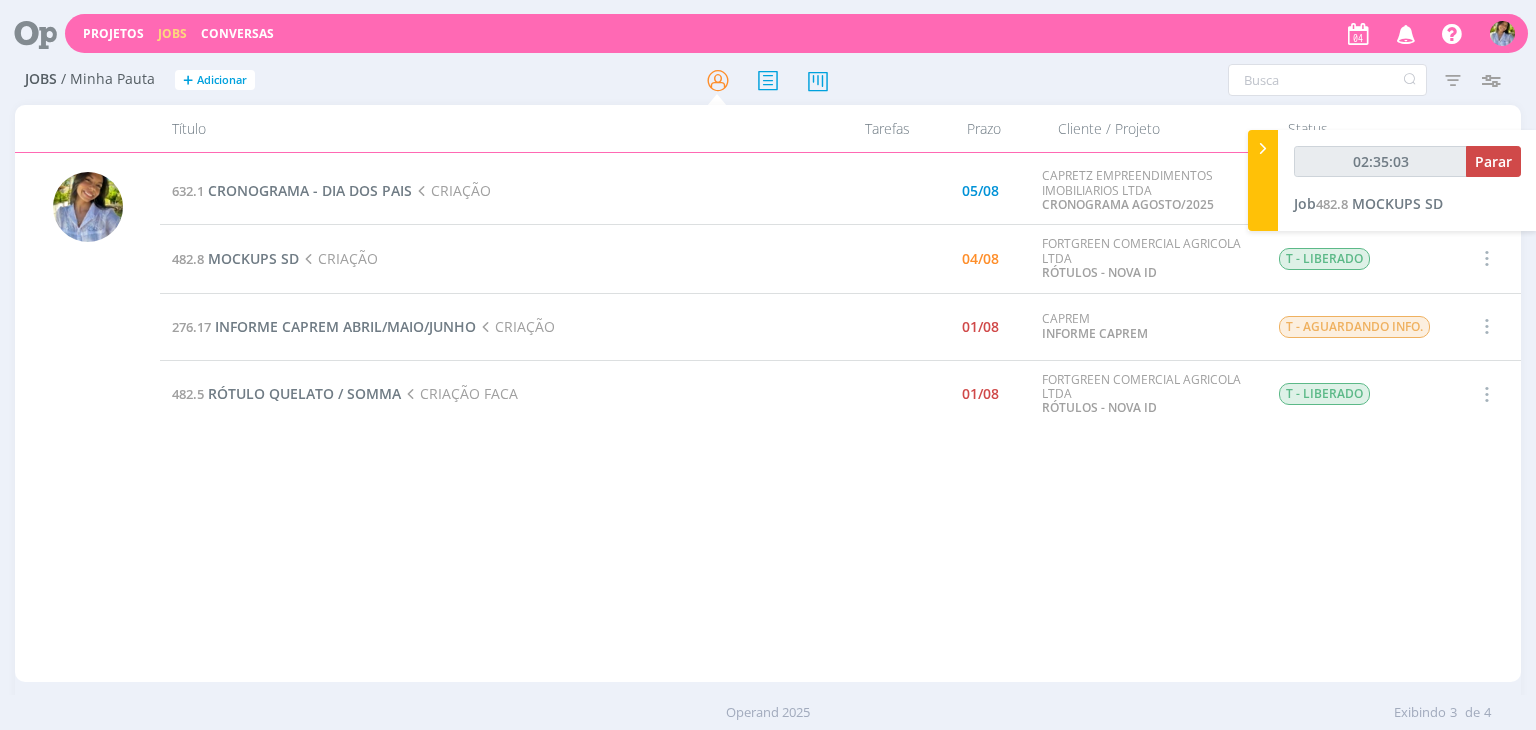 type on "02:35:04" 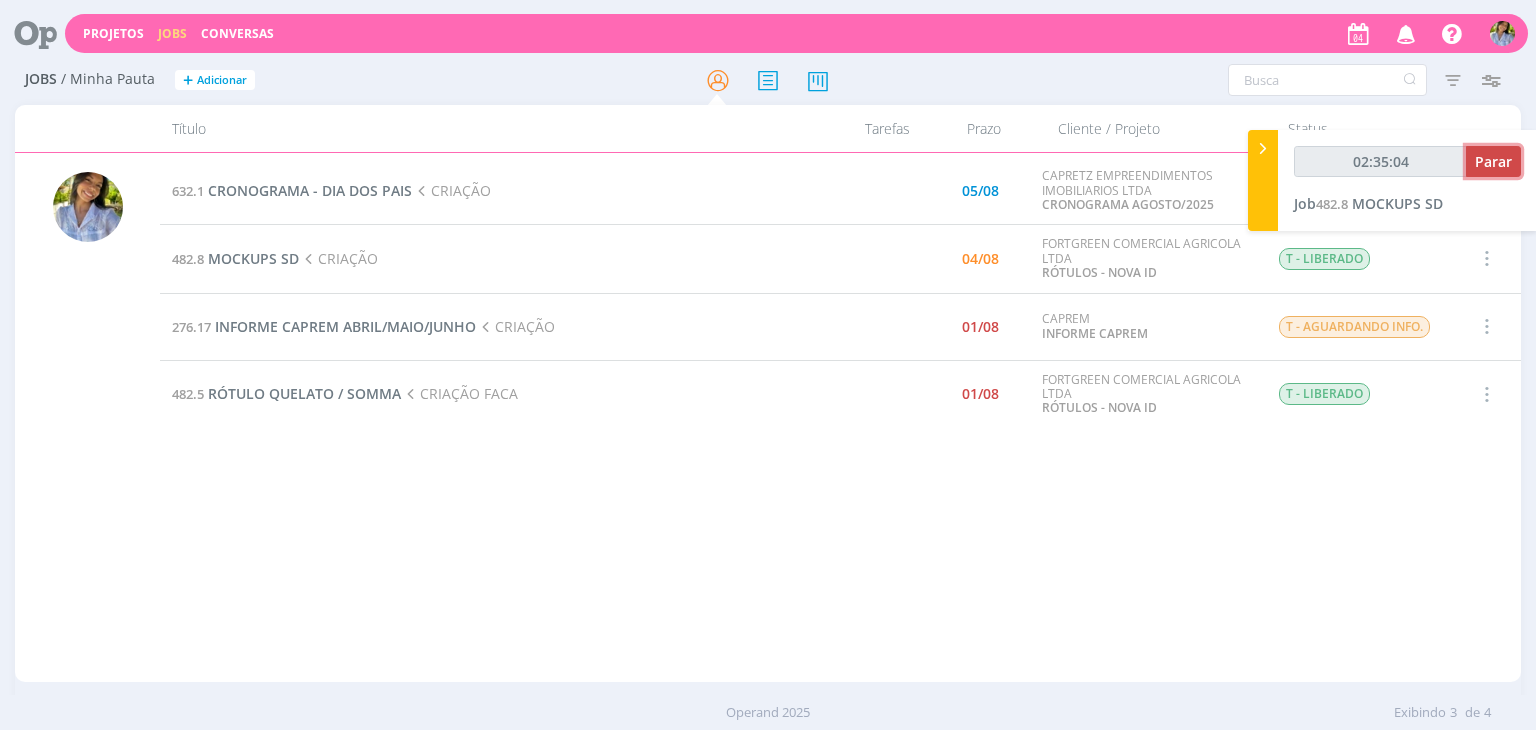 click on "Parar" at bounding box center [1493, 161] 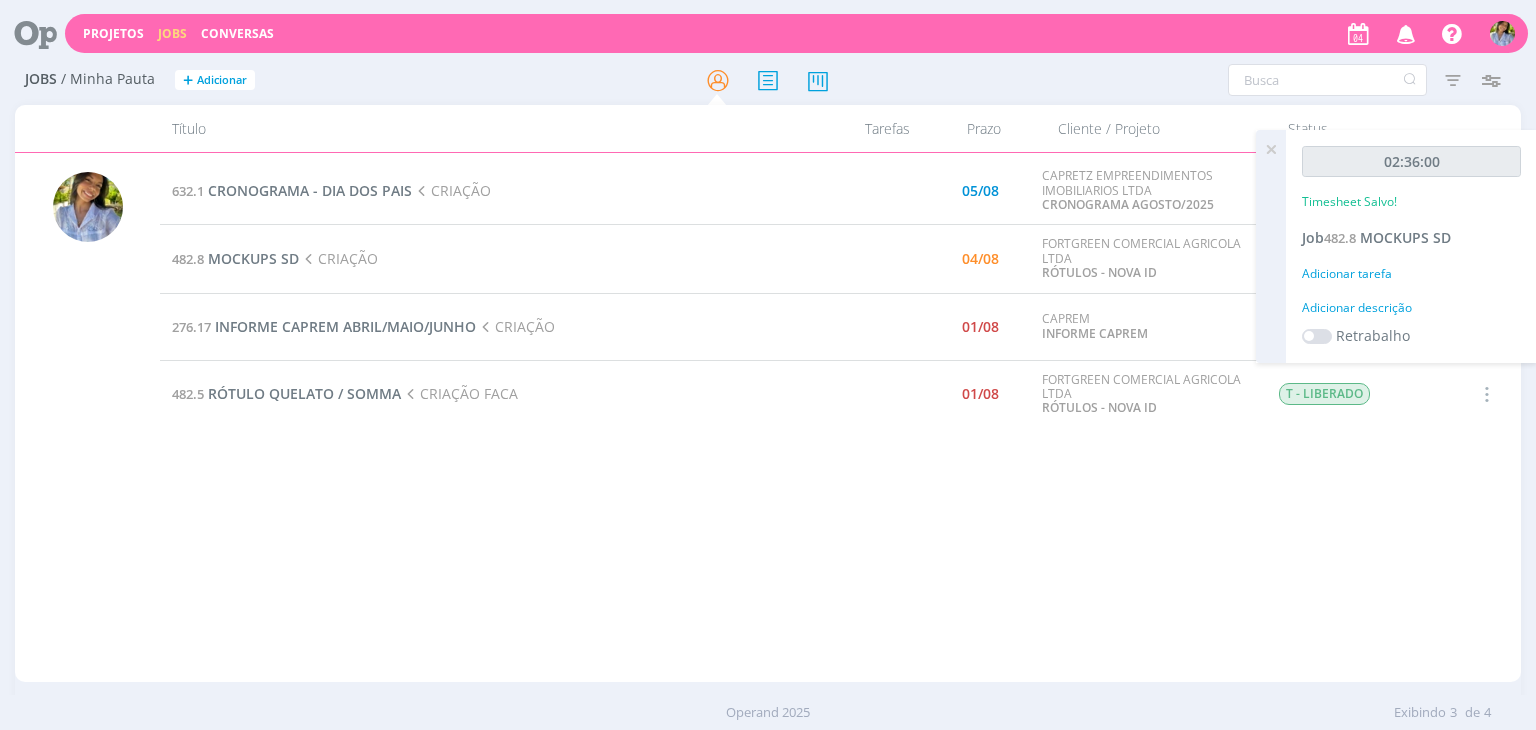 click at bounding box center (1271, 149) 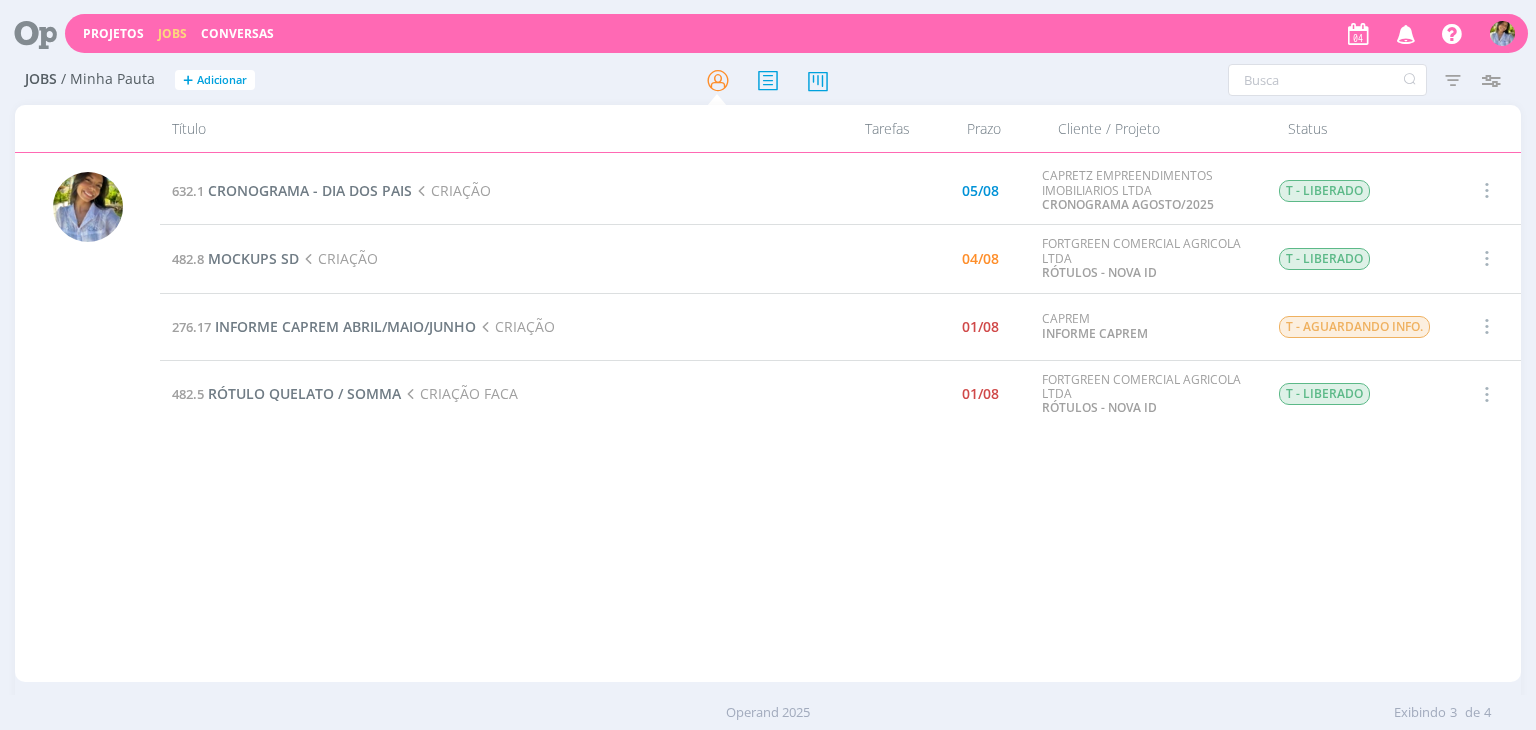 click on "CRONOGRAMA - DIA DOS PAIS CRIAÇÃO [DATE] [COMPANY] CRONOGRAMA [MONTH]/[YEAR] T - LIBERADO Selecionar Concluir Cancelar Iniciar timesheet [NUMBER] MOCKUPS SD CRIAÇÃO [DATE] [COMPANY] RÓTULOS - NOVA ID T - LIBERADO Selecionar Concluir Cancelar Iniciar timesheet [NUMBER] INFORME CAPREM [MONTH]/[YEAR] CRIAÇÃO [DATE] CAPREM INFORME CAPREM T - AGUARDANDO INFO. Selecionar Concluir Cancelar Iniciar timesheet [NUMBER] RÓTULO QUELATO / SOMMA CRIAÇÃO FACA [DATE] [COMPANY] RÓTULOS - NOVA ID T - LIBERADO Selecionar Concluir Cancelar Iniciar timesheet" at bounding box center (840, 417) 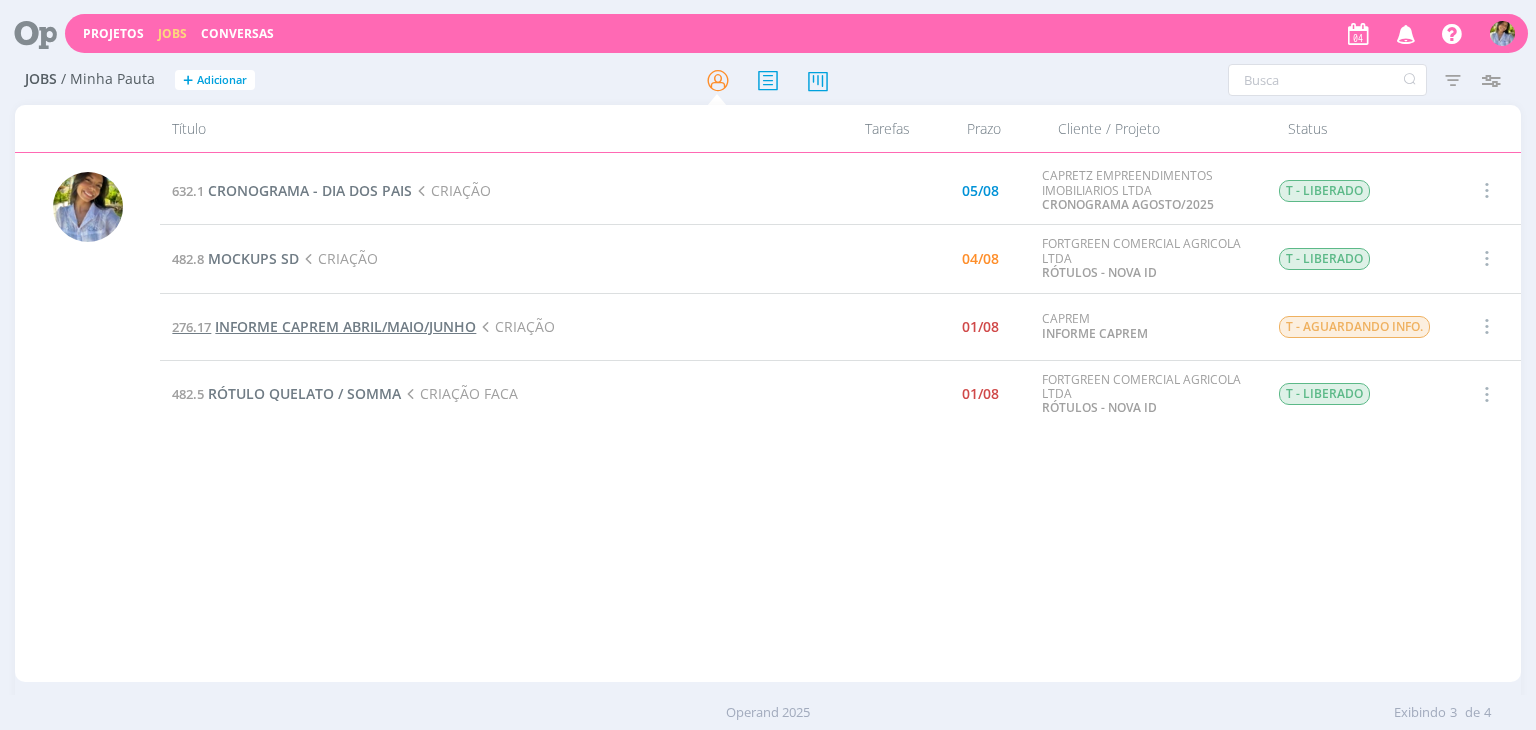 click on "INFORME CAPREM ABRIL/MAIO/JUNHO" at bounding box center (345, 326) 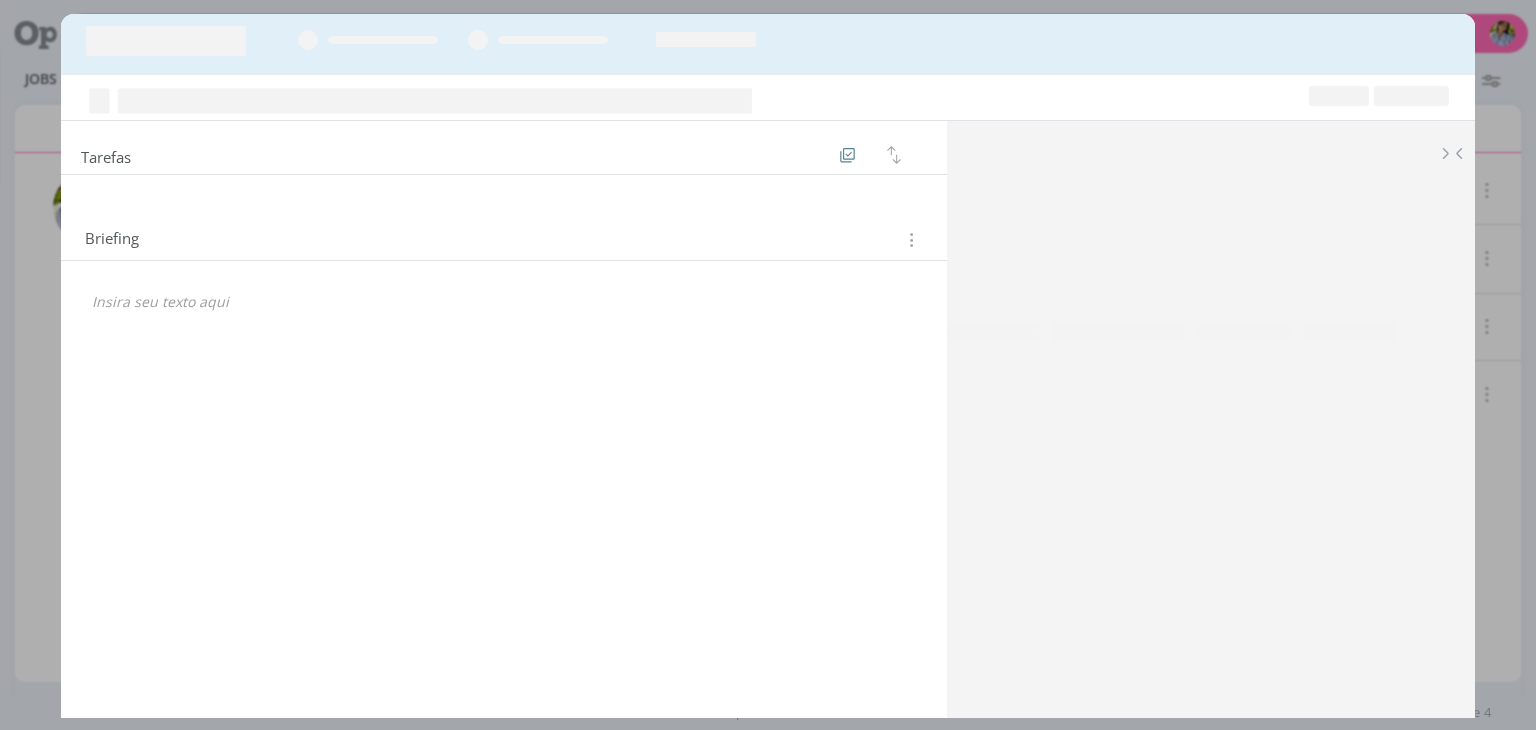 click on "Tarefas Ordenar por: Prazo crescente Prazo decrescente Ordem original Briefing Briefings Predefinidos Versões do Briefing Ver Briefing do Projeto 🙂 Comentários Anexos 0 Timesheet Histórico 🙂 Ctrl + ENTER para enviar Nenhum lançamento foi feito até o momento Documento Nº [EMAIL] Cliente: Projeto: Responsável: Status: Tempo estimado: Data Início: [DATE] Prazo: [DATE]" at bounding box center [768, 365] 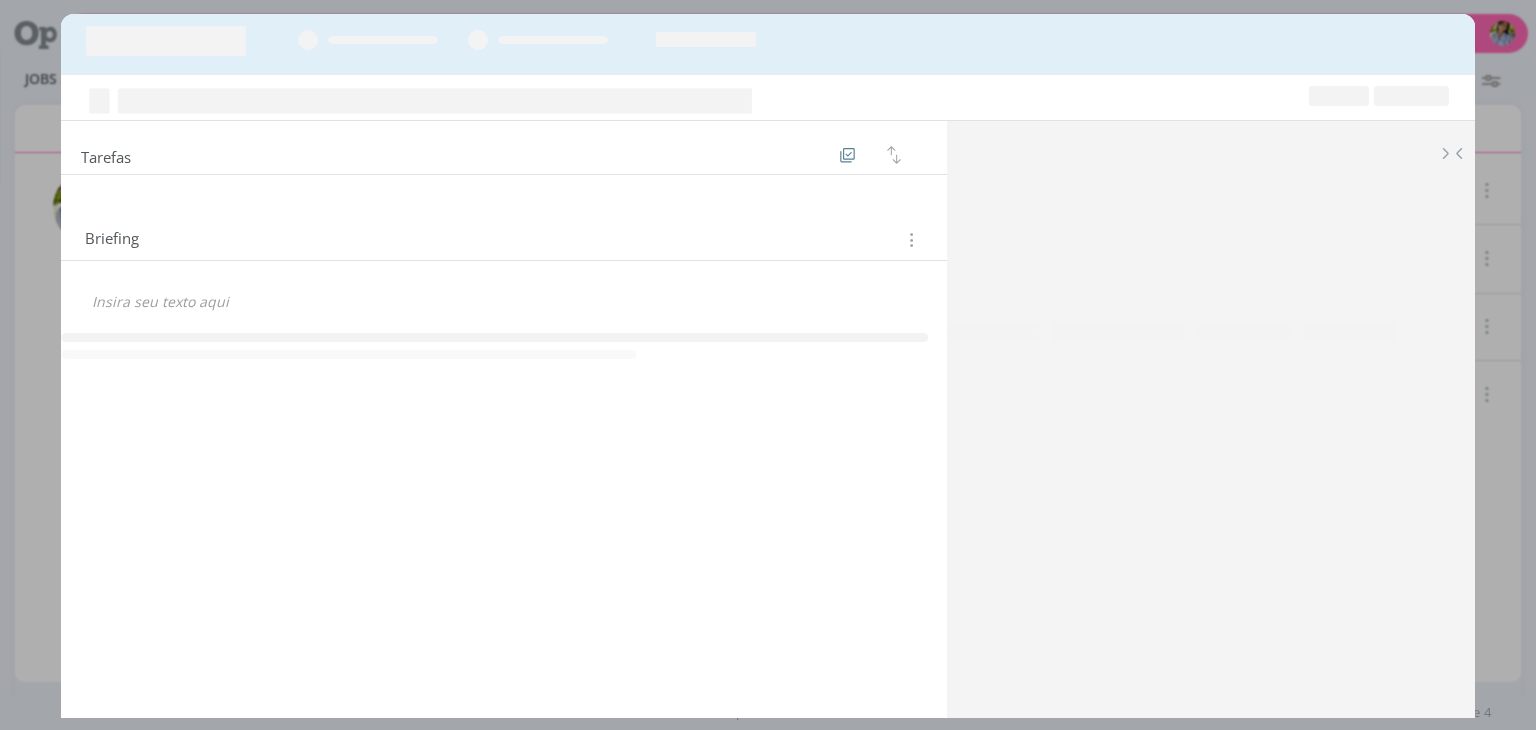 click on "Tarefas Ordenar por: Prazo crescente Prazo decrescente Ordem original Briefing Briefings Predefinidos Versões do Briefing Ver Briefing do Projeto 🙂 Comentários Anexos 0 Timesheet Histórico 🙂 Ctrl + ENTER para enviar Nenhum lançamento foi feito até o momento Documento Nº [EMAIL] Cliente: Projeto: Responsável: Status: Tempo estimado: Data Início: [DATE] Prazo: [DATE]" at bounding box center [768, 365] 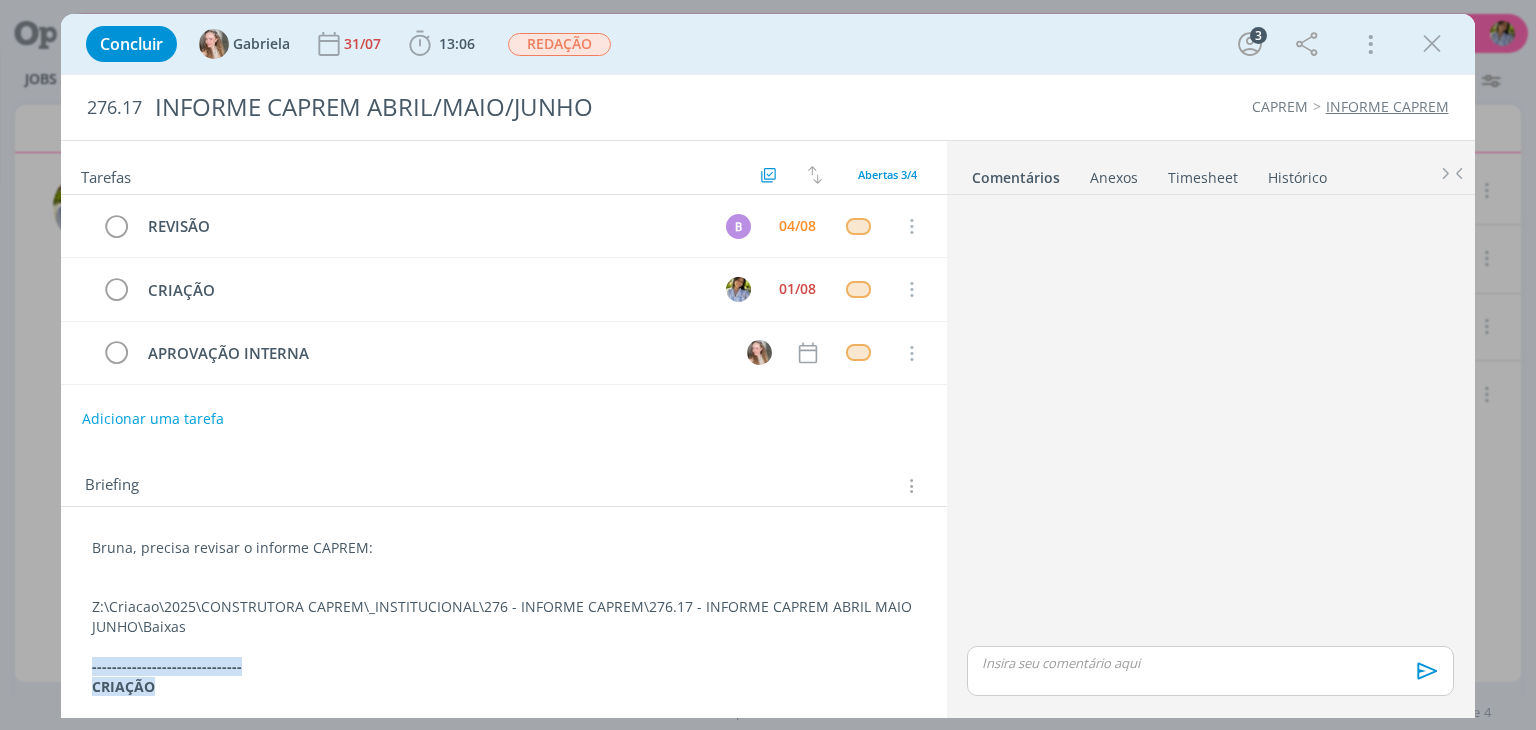 click at bounding box center [1432, 44] 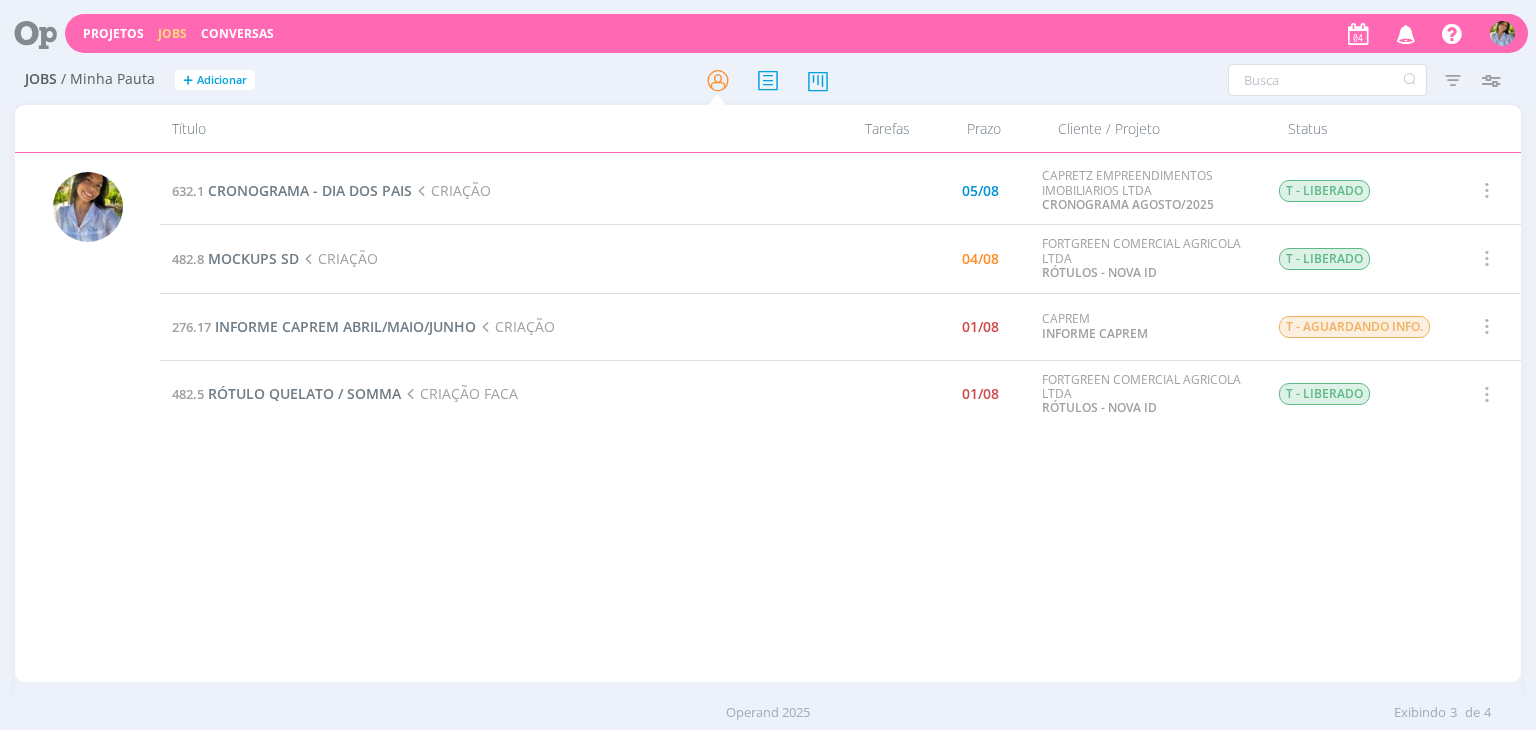 click on "CRONOGRAMA - DIA DOS PAIS CRIAÇÃO [DATE] [COMPANY] CRONOGRAMA [MONTH]/[YEAR] T - LIBERADO Selecionar Concluir Cancelar Iniciar timesheet [NUMBER] MOCKUPS SD CRIAÇÃO [DATE] [COMPANY] RÓTULOS - NOVA ID T - LIBERADO Selecionar Concluir Cancelar Iniciar timesheet [NUMBER] INFORME CAPREM [MONTH]/[YEAR] CRIAÇÃO [DATE] CAPREM INFORME CAPREM T - AGUARDANDO INFO. Selecionar Concluir Cancelar Iniciar timesheet [NUMBER] RÓTULO QUELATO / SOMMA CRIAÇÃO FACA [DATE] [COMPANY] RÓTULOS - NOVA ID T - LIBERADO Selecionar Concluir Cancelar Iniciar timesheet" at bounding box center [840, 417] 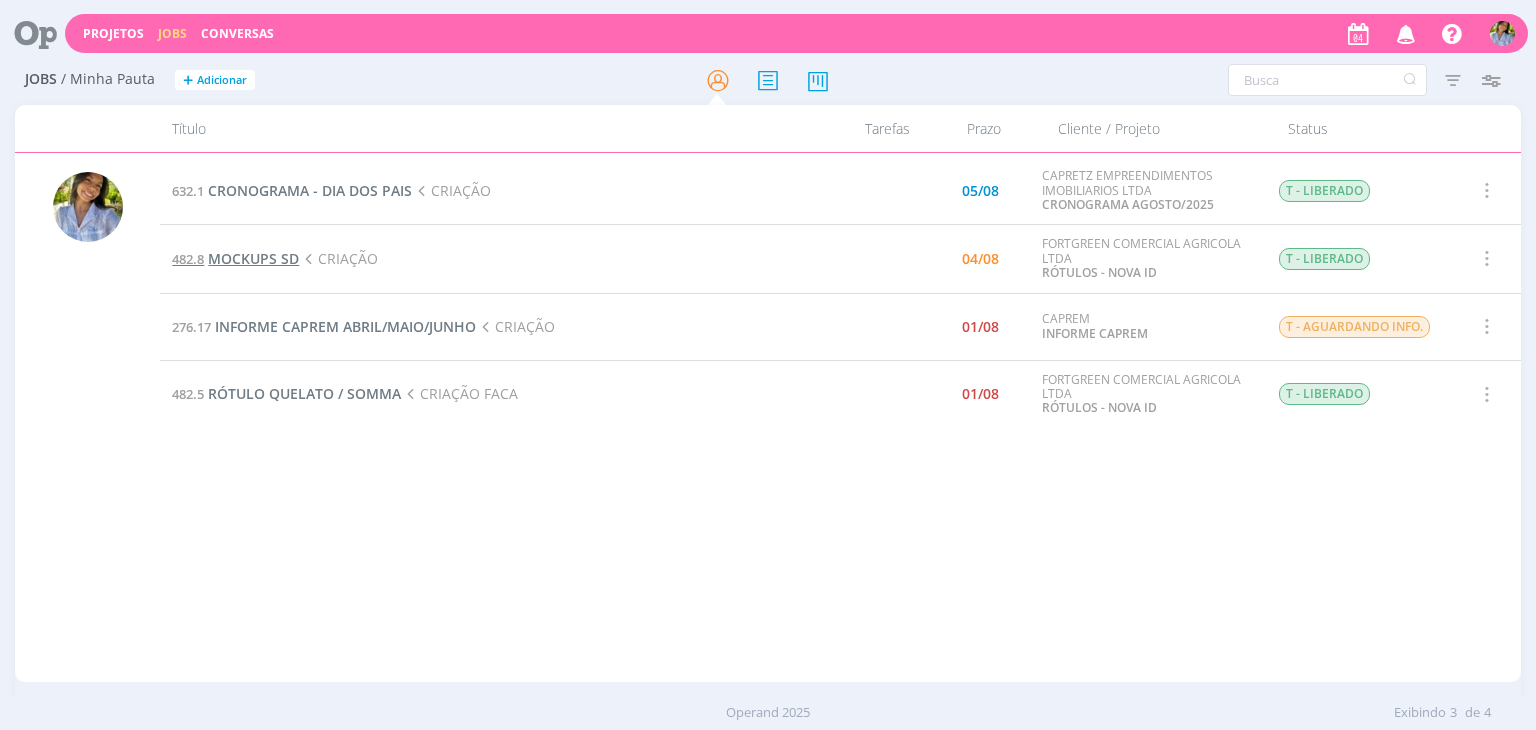 click on "MOCKUPS SD" at bounding box center [253, 258] 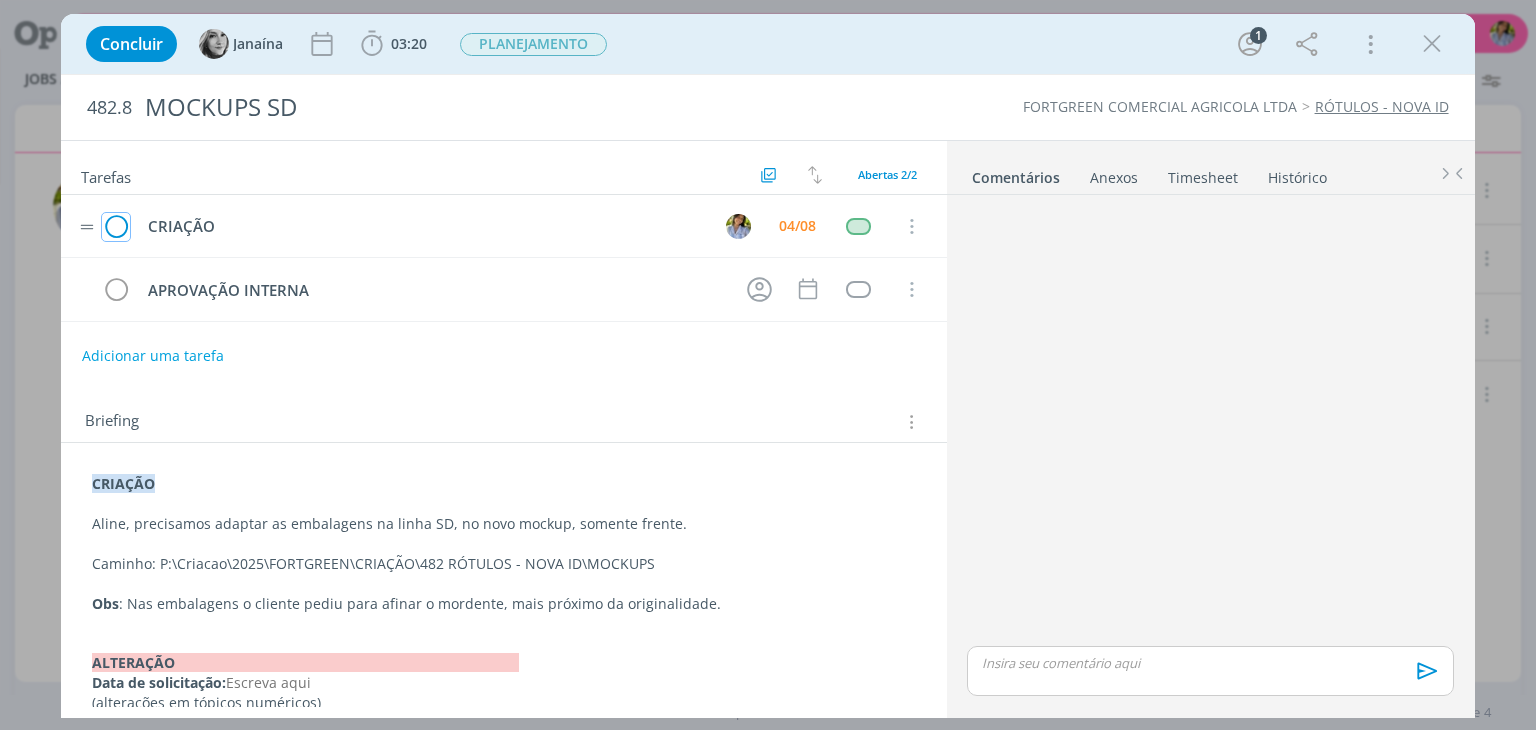 click at bounding box center (116, 227) 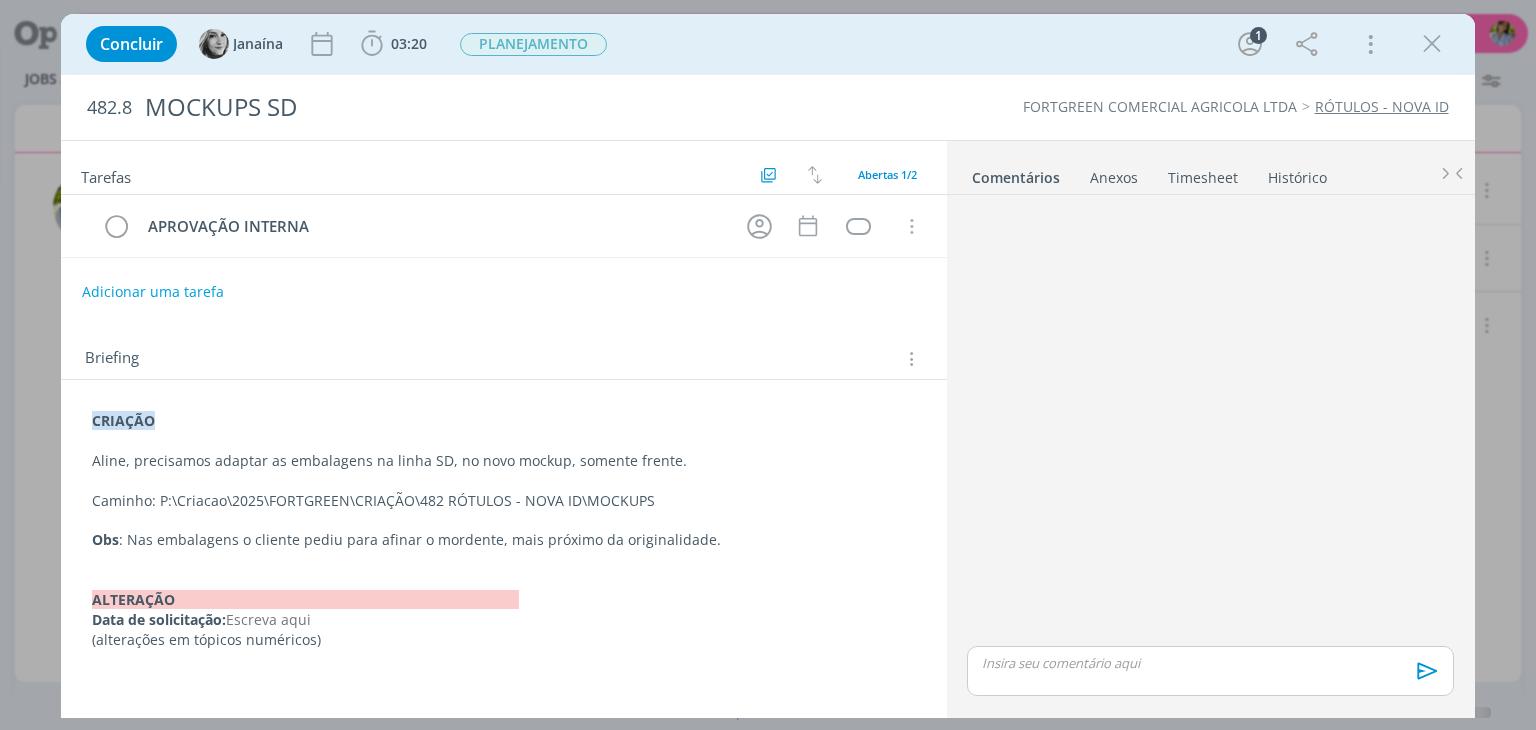 click on "Obs : Nas embalagens o cliente pediu para afinar o mordente, mais próximo da originalidade." at bounding box center (503, 540) 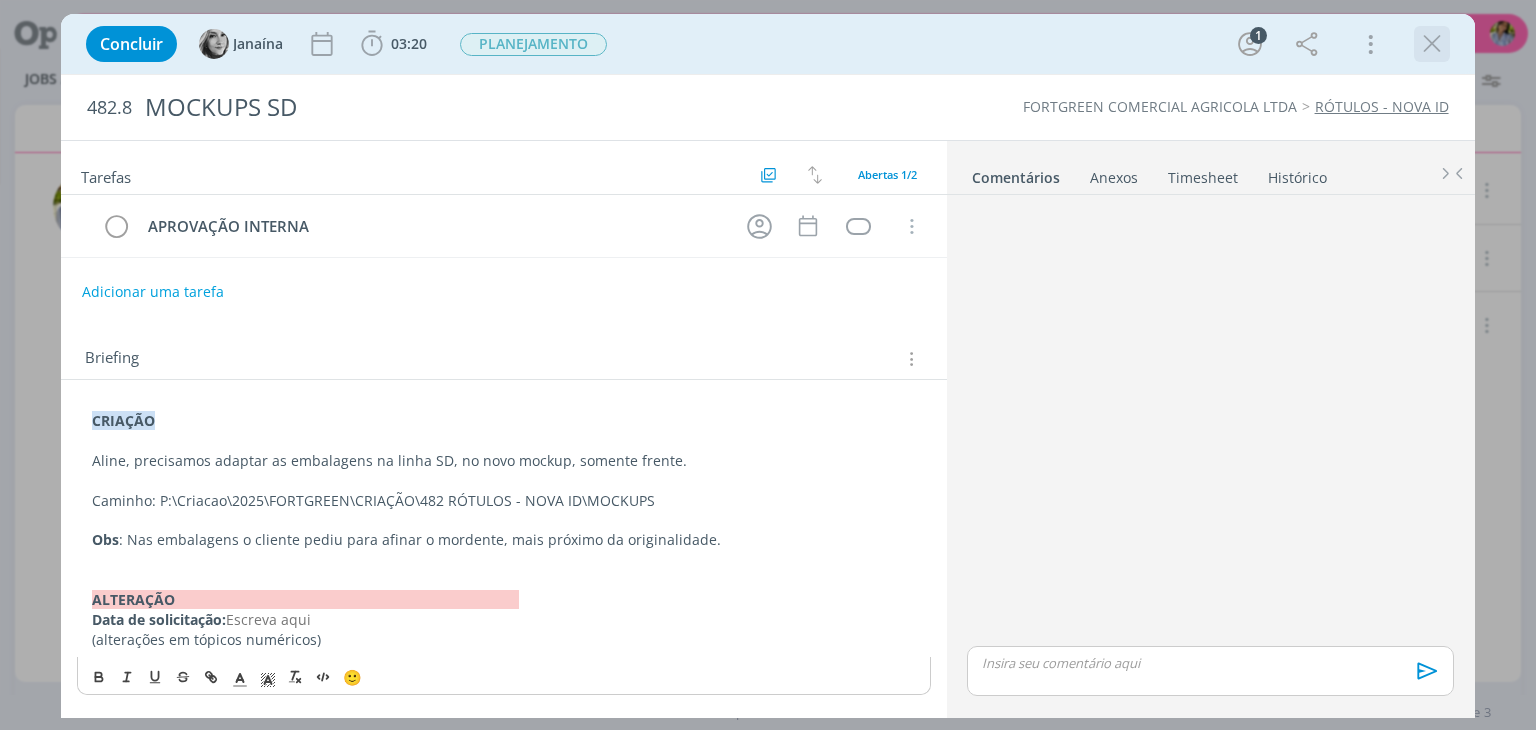 drag, startPoint x: 1432, startPoint y: 49, endPoint x: 1398, endPoint y: 41, distance: 34.928497 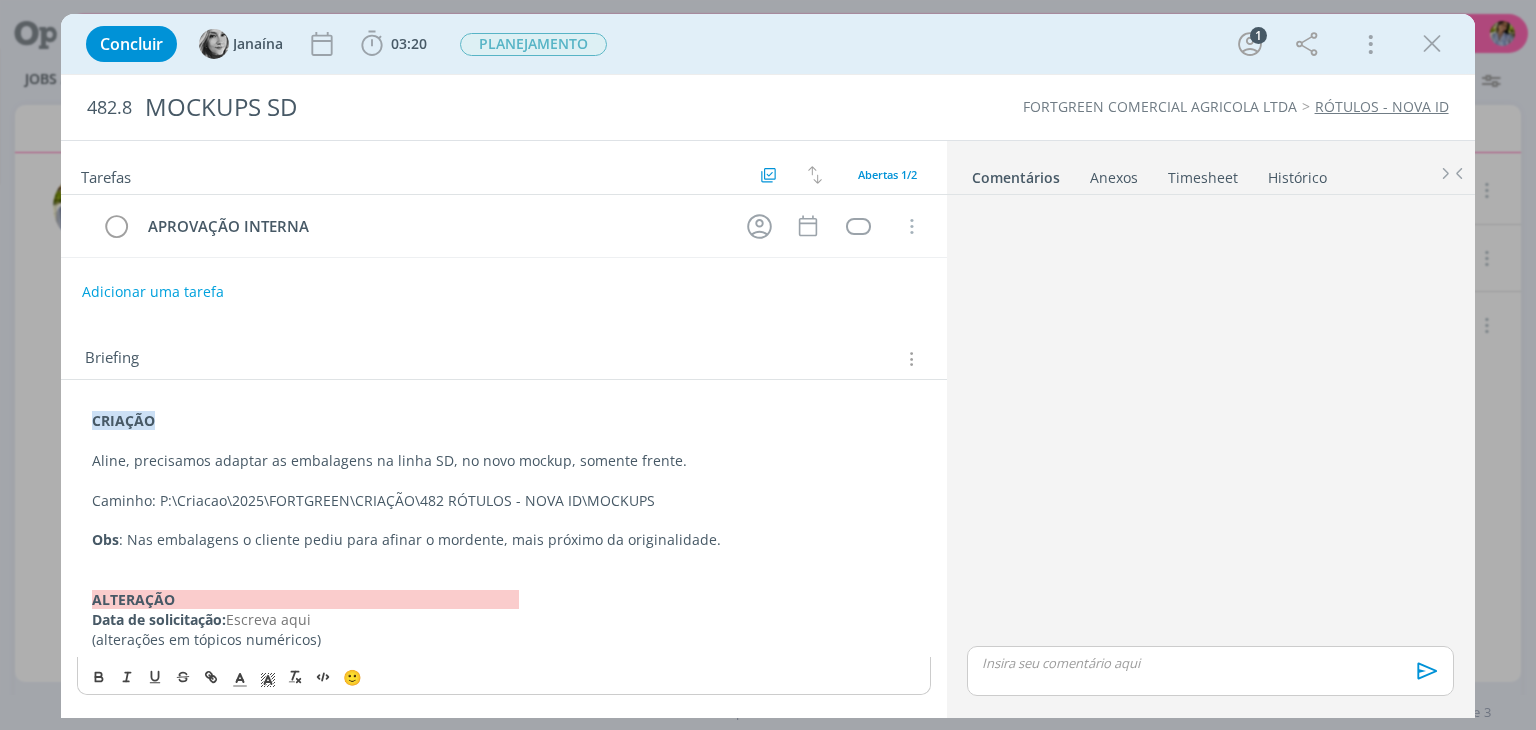 click at bounding box center (1432, 44) 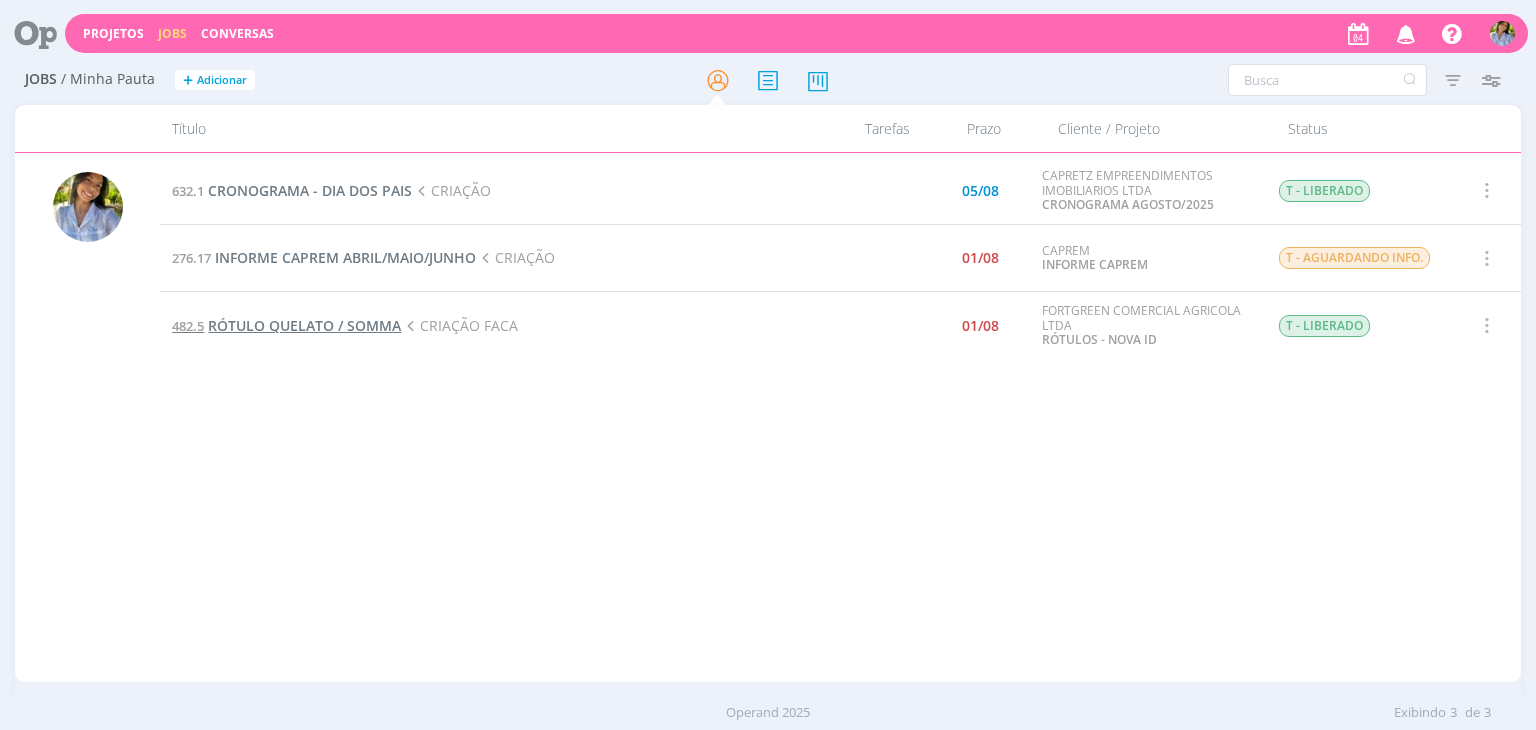 click on "RÓTULO QUELATO / SOMMA" at bounding box center (304, 325) 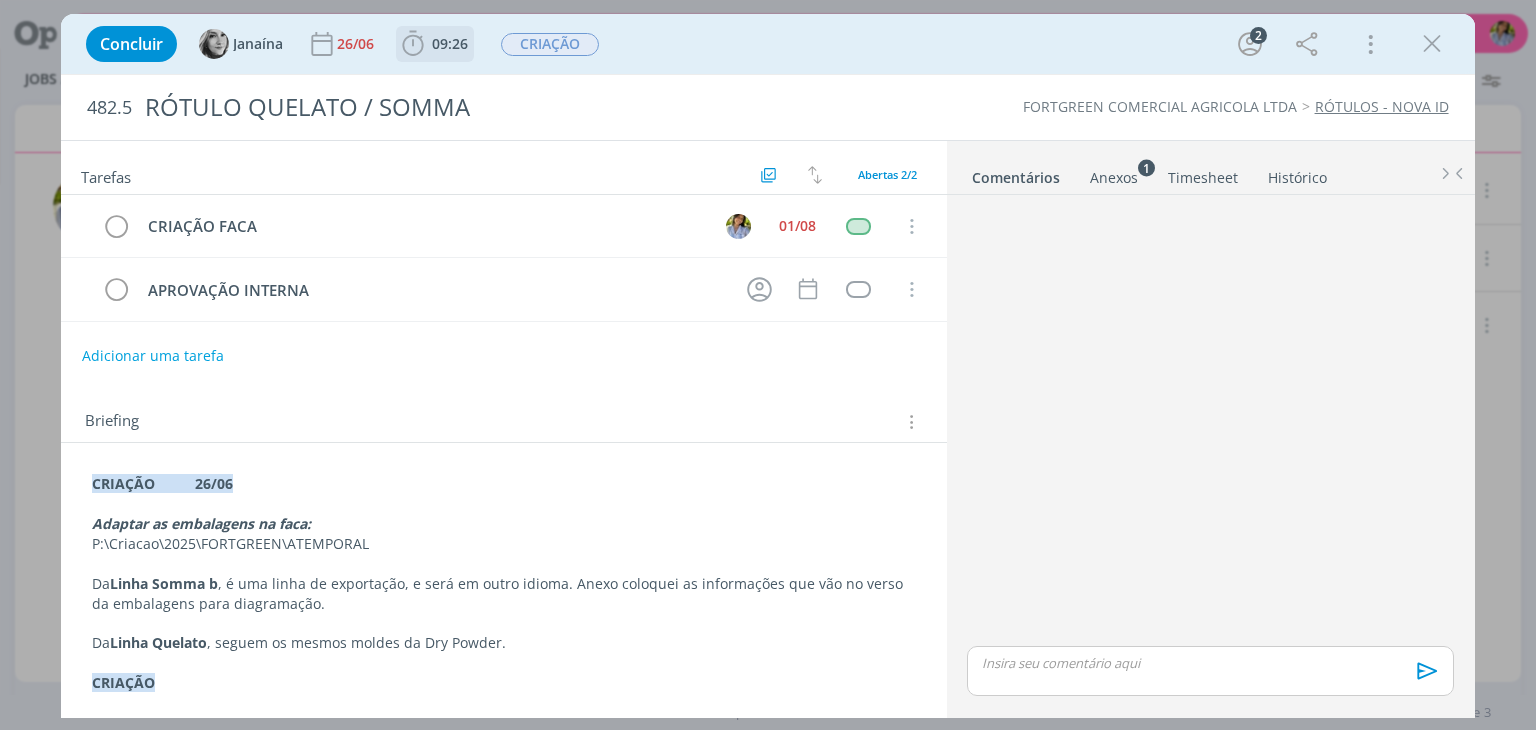 click 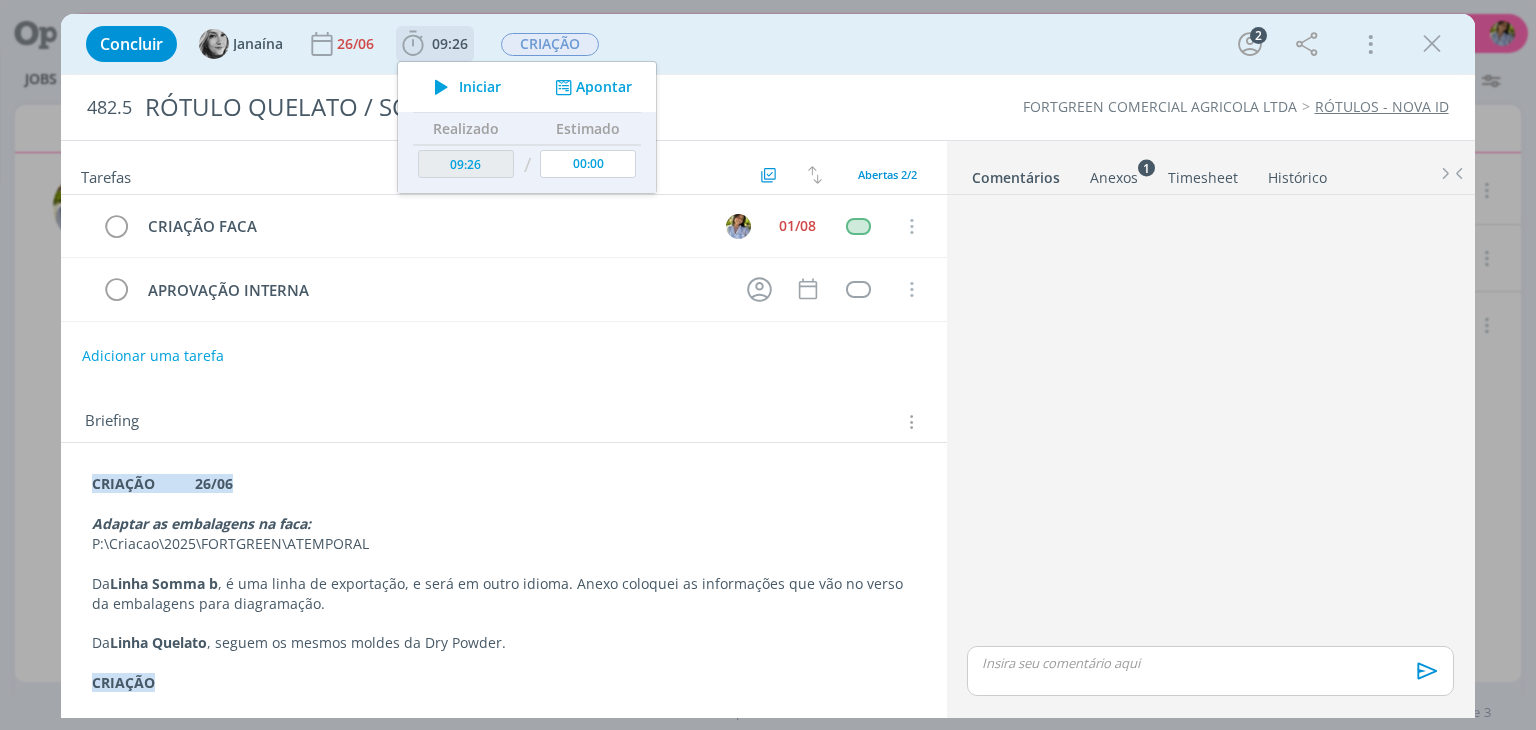 click at bounding box center [441, 87] 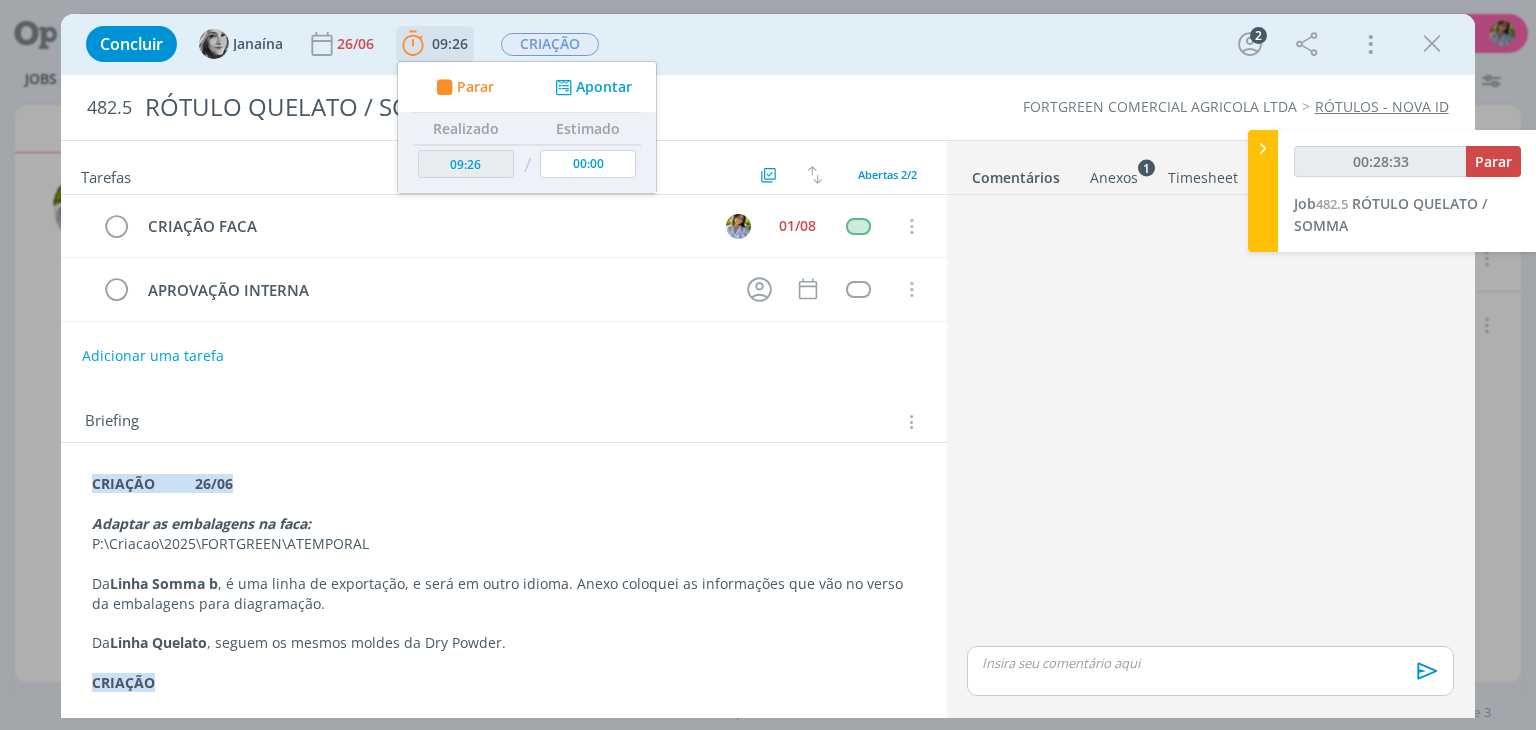 type on "00:28:34" 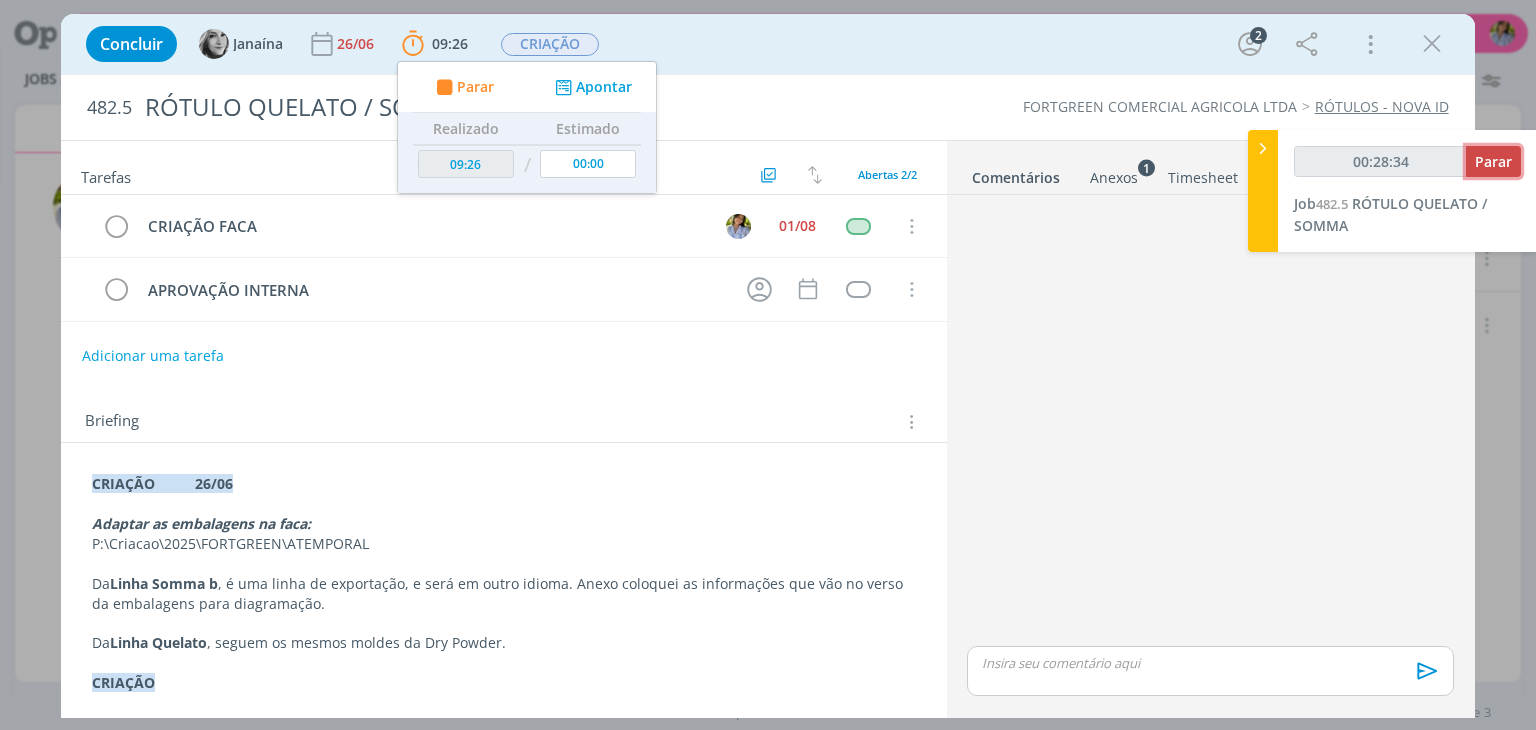 drag, startPoint x: 1504, startPoint y: 160, endPoint x: 1461, endPoint y: 181, distance: 47.853943 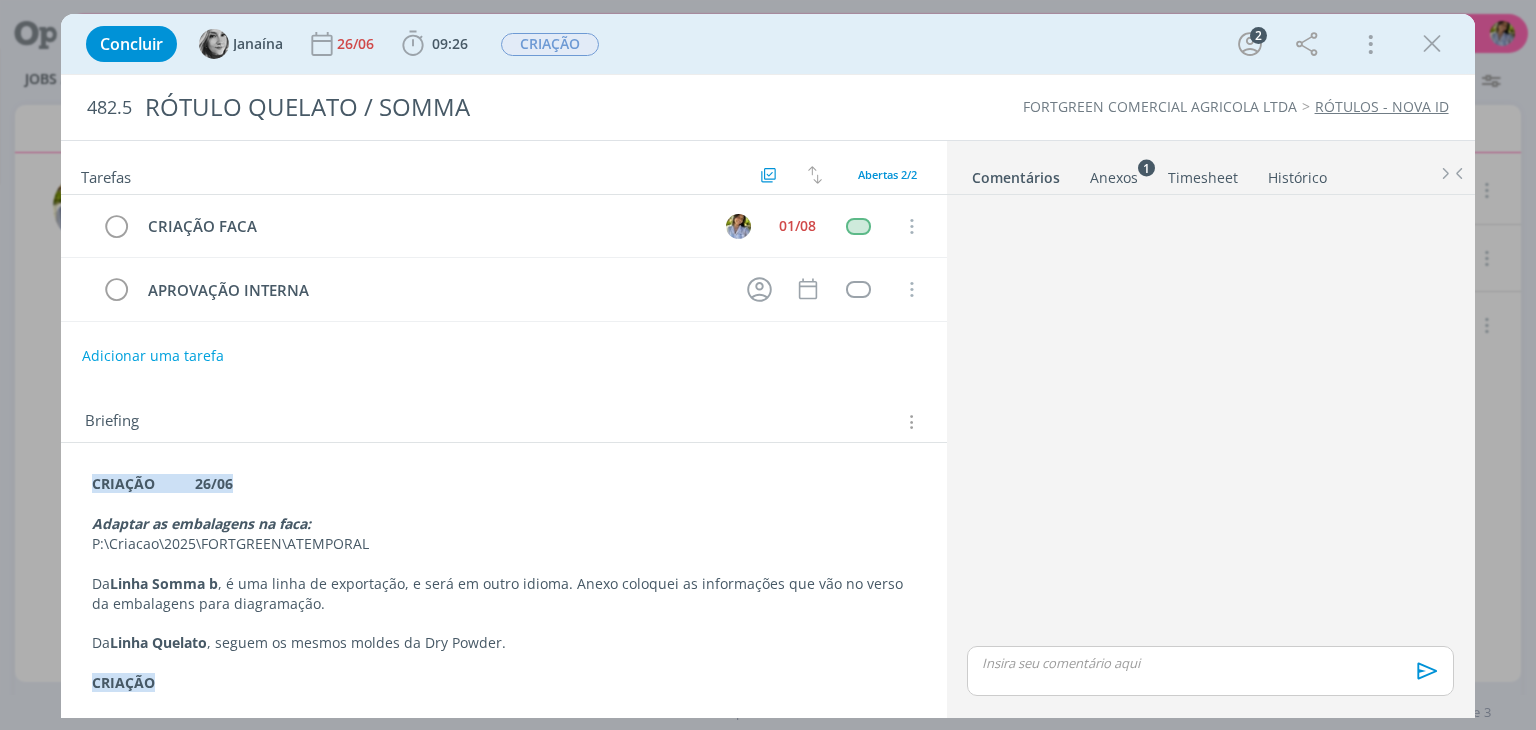 click at bounding box center (1432, 44) 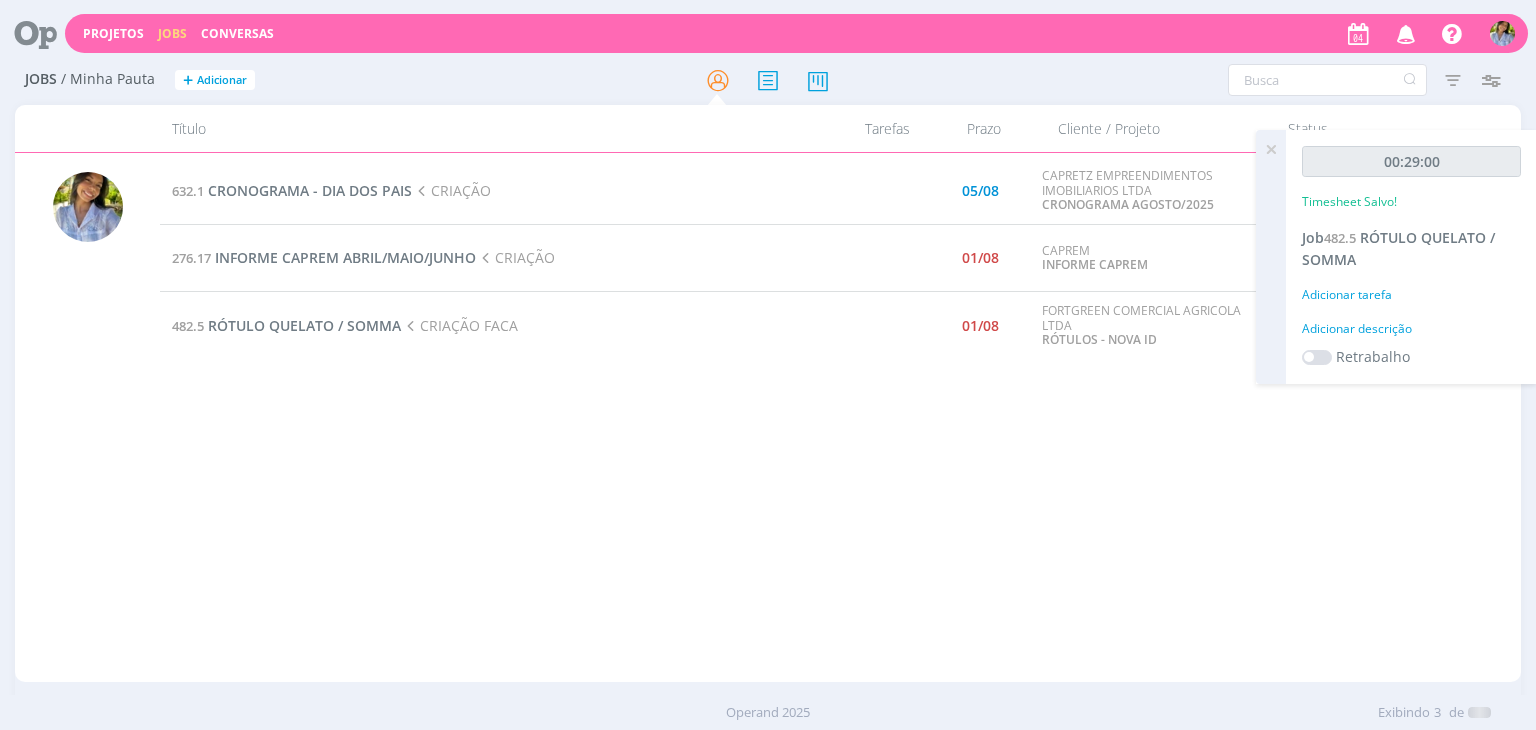 click at bounding box center [1271, 149] 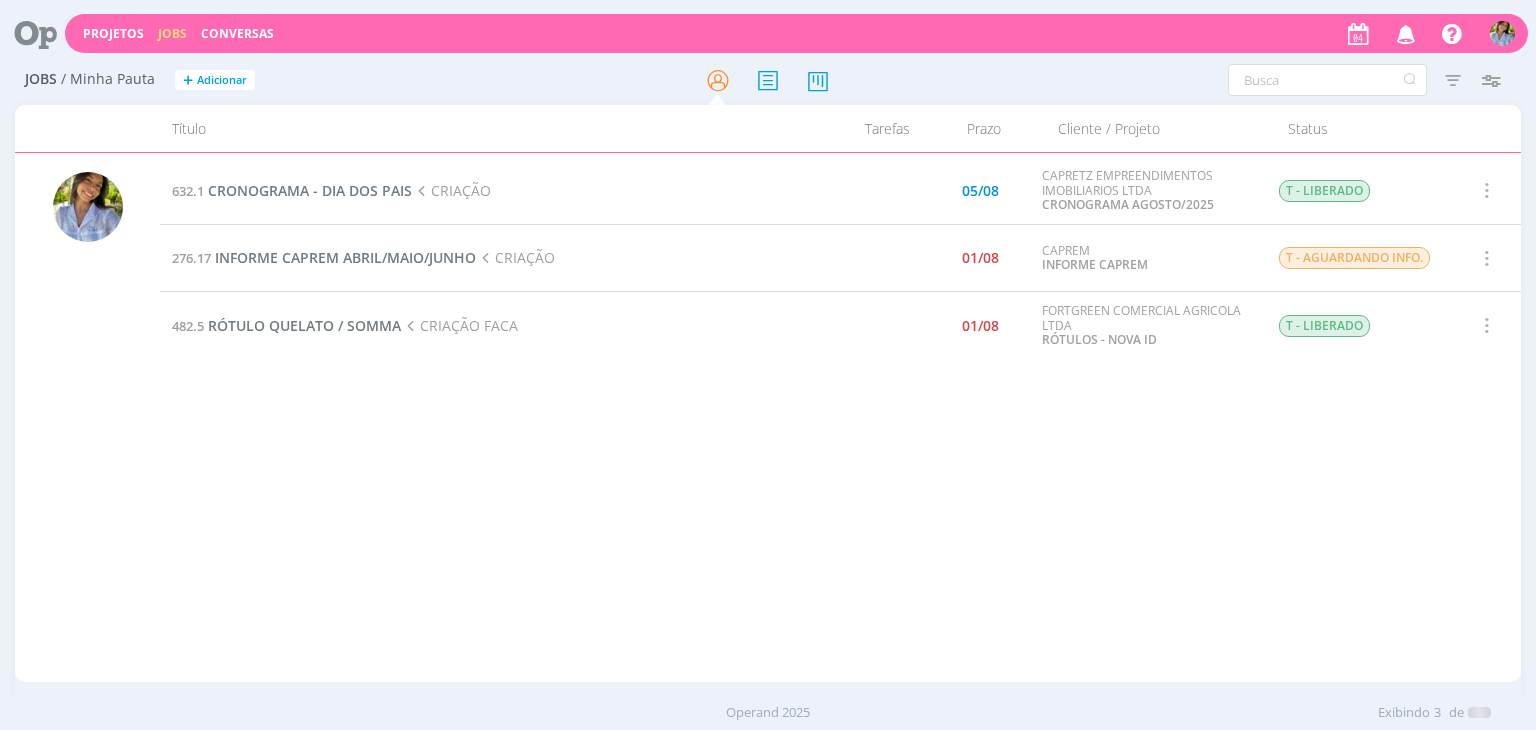 click on "632.1 CRONOGRAMA - DIA DOS PAIS  CRIAÇÃO" at bounding box center (485, 191) 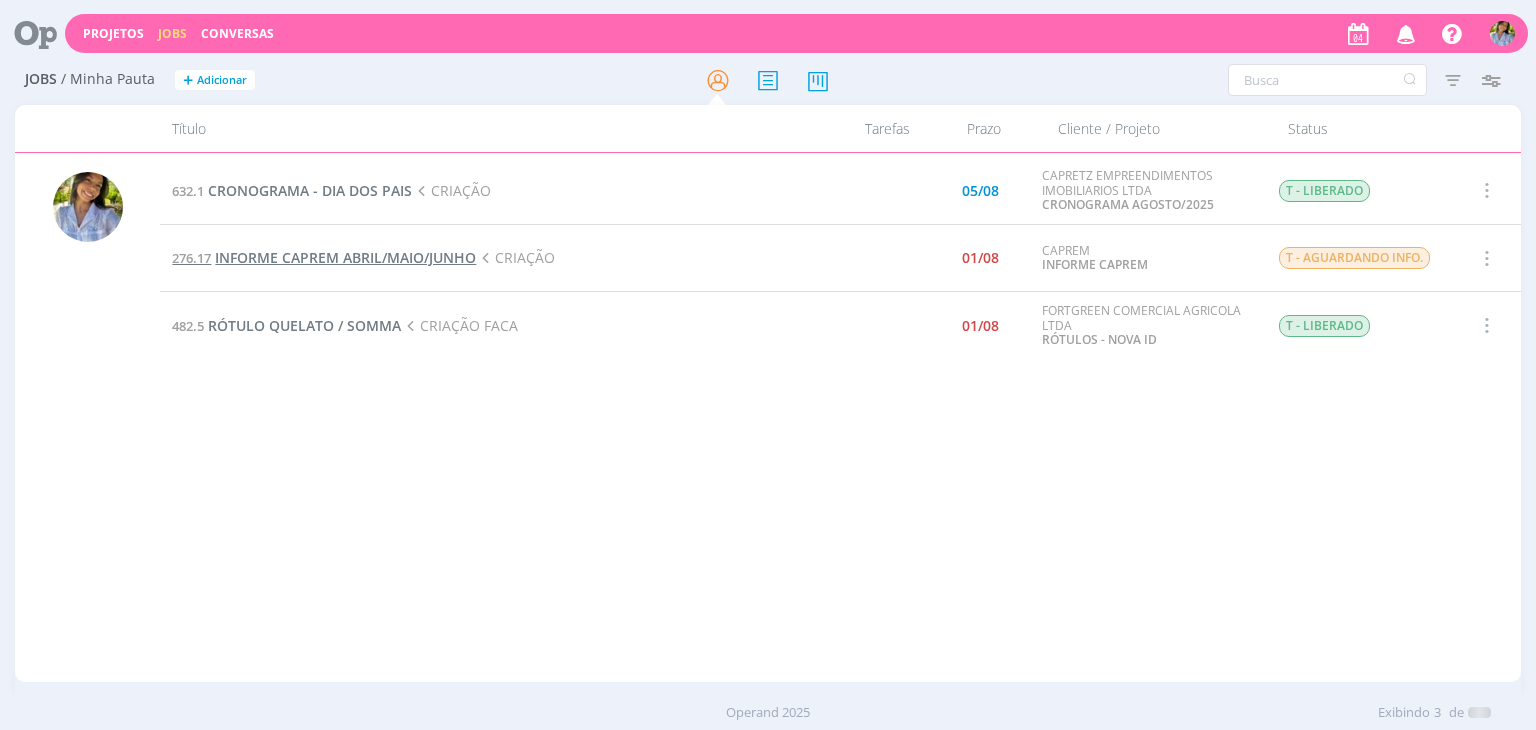 click on "INFORME CAPREM ABRIL/MAIO/JUNHO" at bounding box center [345, 257] 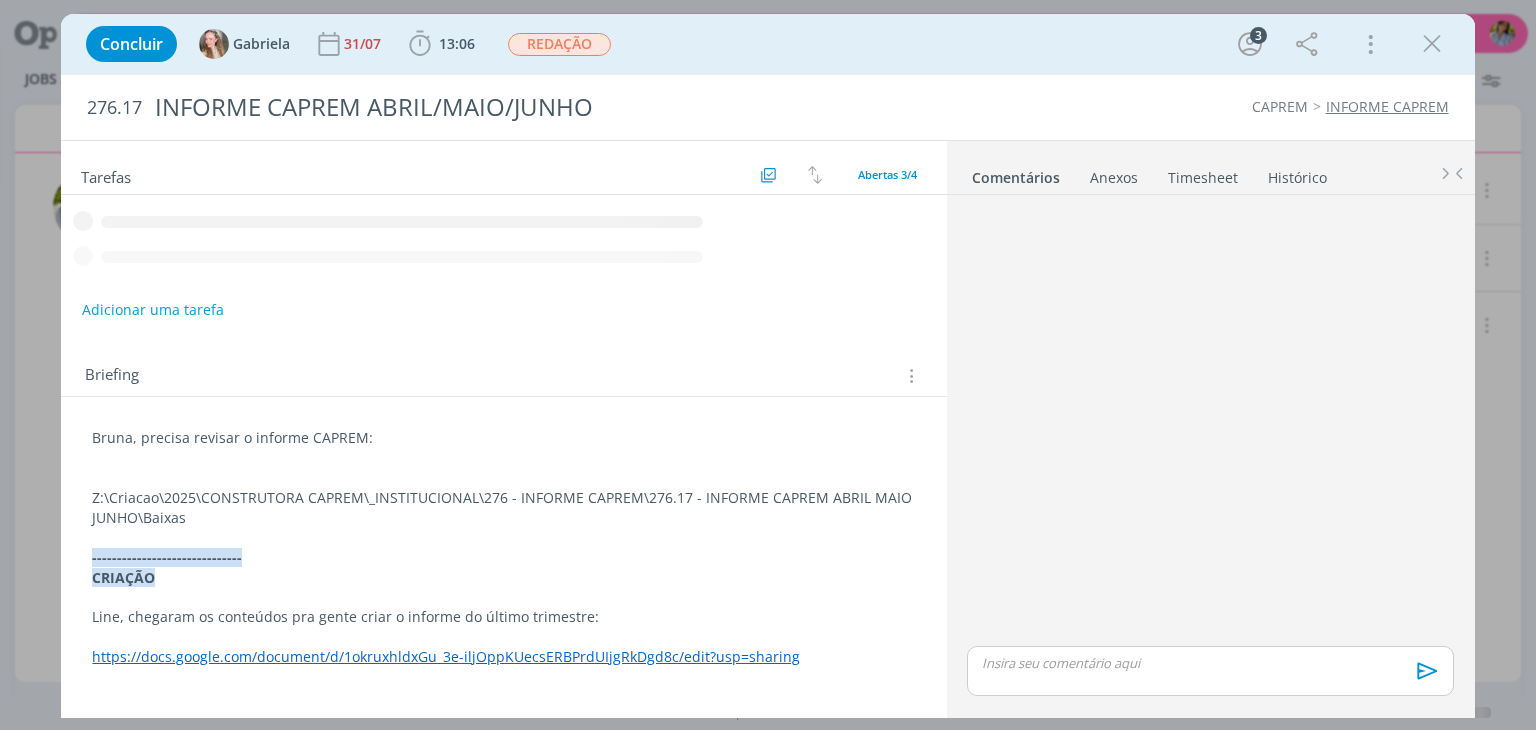 click at bounding box center [1432, 44] 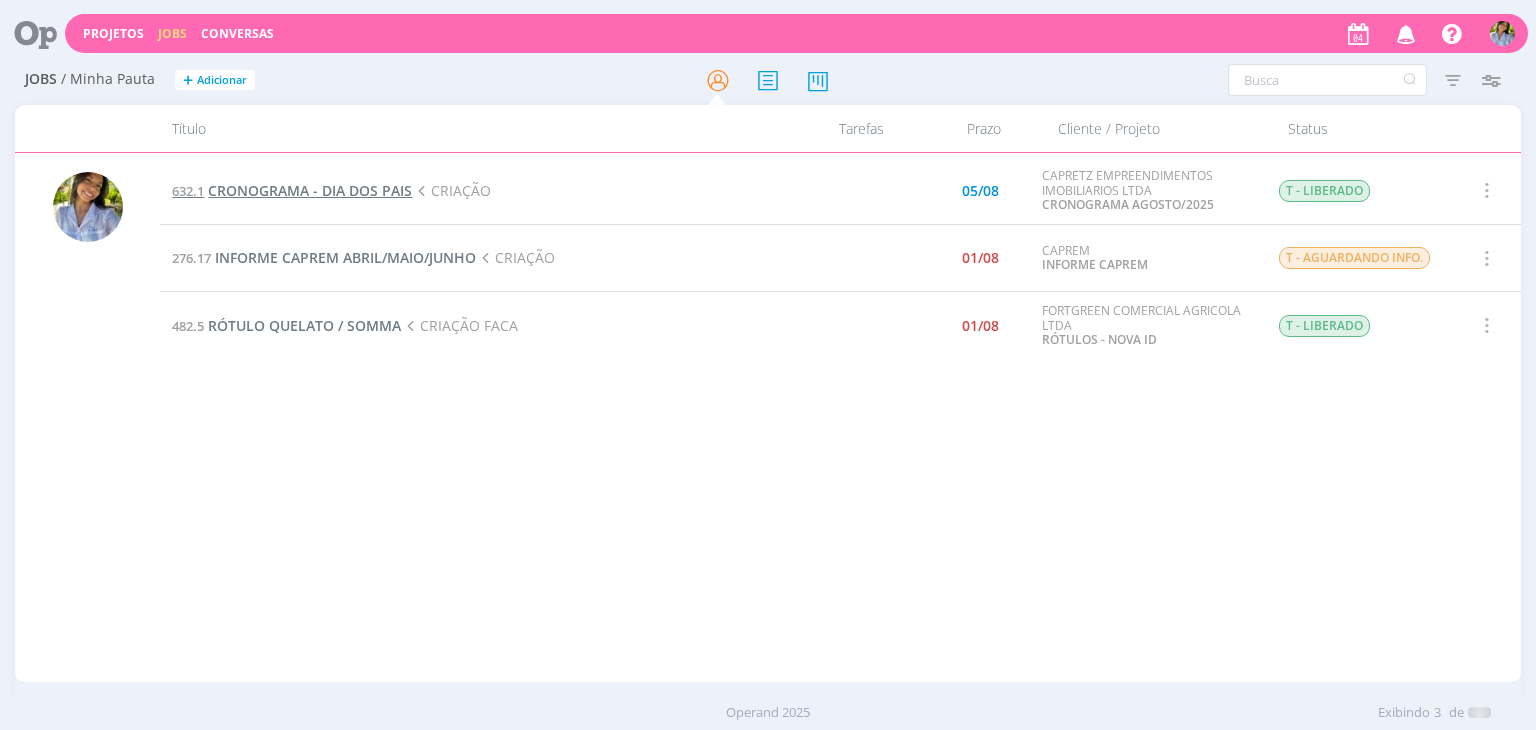click on "CRONOGRAMA - DIA DOS PAIS" at bounding box center (310, 190) 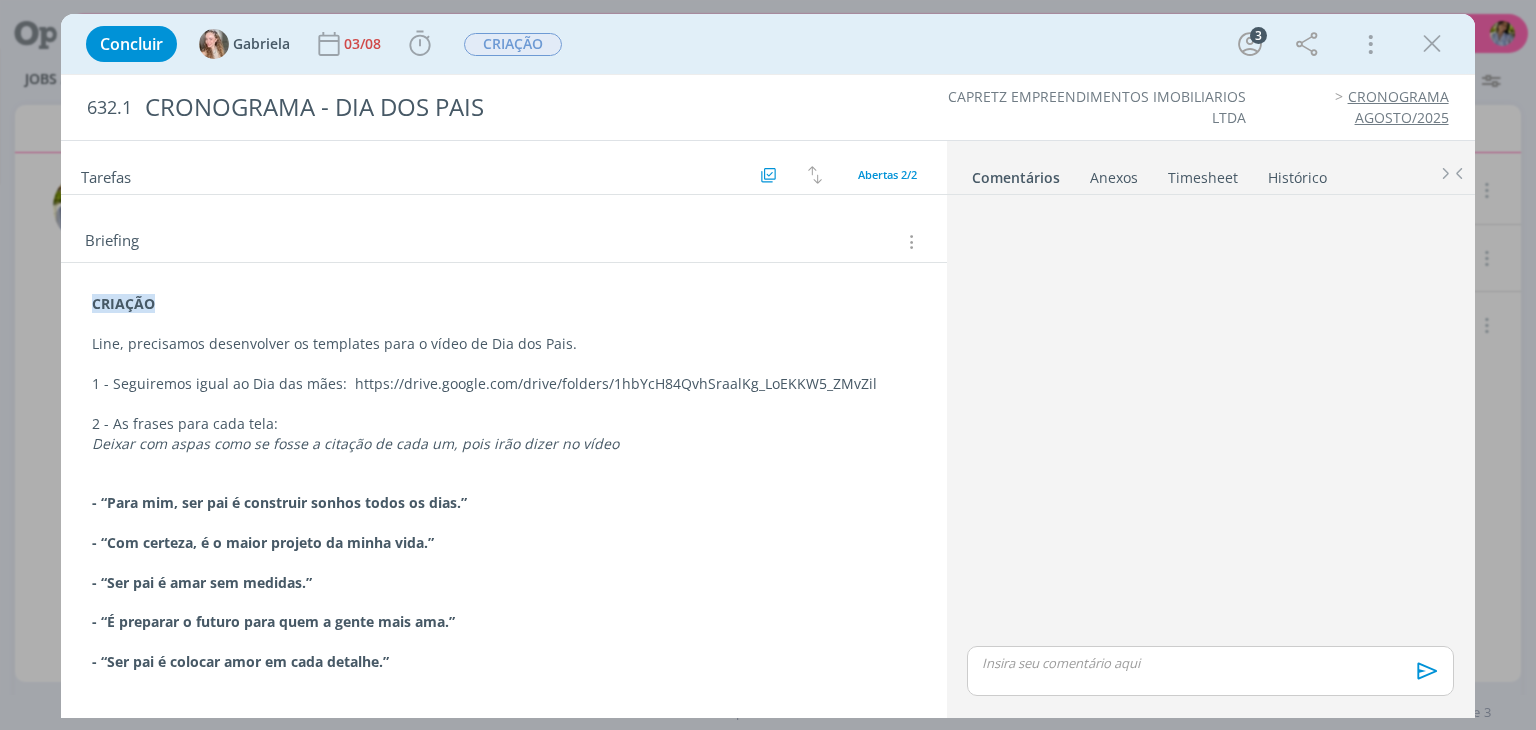 scroll, scrollTop: 194, scrollLeft: 0, axis: vertical 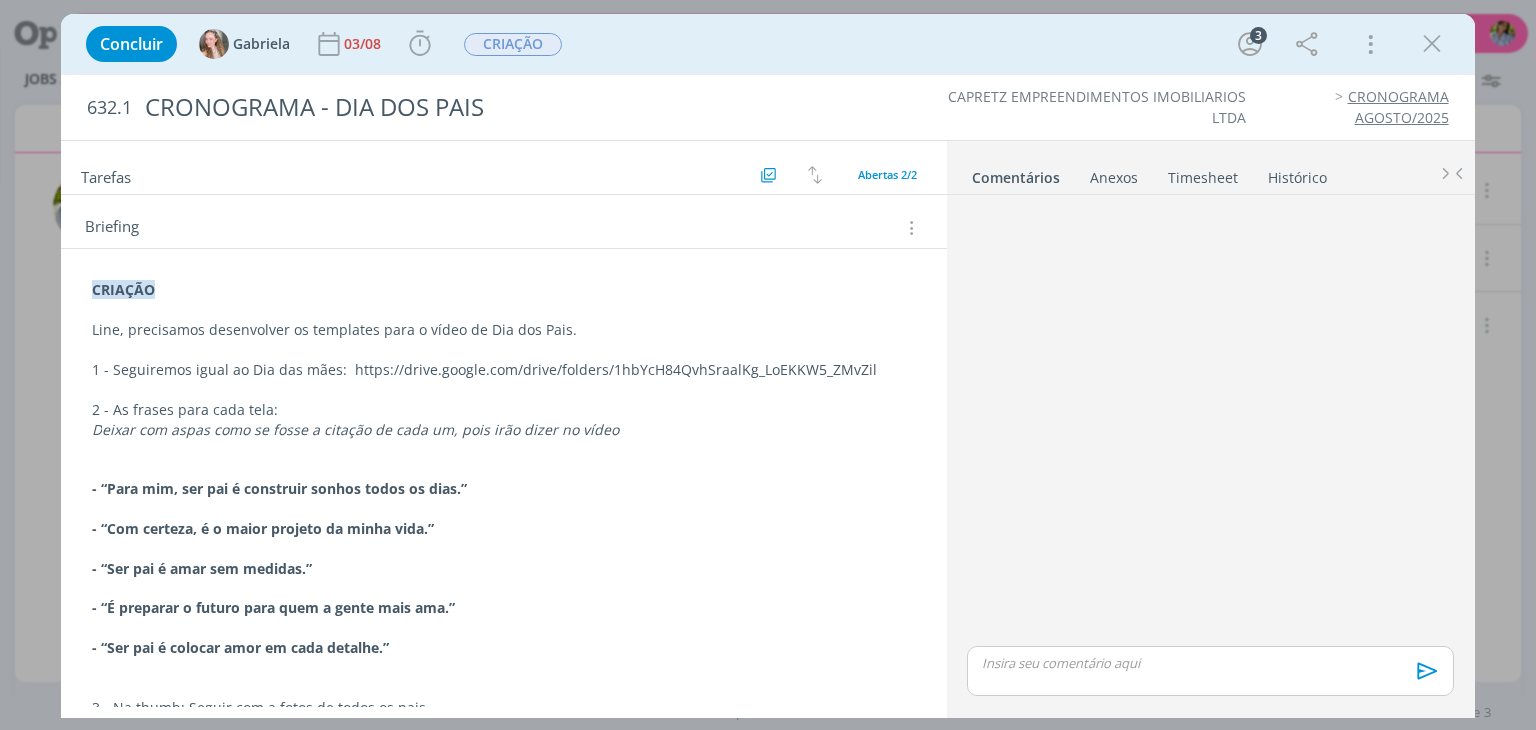 click on "- “Para mim, ser pai é construir sonhos todos os dias.”" at bounding box center (279, 488) 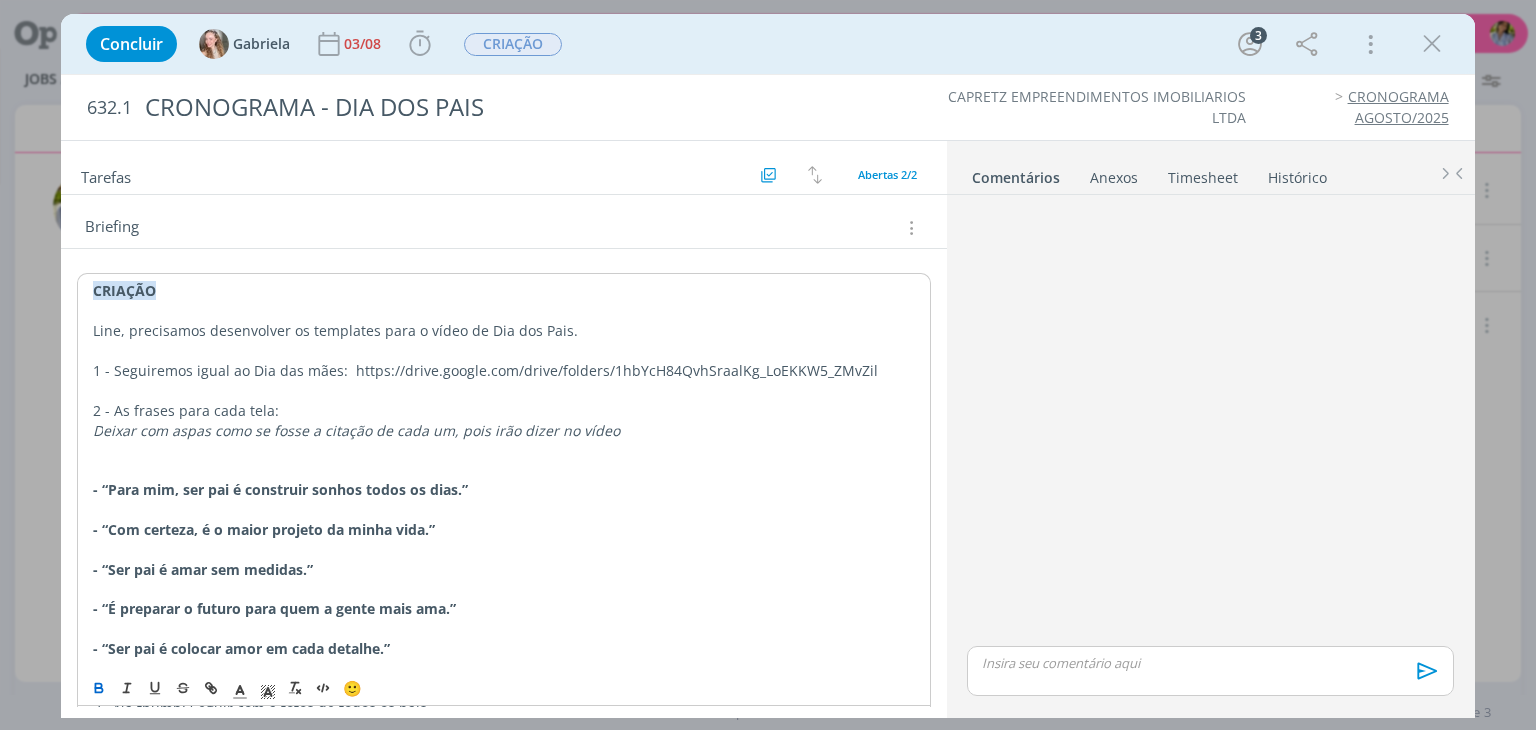 click on "1 - Seguiremos igual ao Dia das mães:  https://drive.google.com/drive/folders/1hbYcH84QvhSraalKg_LoEKKW5_ZMvZil" at bounding box center (503, 371) 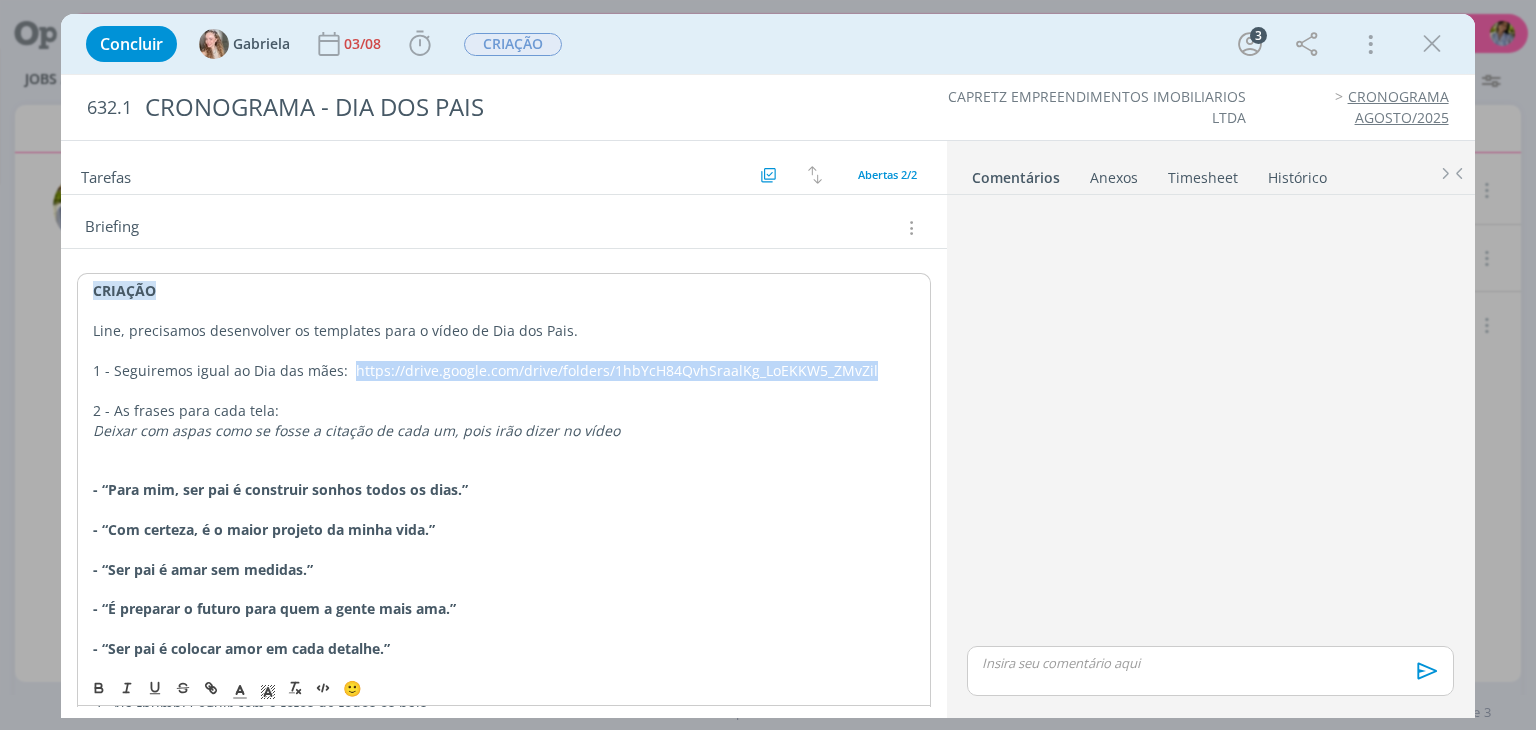 drag, startPoint x: 349, startPoint y: 365, endPoint x: 865, endPoint y: 374, distance: 516.0785 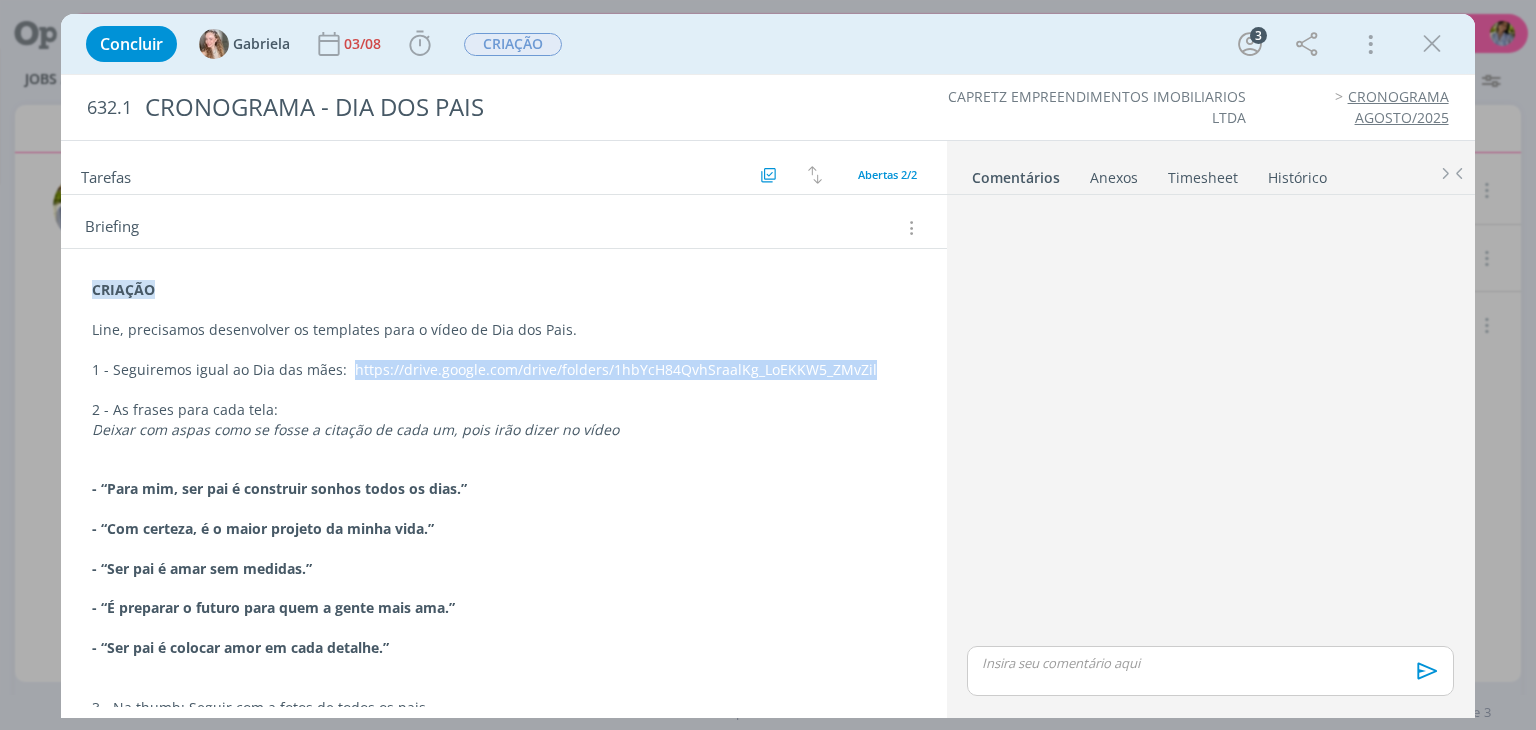 click at bounding box center [1432, 44] 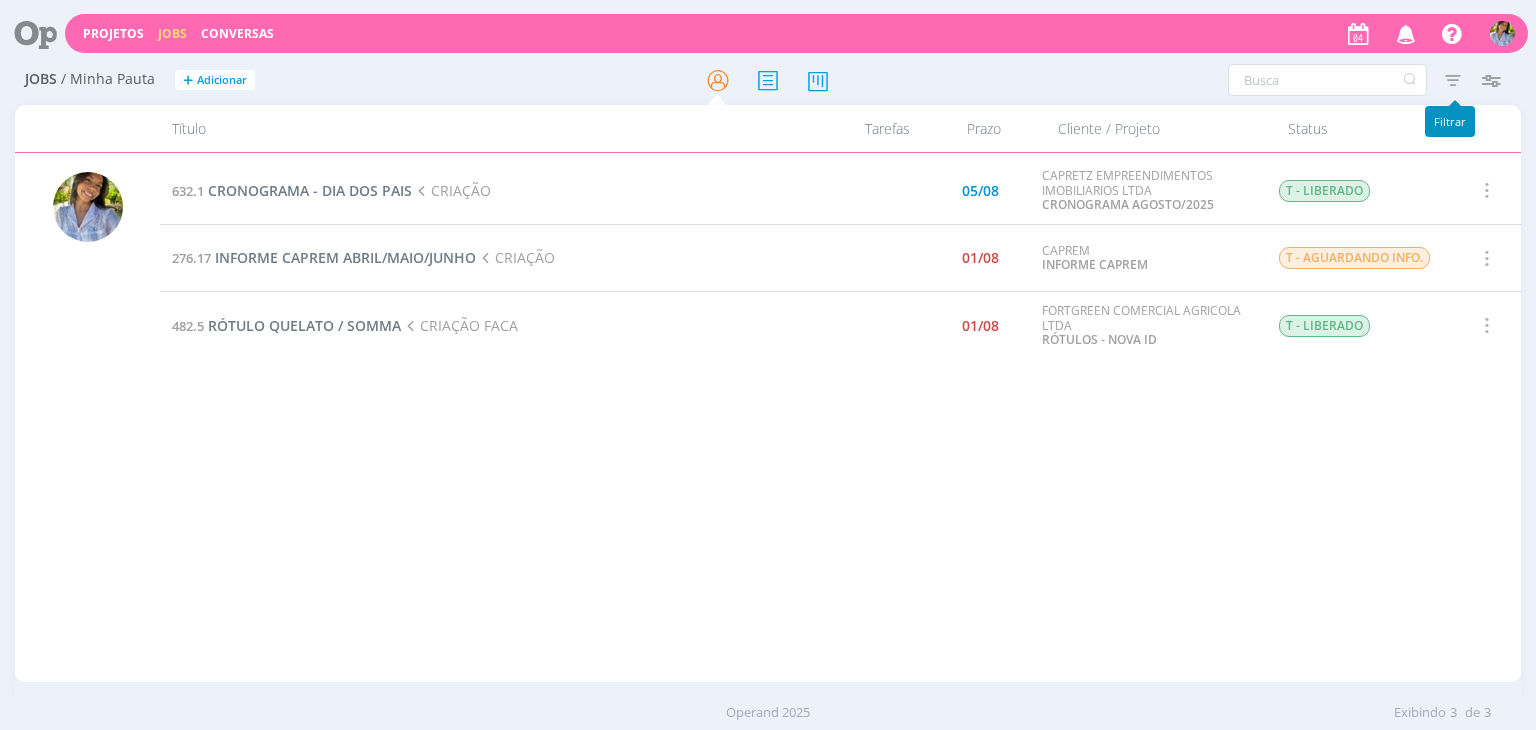 click at bounding box center [1453, 80] 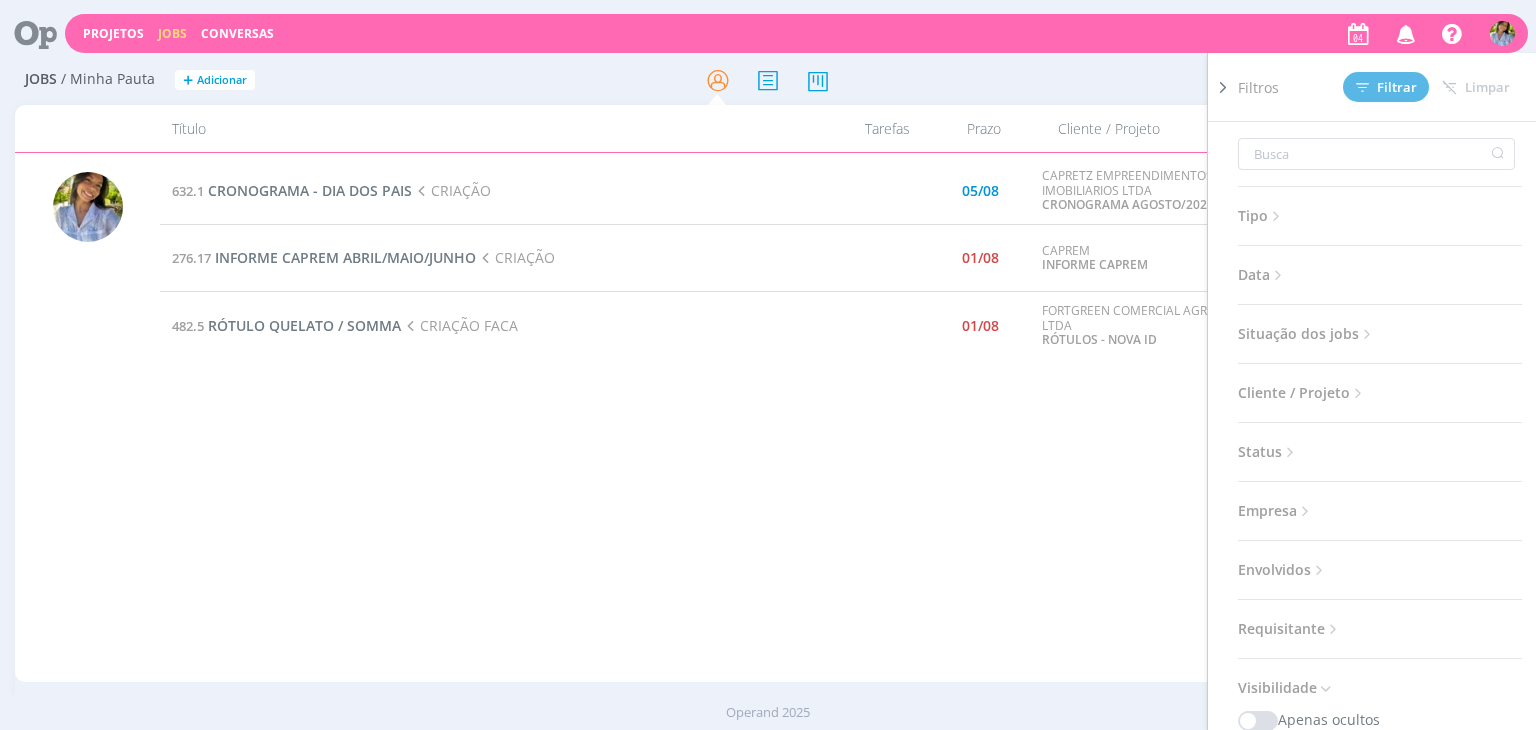 click on "Situação dos jobs" at bounding box center (1307, 334) 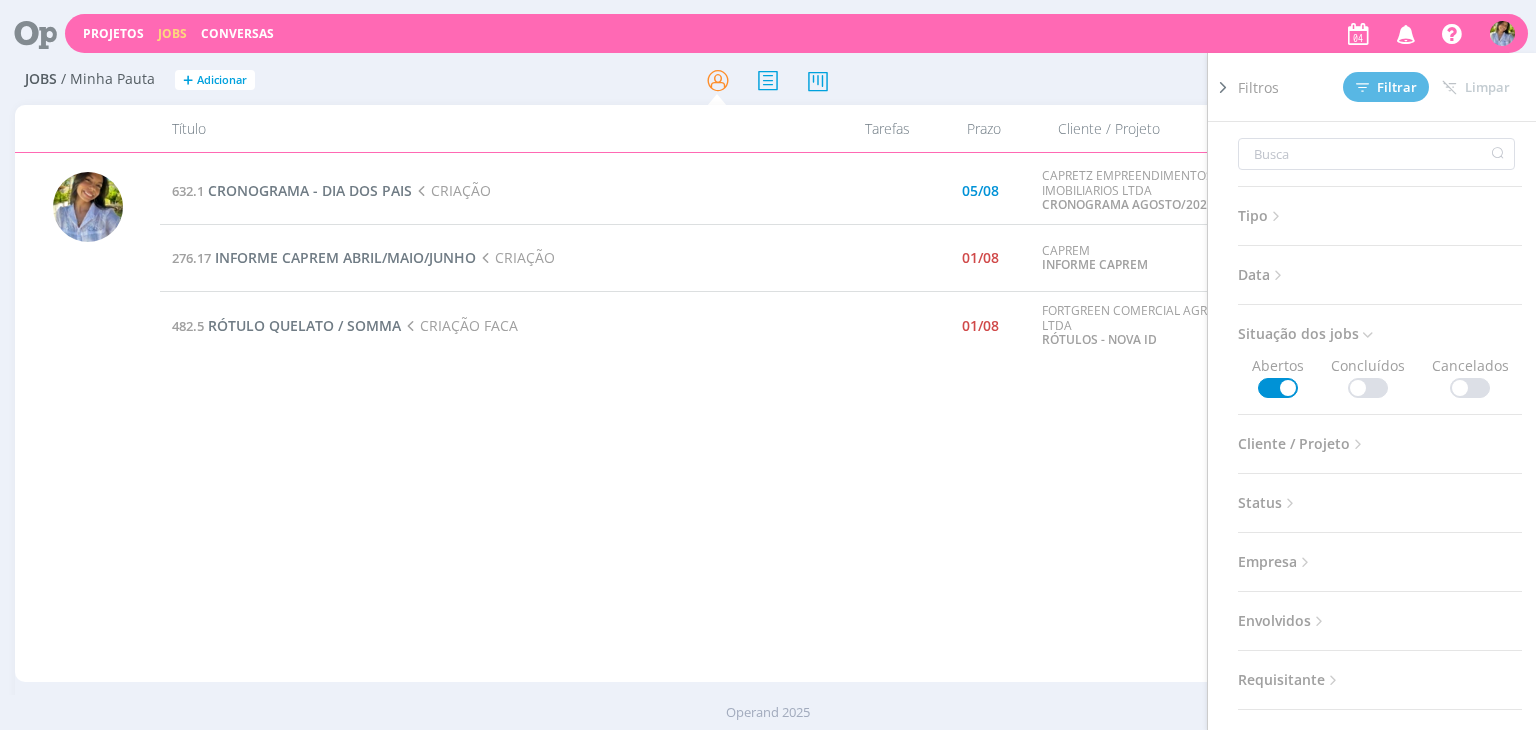 click at bounding box center (1368, 388) 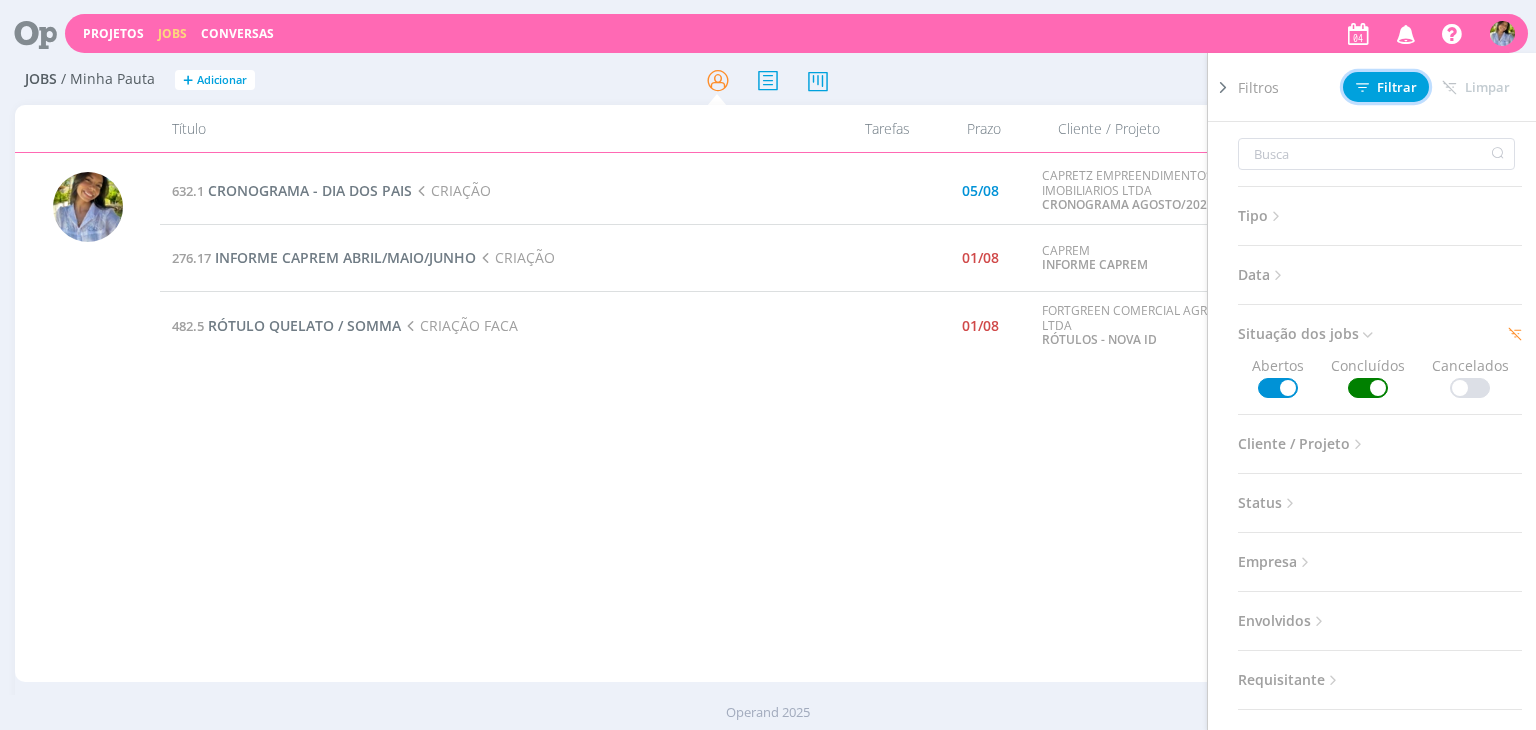 click on "Filtrar" at bounding box center (1386, 87) 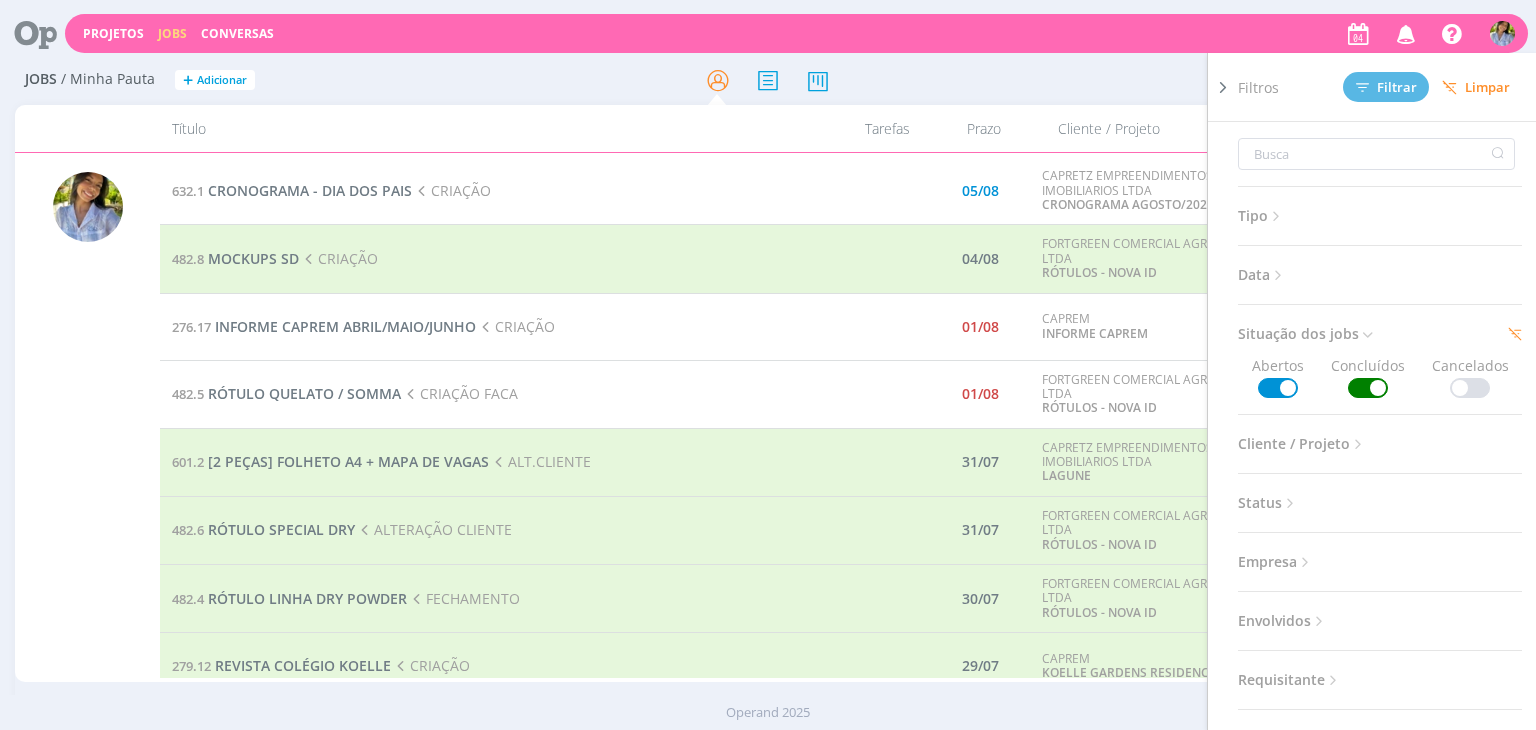 click at bounding box center [1223, 87] 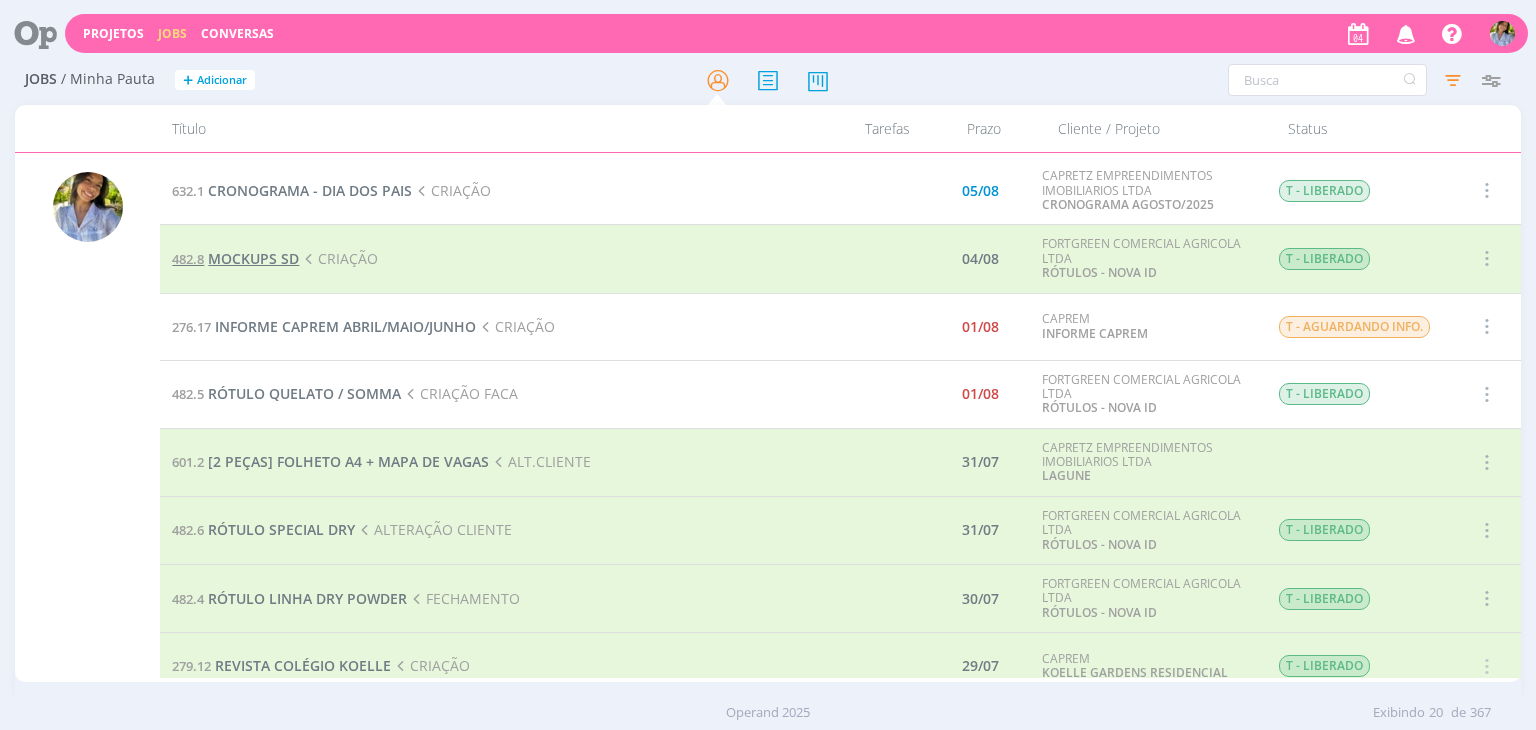 click on "MOCKUPS SD" at bounding box center (253, 258) 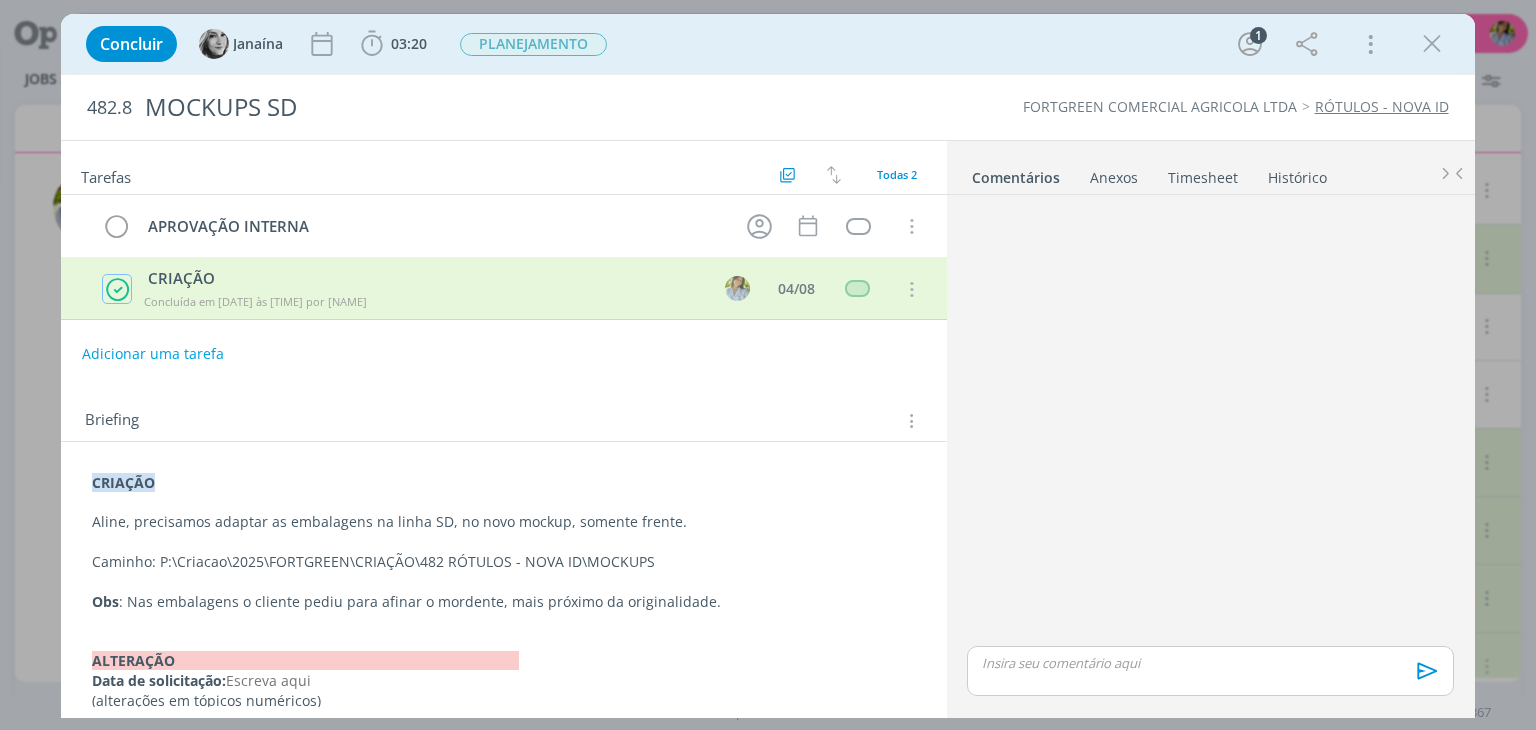 click at bounding box center (117, 290) 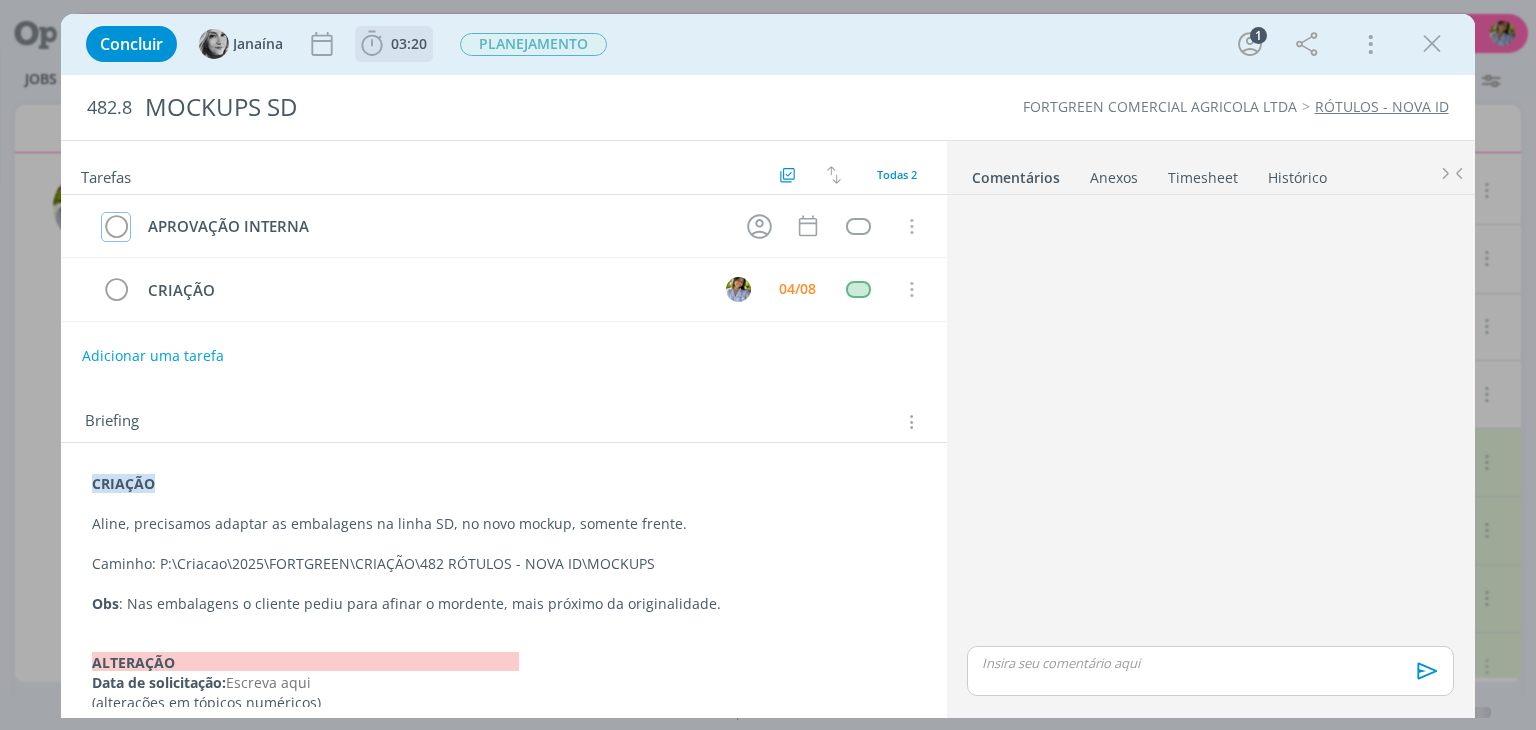 click on "03:20" at bounding box center [409, 44] 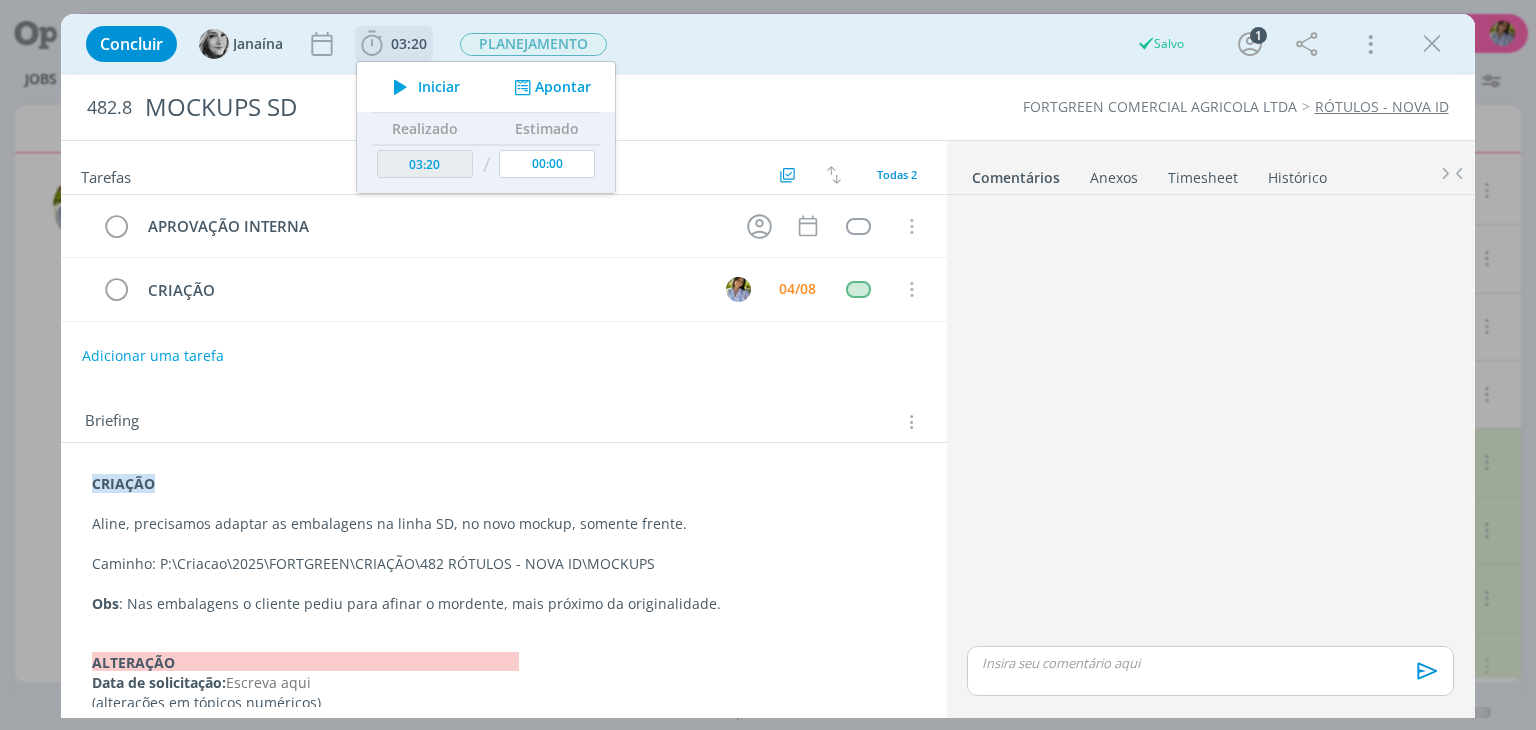 click at bounding box center (400, 87) 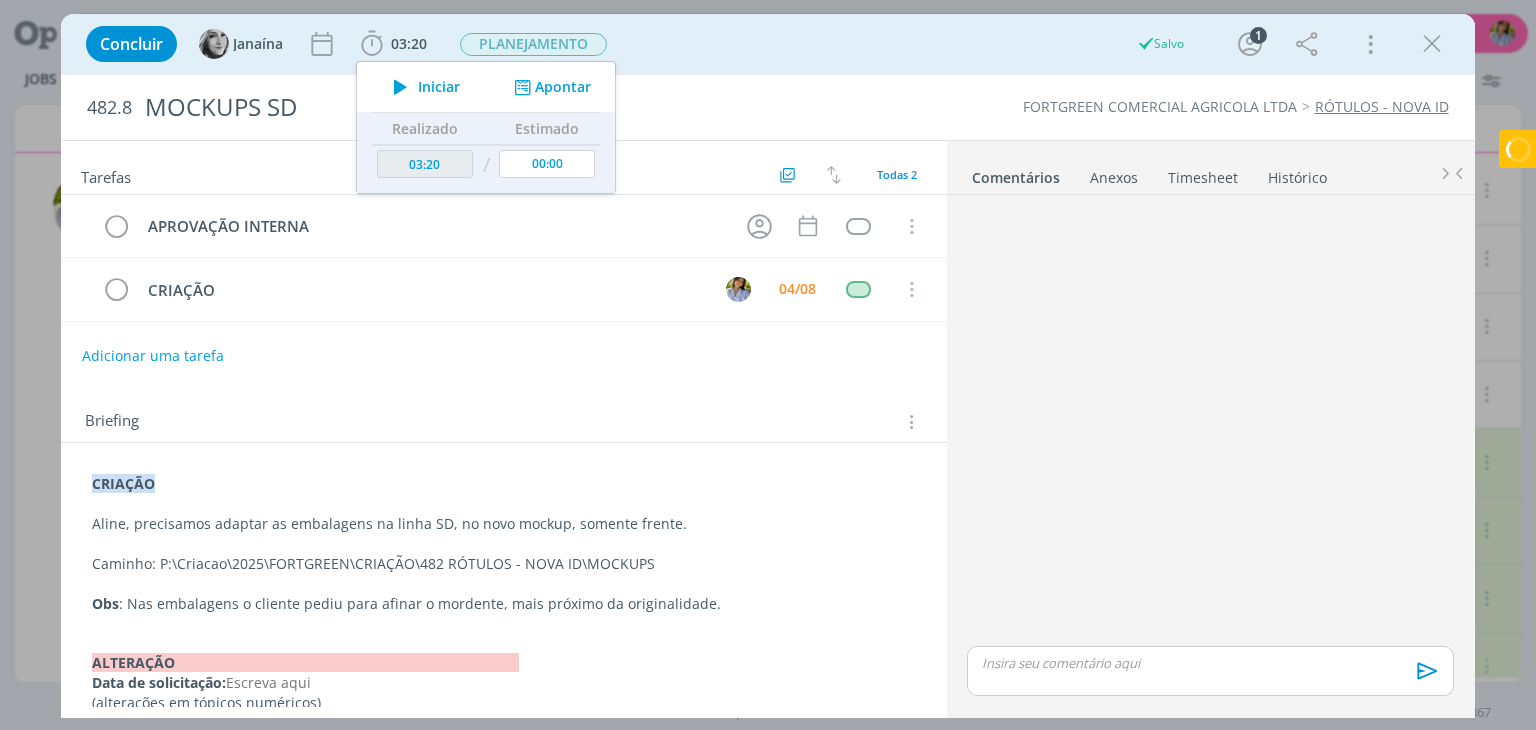 drag, startPoint x: 1428, startPoint y: 37, endPoint x: 1290, endPoint y: 43, distance: 138.13037 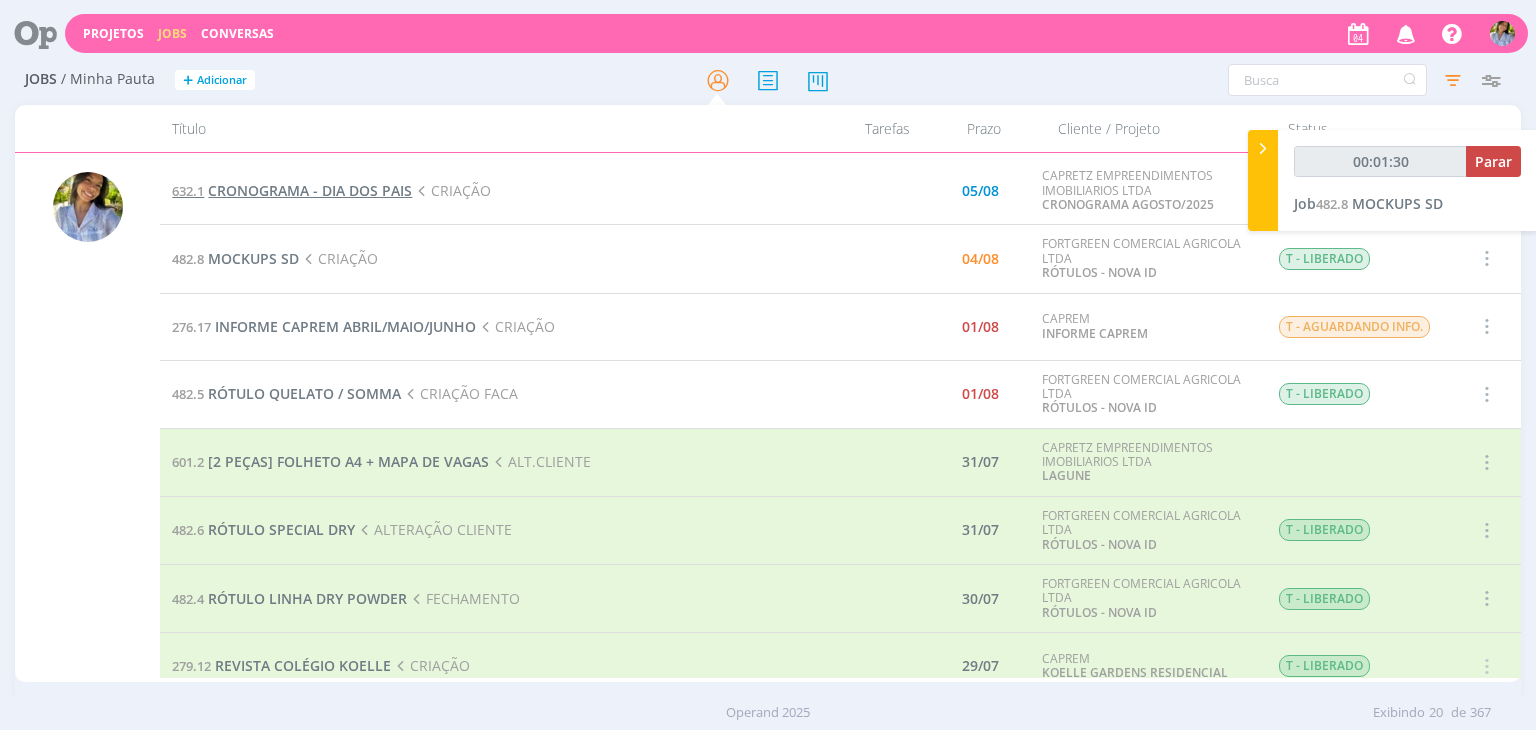 click on "CRONOGRAMA - DIA DOS PAIS" at bounding box center (310, 190) 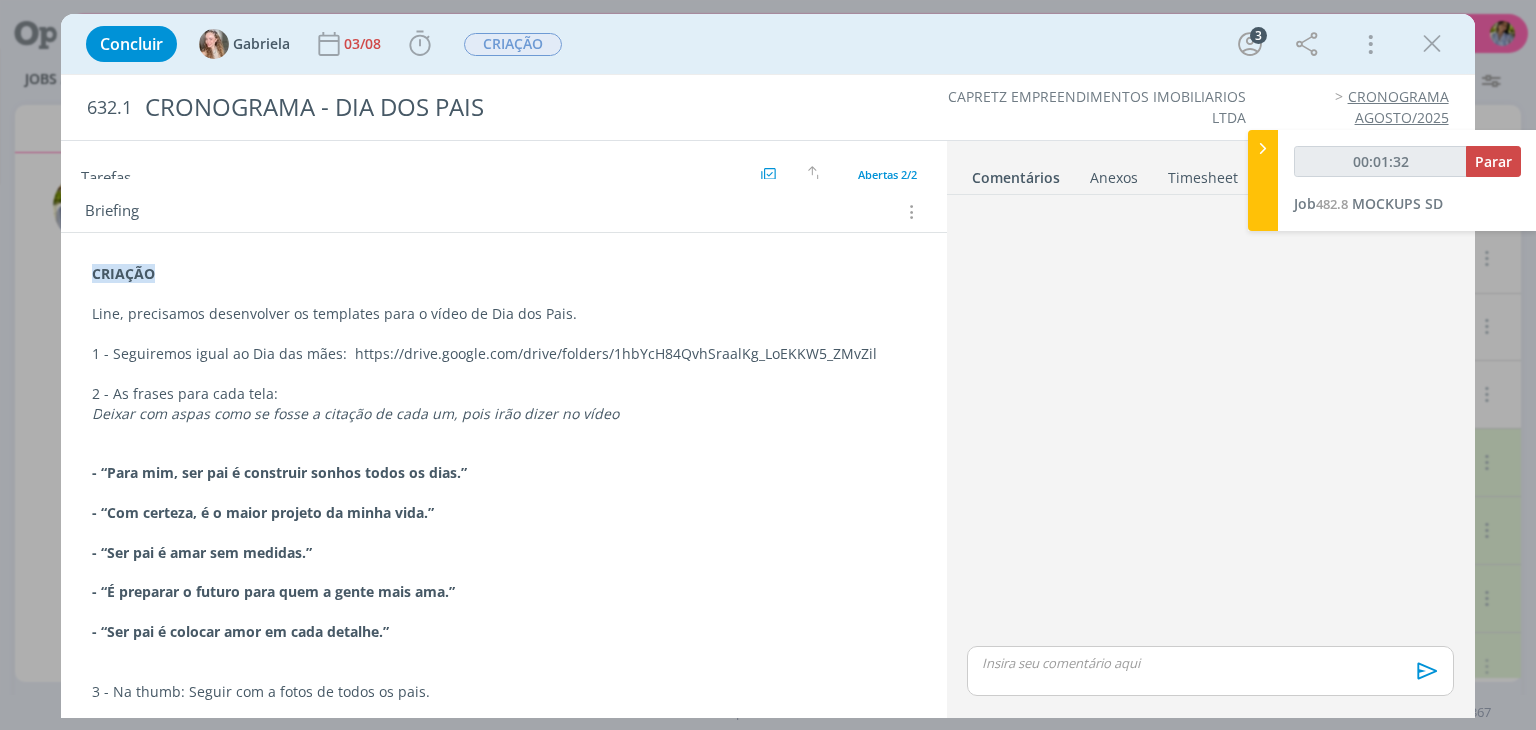 scroll, scrollTop: 256, scrollLeft: 0, axis: vertical 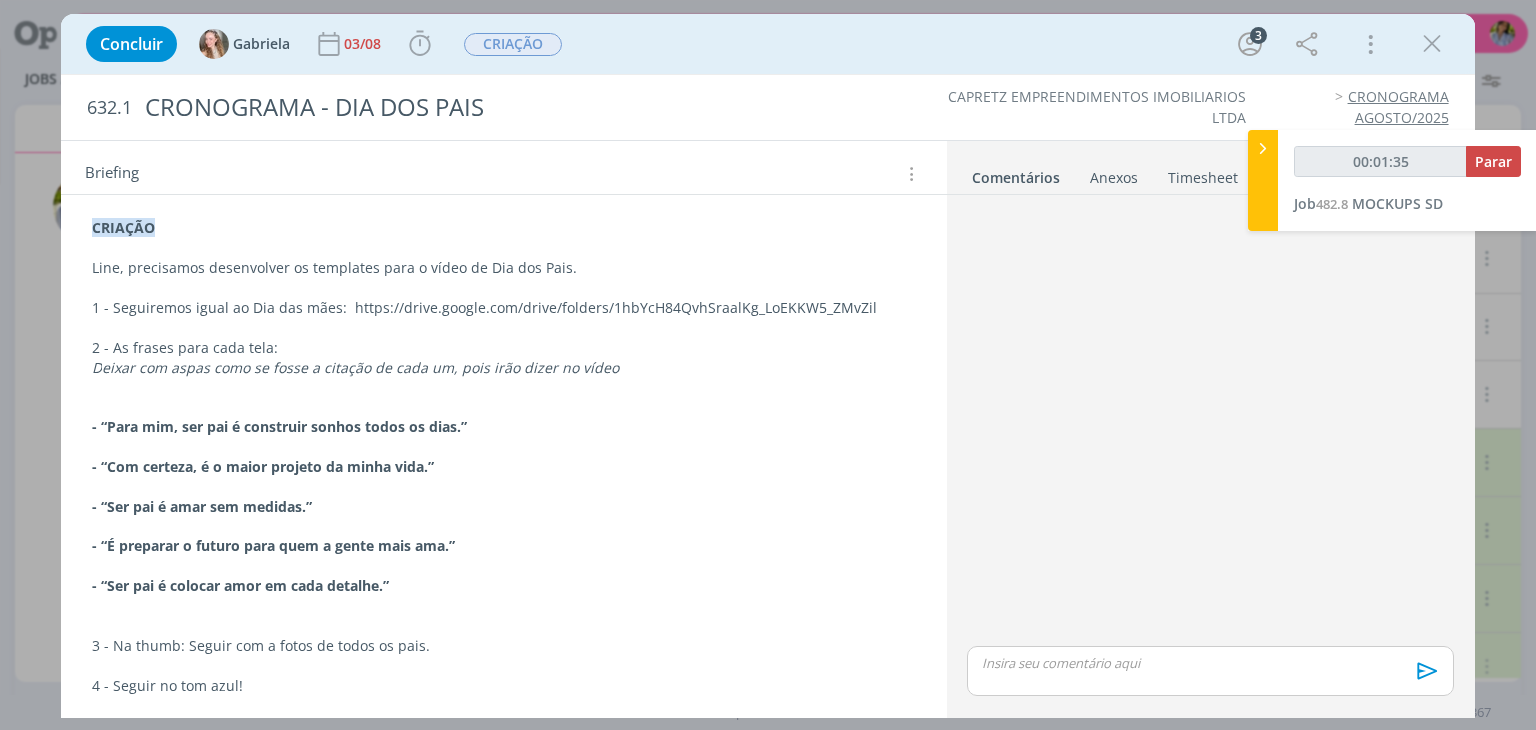 click on "eixar com aspas como se fosse a citação de cada um, pois irão dizer no vídeo" at bounding box center [360, 367] 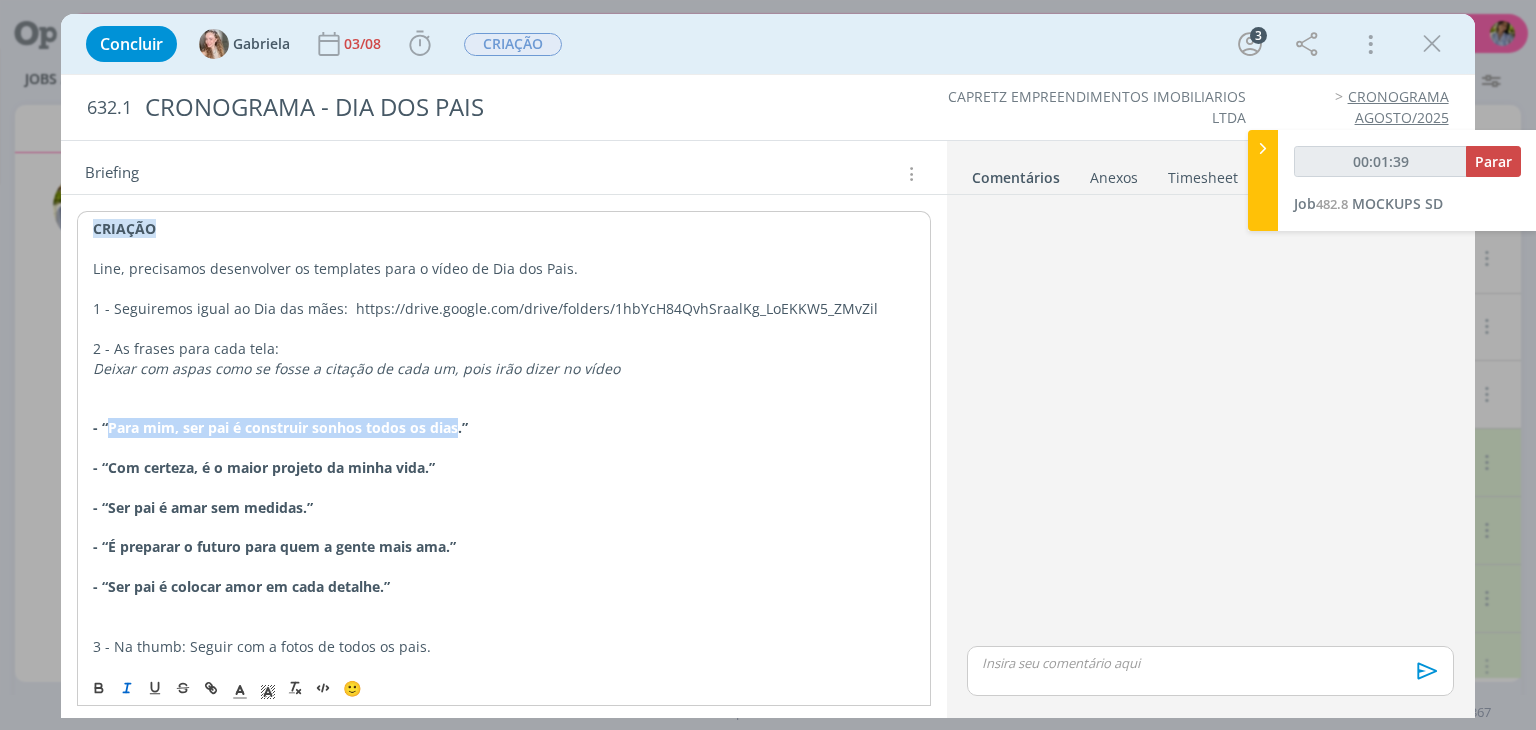 drag, startPoint x: 109, startPoint y: 421, endPoint x: 453, endPoint y: 428, distance: 344.07123 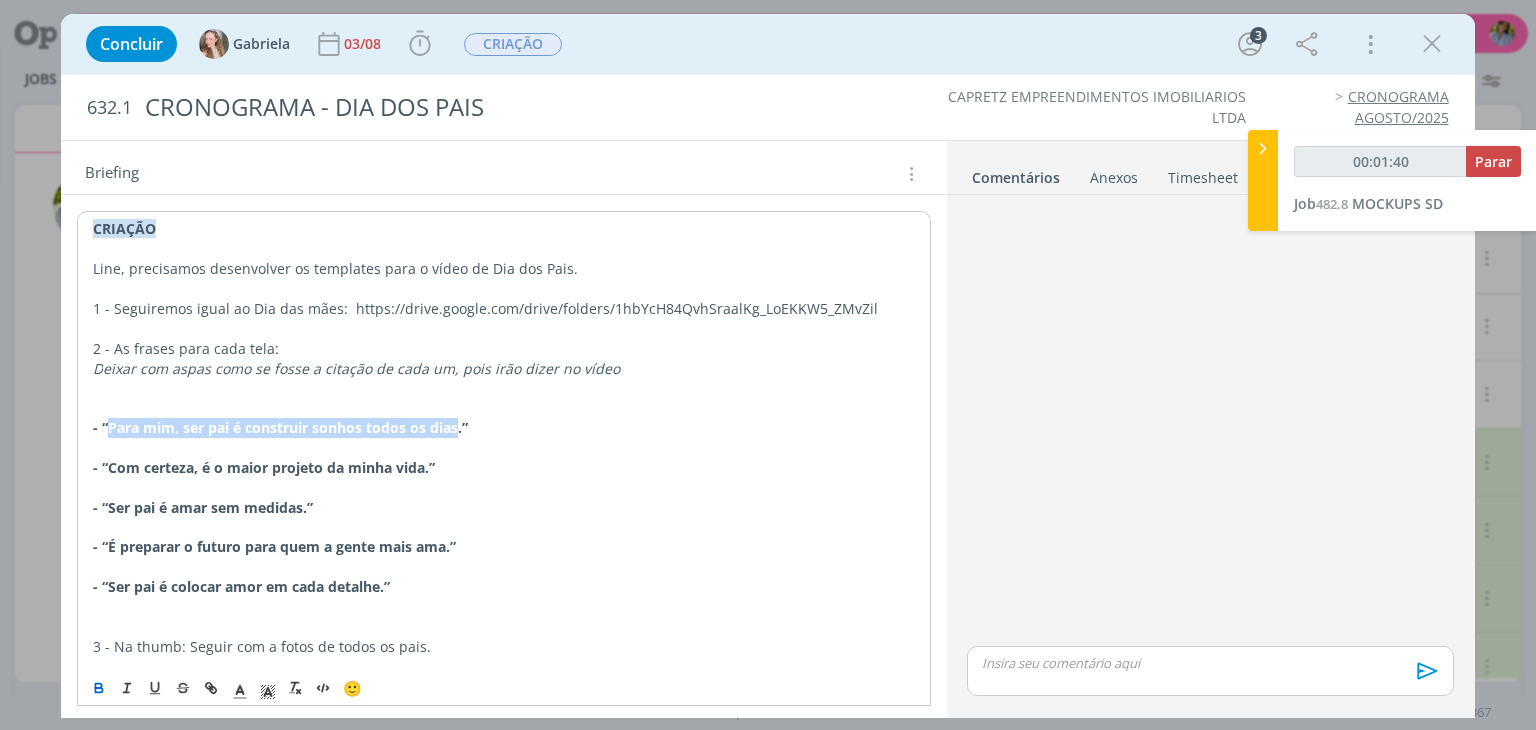 click on "- “Para mim, ser pai é construir sonhos todos os dias.”" at bounding box center (280, 427) 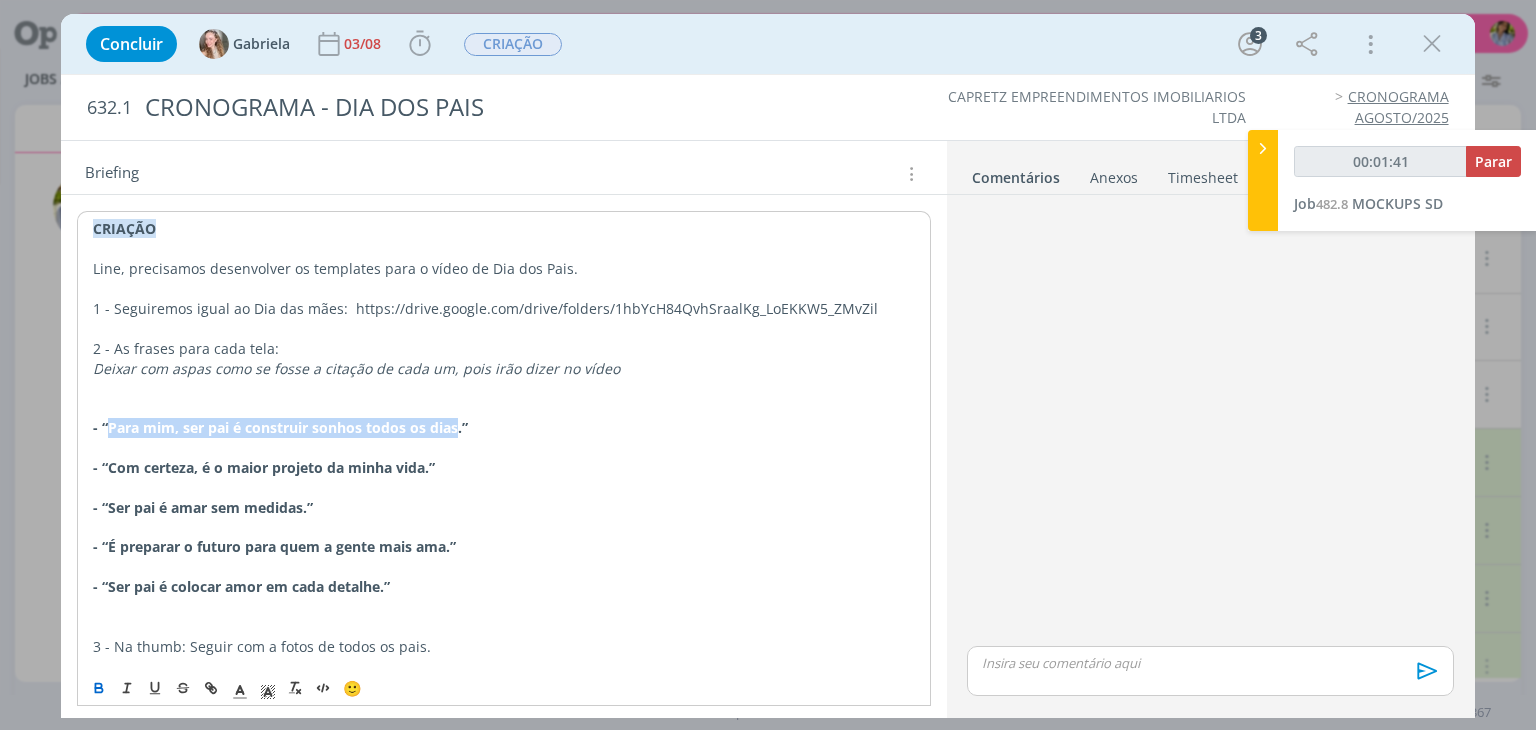 click on "- “Para mim, ser pai é construir sonhos todos os dias.”" at bounding box center [280, 427] 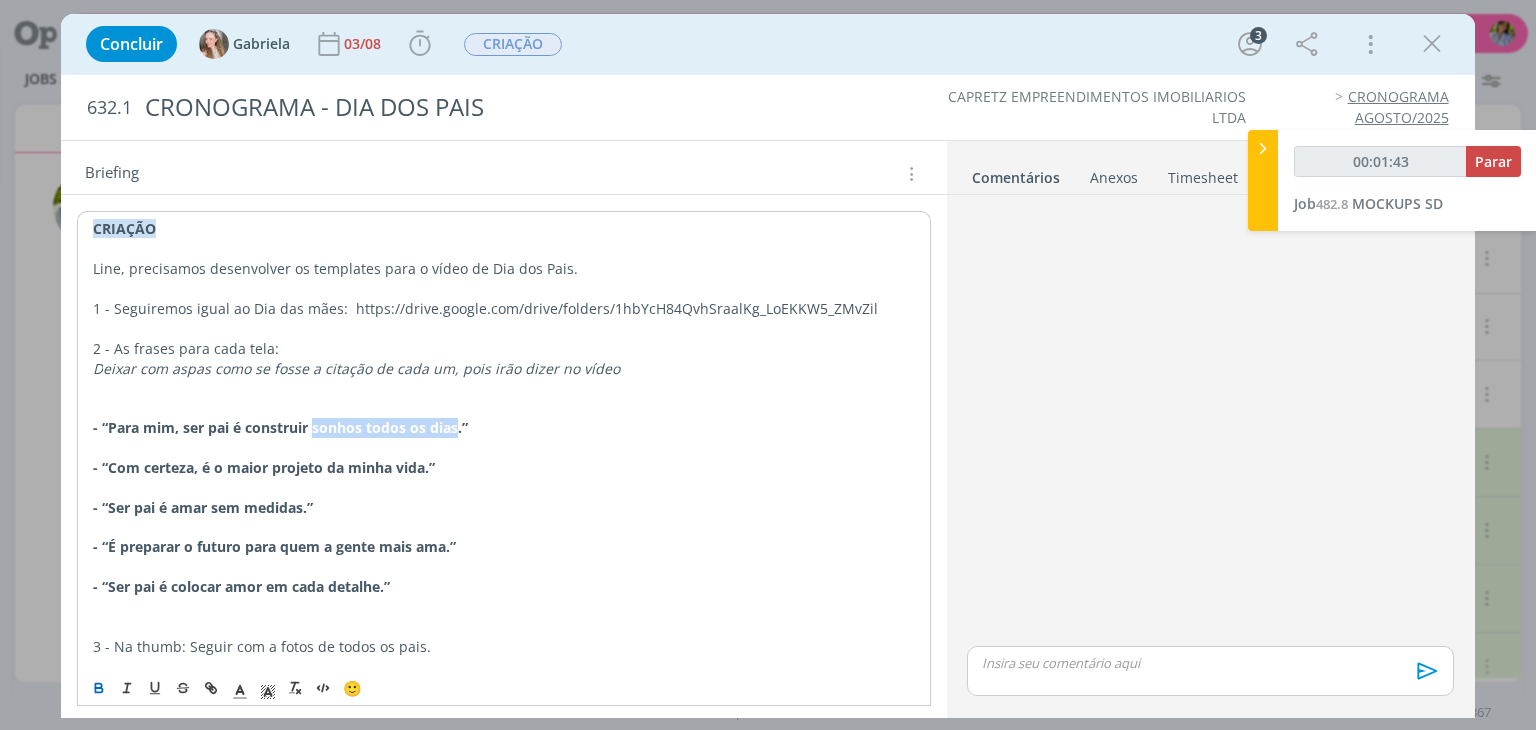 drag, startPoint x: 313, startPoint y: 425, endPoint x: 457, endPoint y: 430, distance: 144.08678 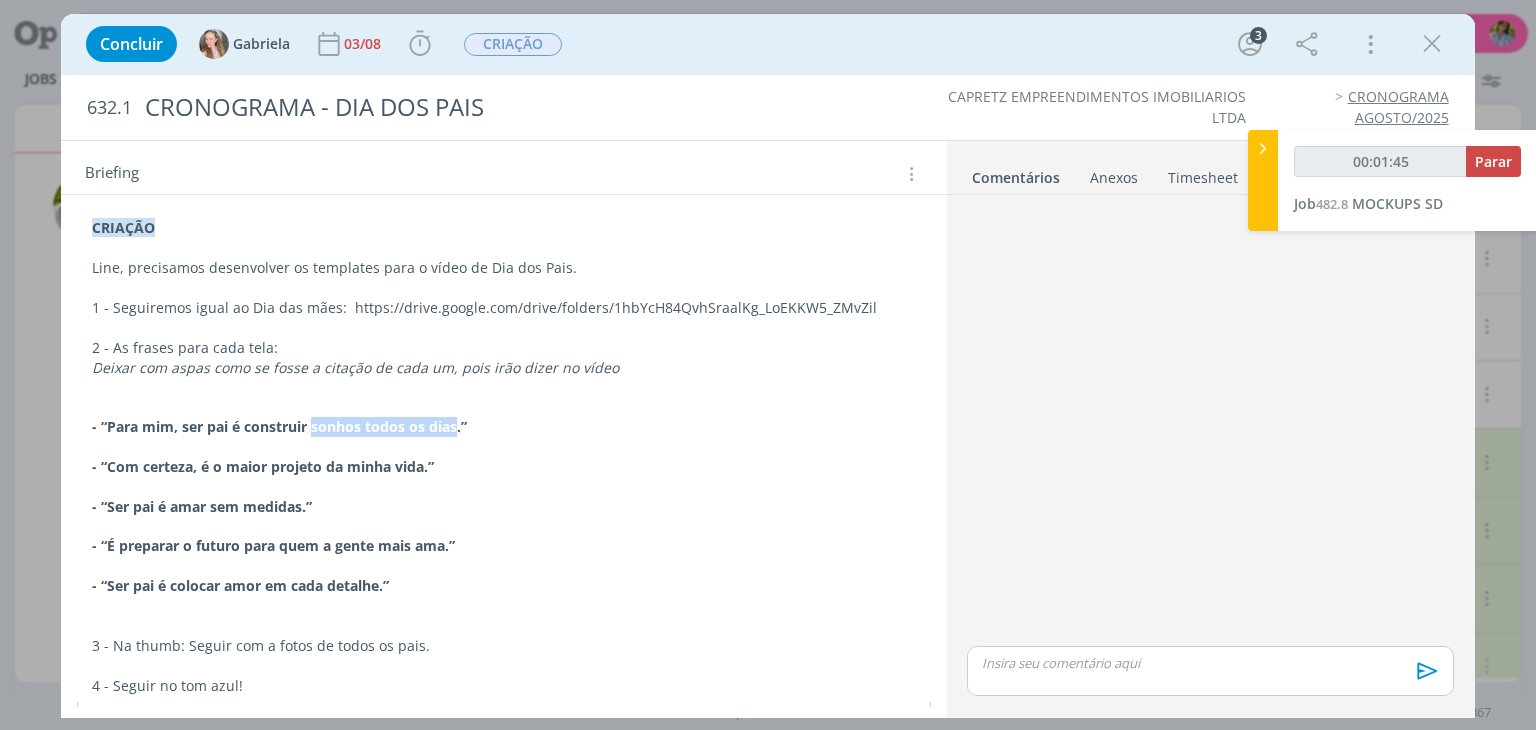 copy on "sonhos todos os dias" 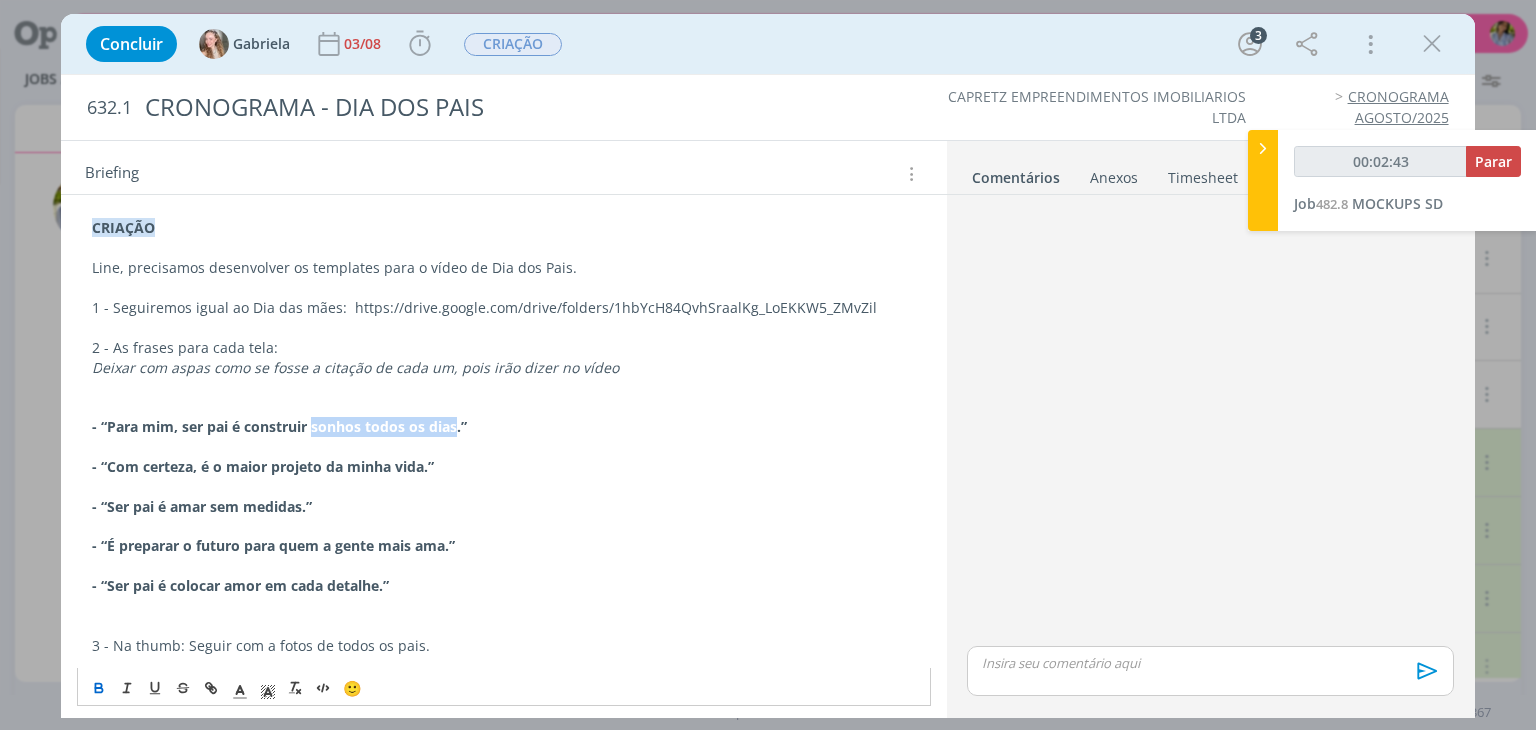 click on "- “Para mim, ser pai é construir sonhos todos os dias.”" at bounding box center (279, 426) 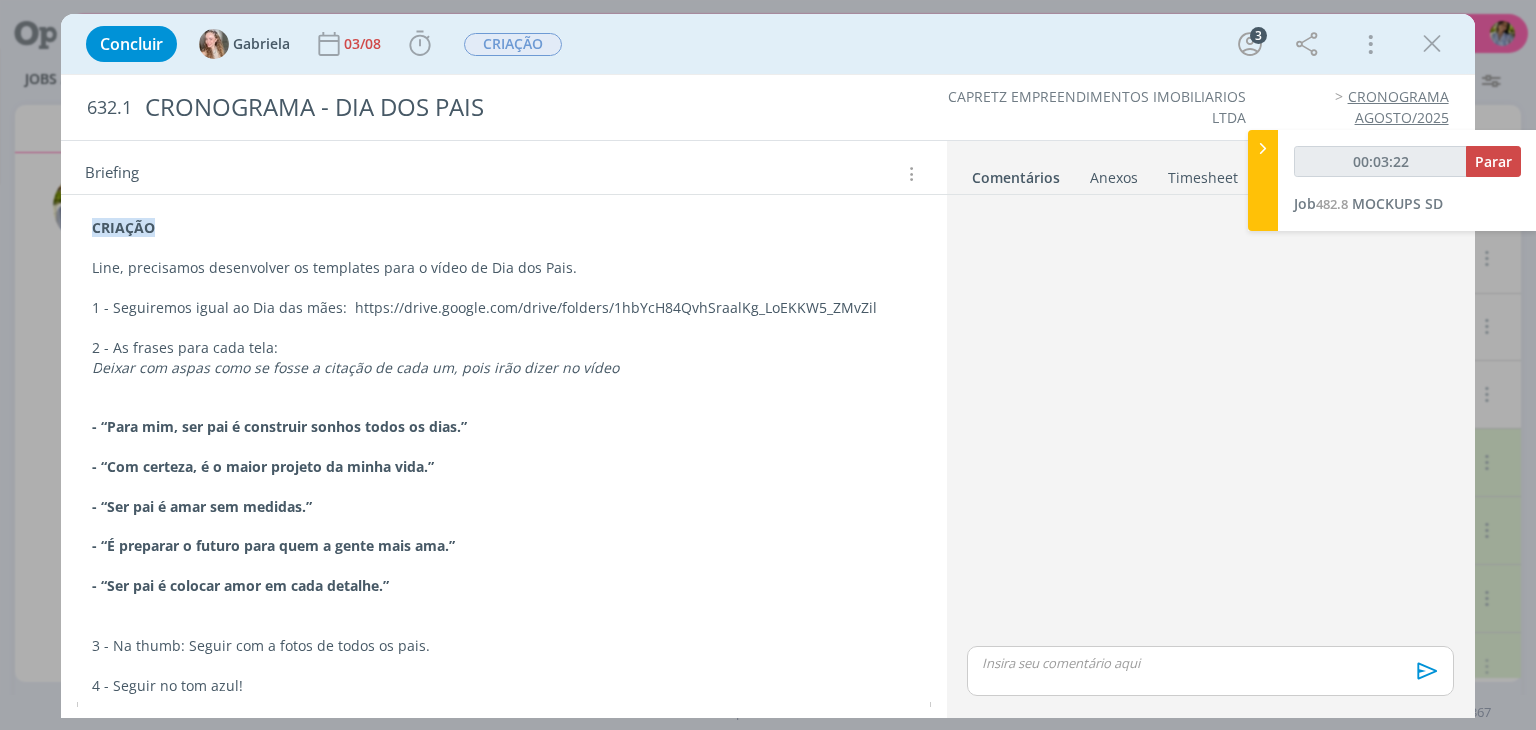 click at bounding box center (503, 447) 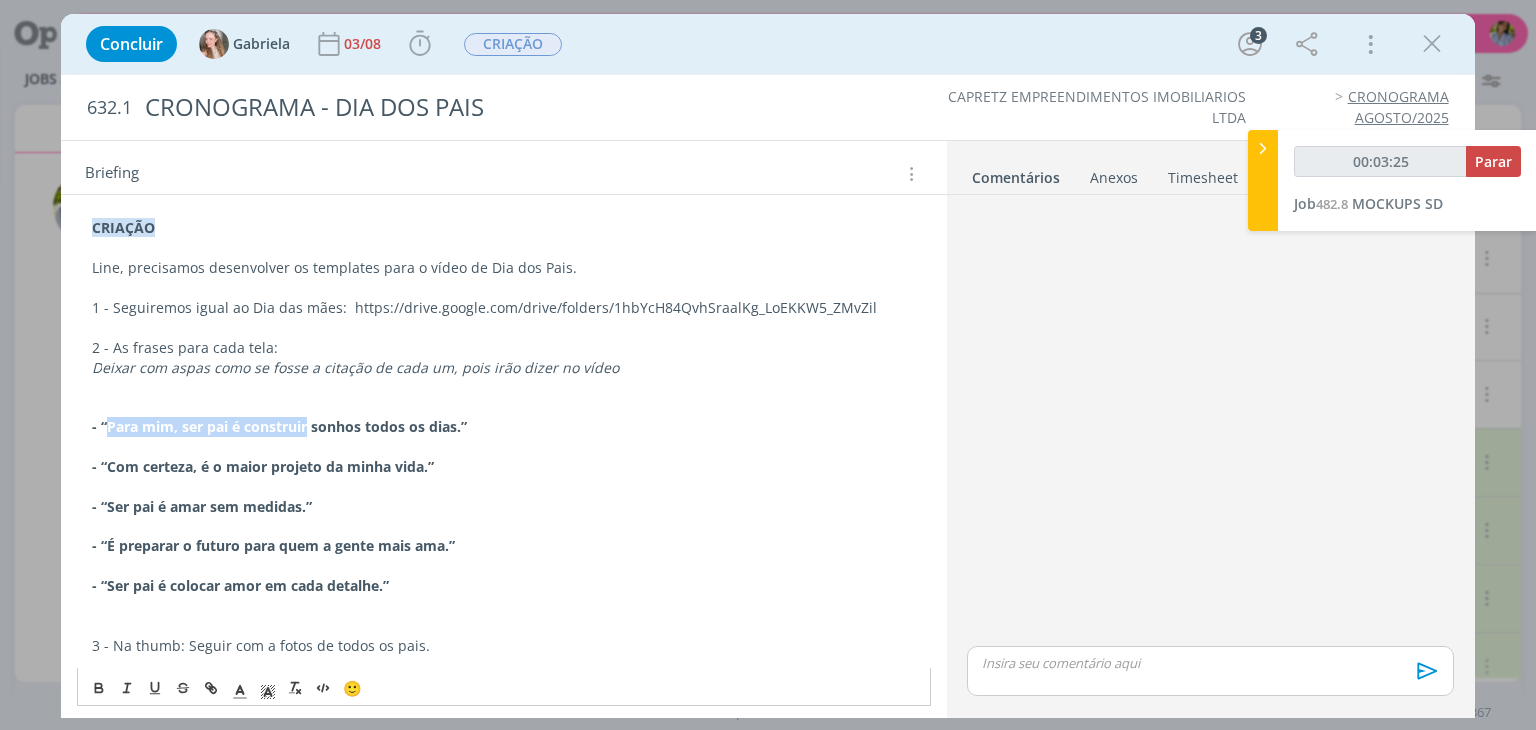 drag, startPoint x: 108, startPoint y: 421, endPoint x: 309, endPoint y: 429, distance: 201.15913 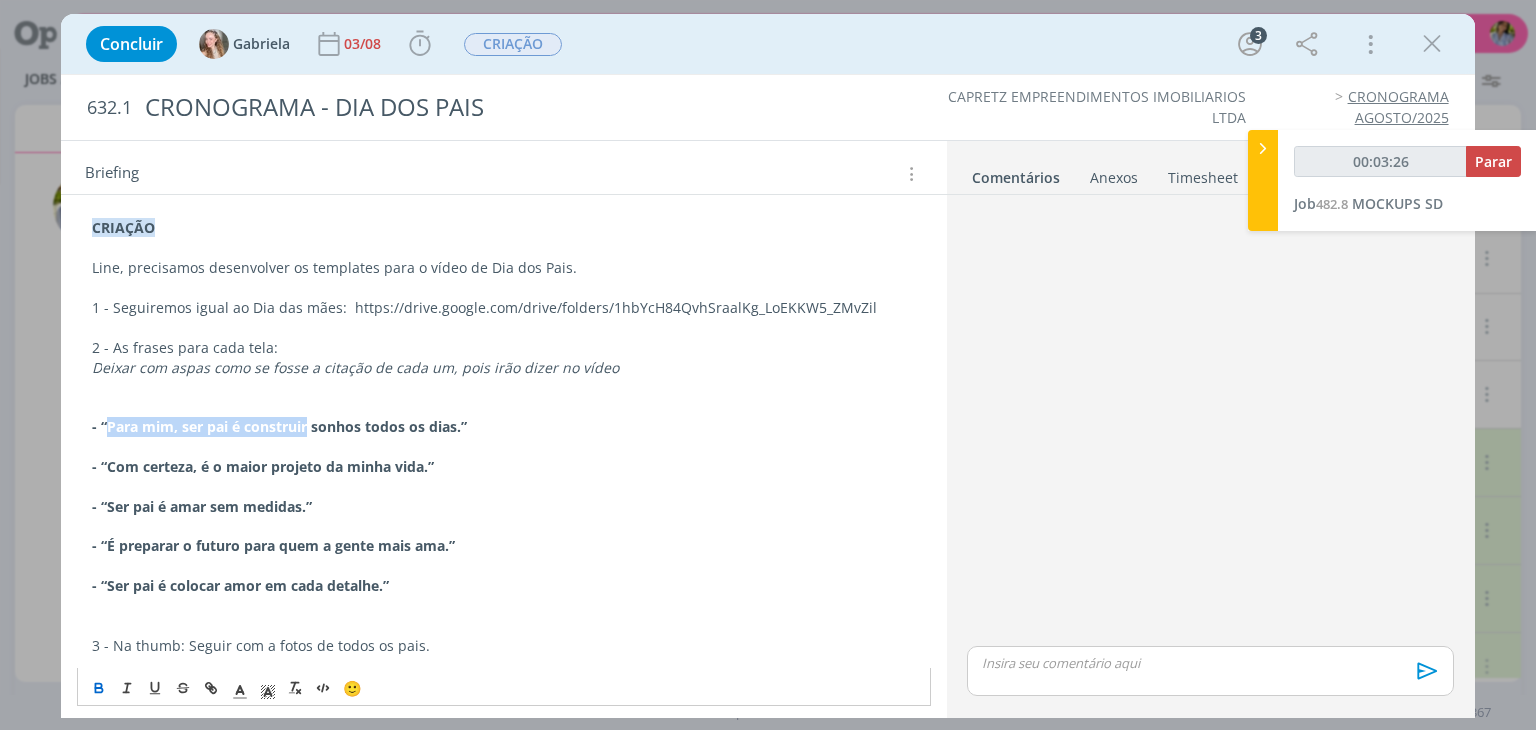 copy on "Para mim, ser pai é construir" 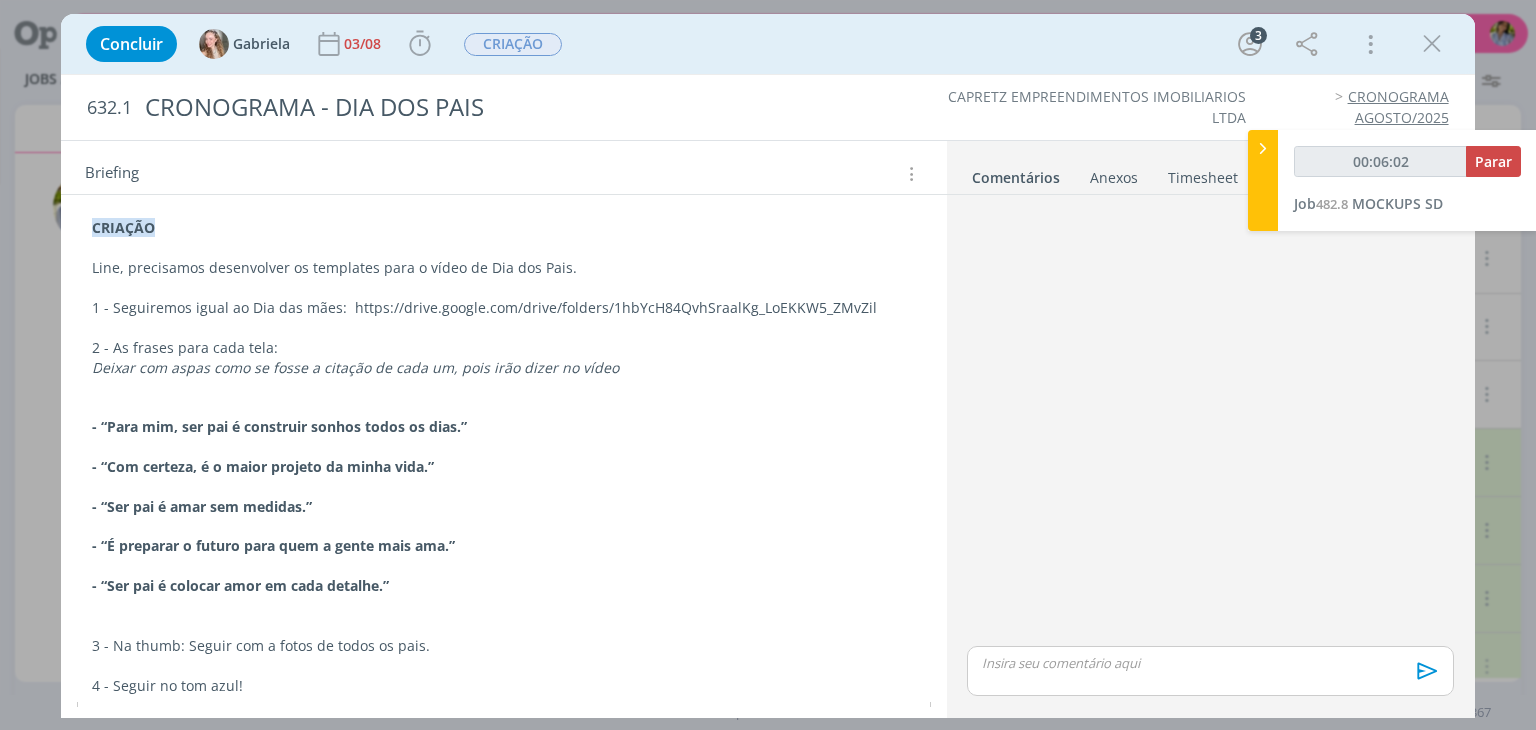click on "- “É preparar o futuro para quem a gente mais ama.”" at bounding box center (503, 546) 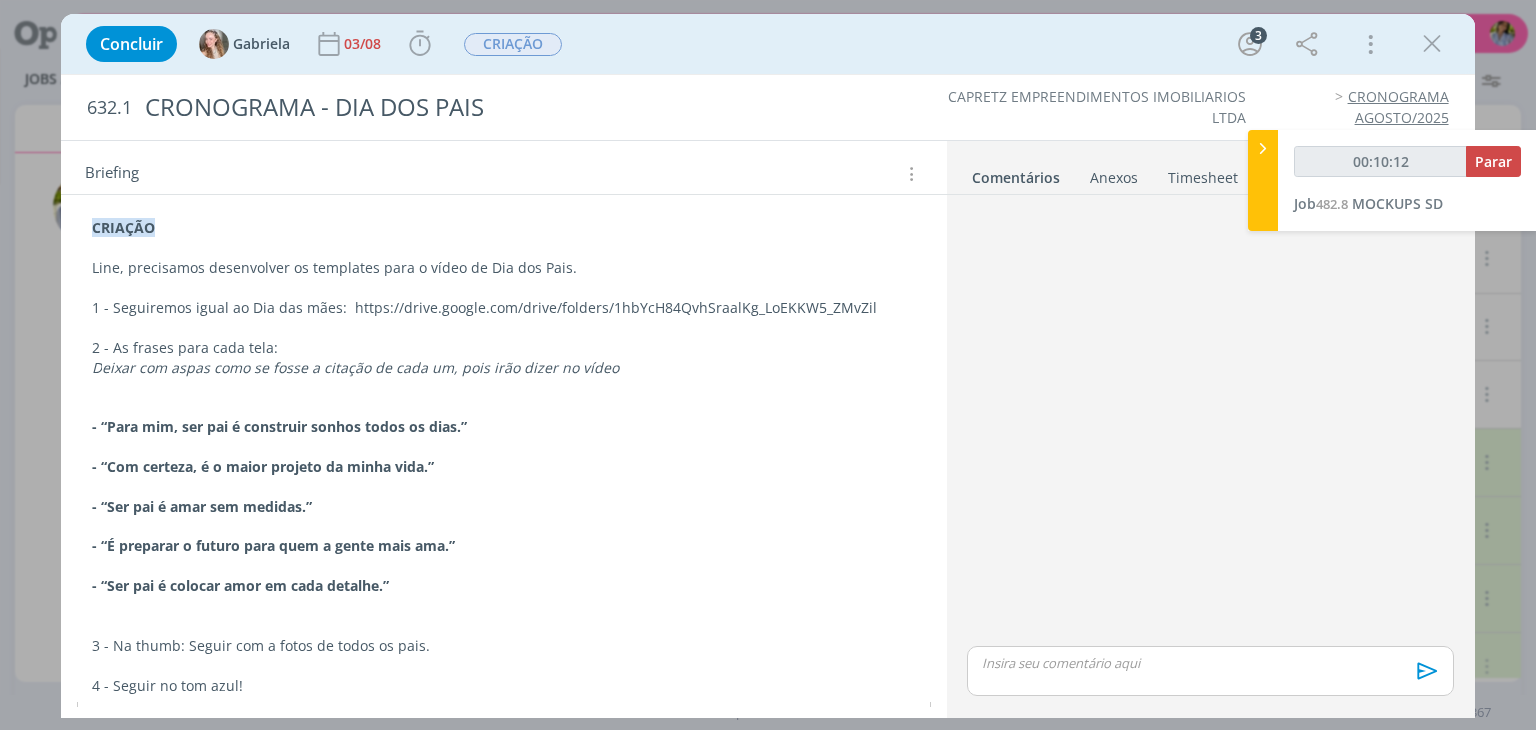 type on "00:10:13" 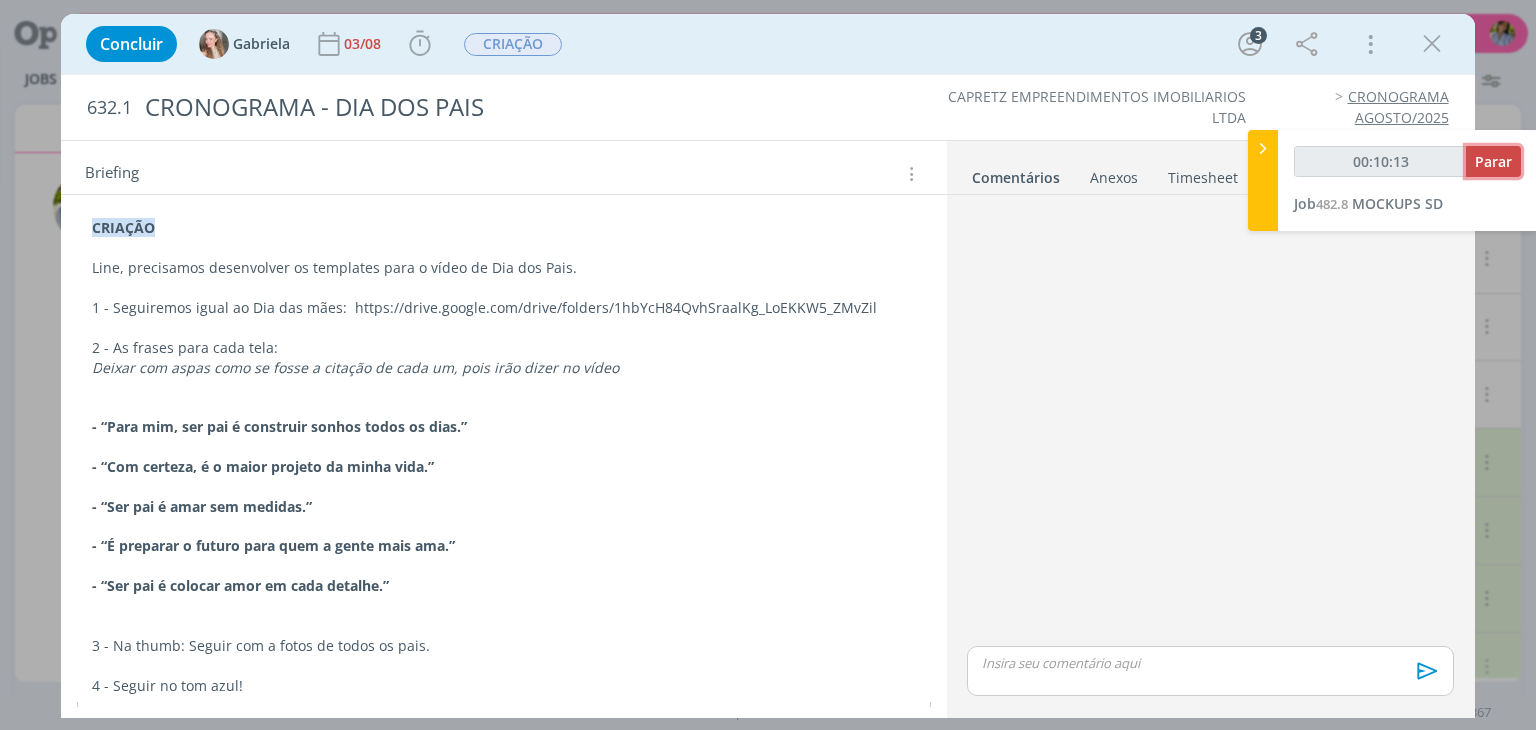 click on "Parar" at bounding box center (1493, 161) 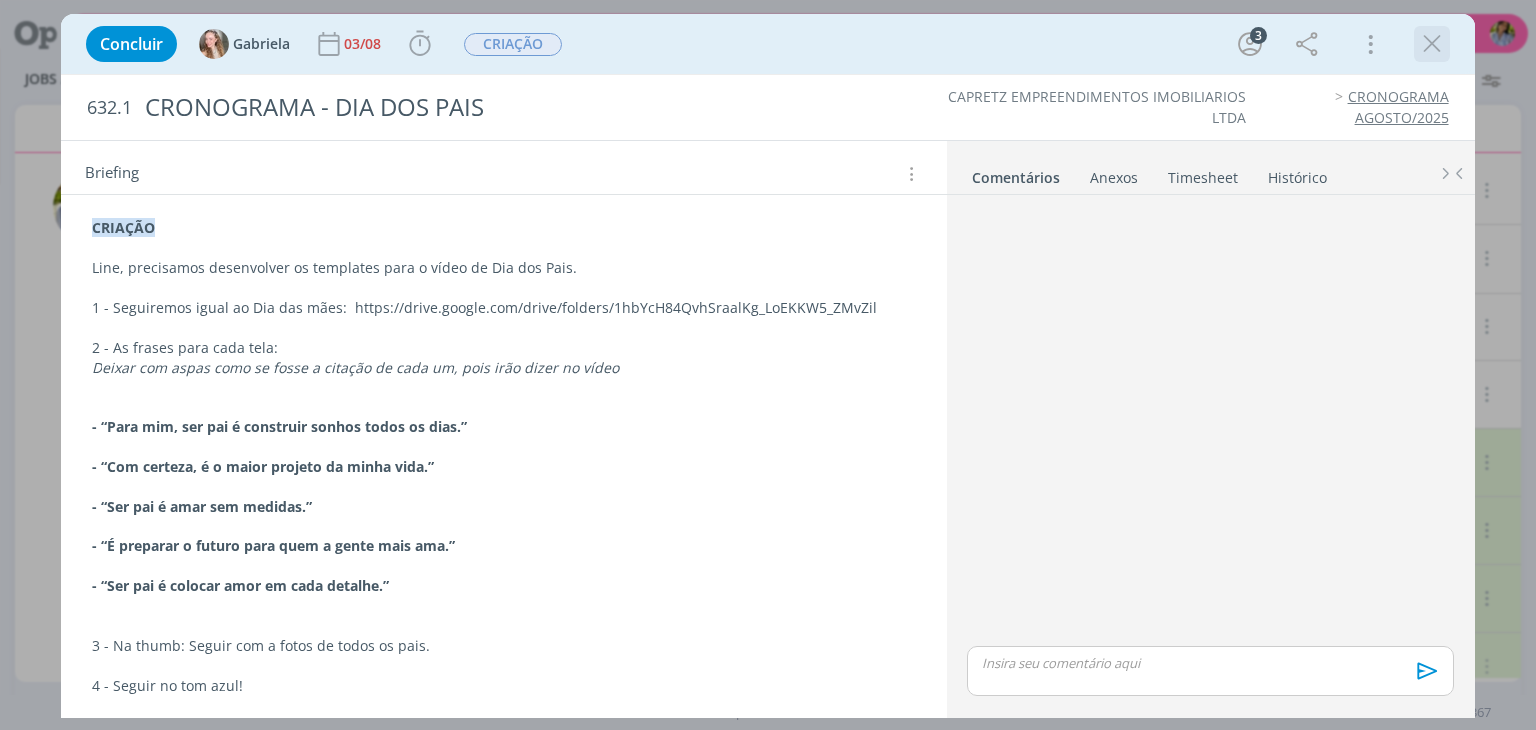 drag, startPoint x: 1439, startPoint y: 50, endPoint x: 1305, endPoint y: 42, distance: 134.23859 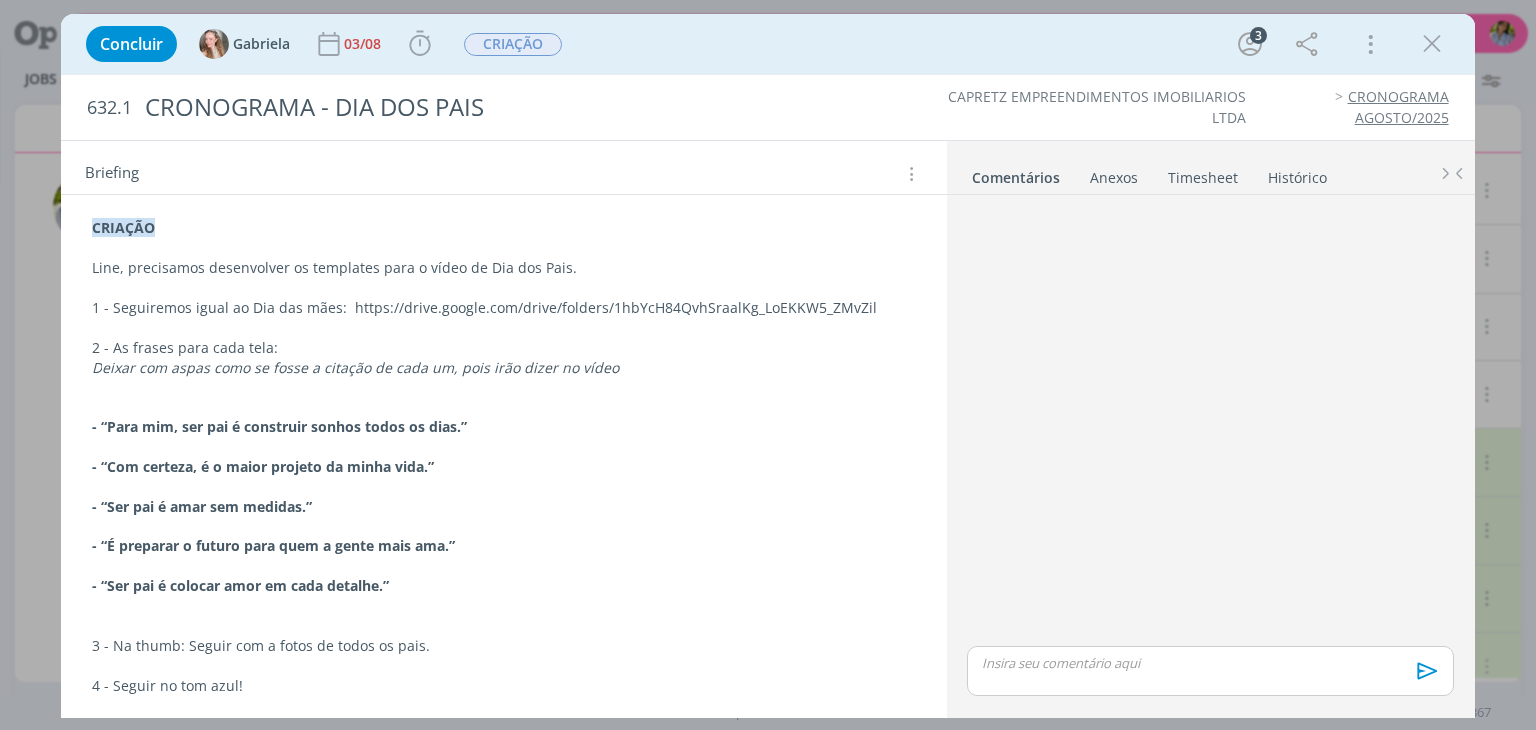 click at bounding box center [1432, 44] 